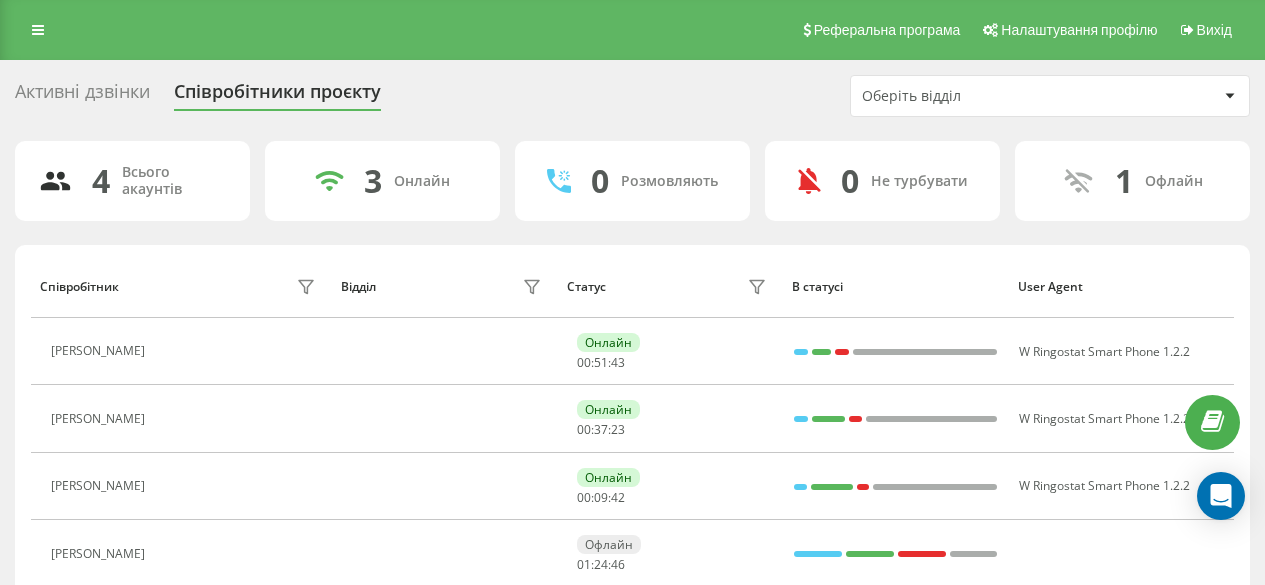 scroll, scrollTop: 0, scrollLeft: 0, axis: both 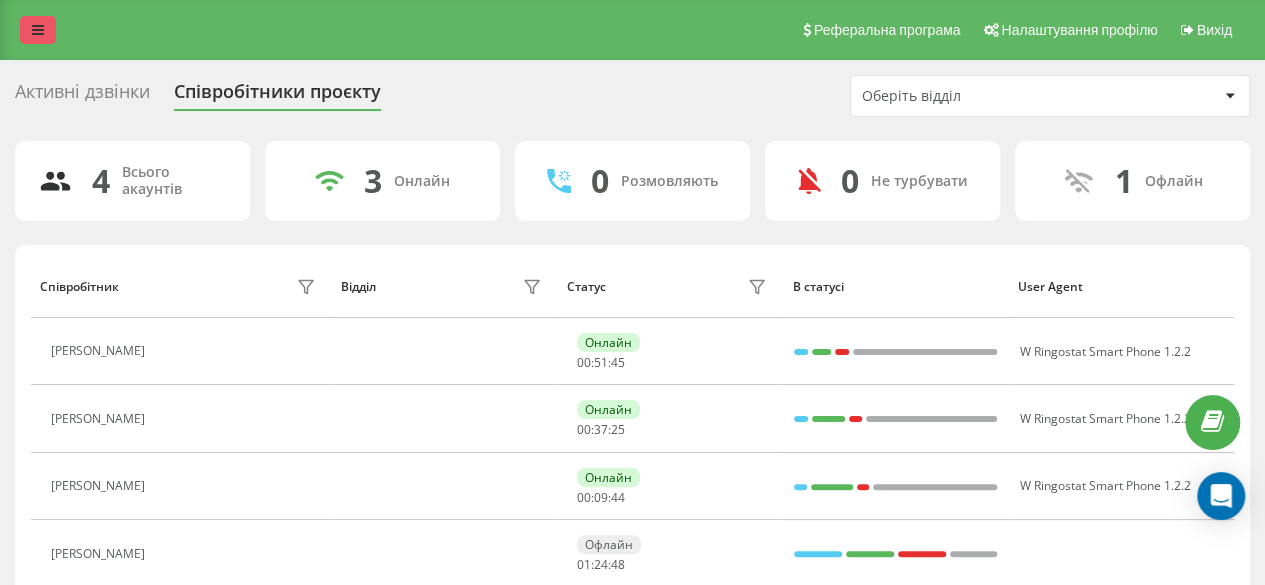 click at bounding box center [38, 30] 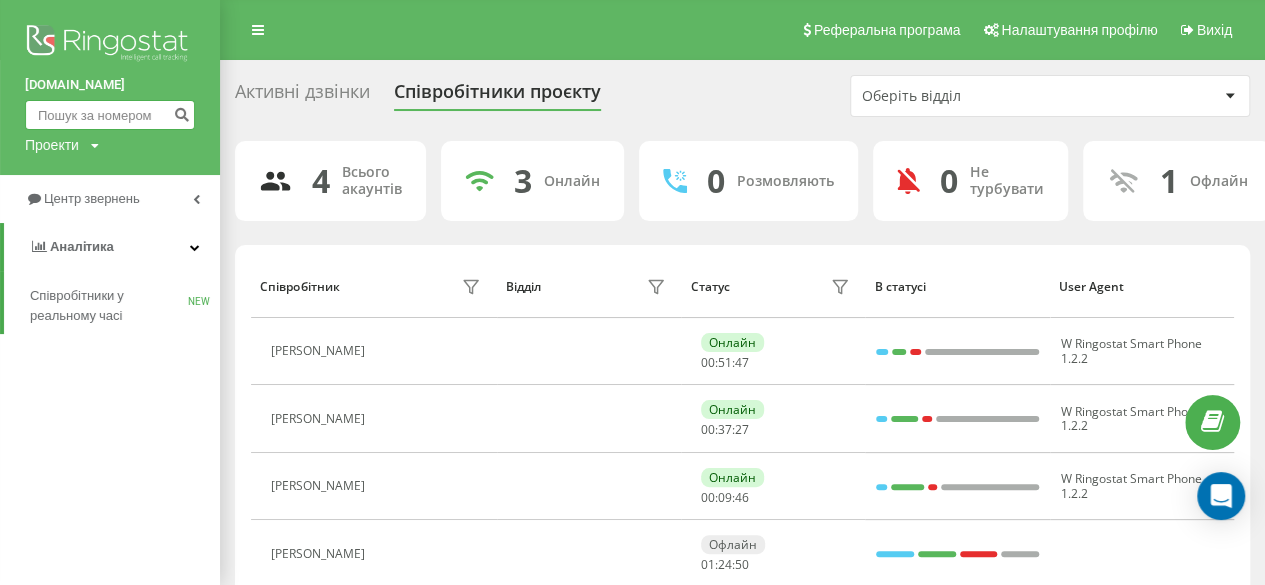 click at bounding box center (110, 115) 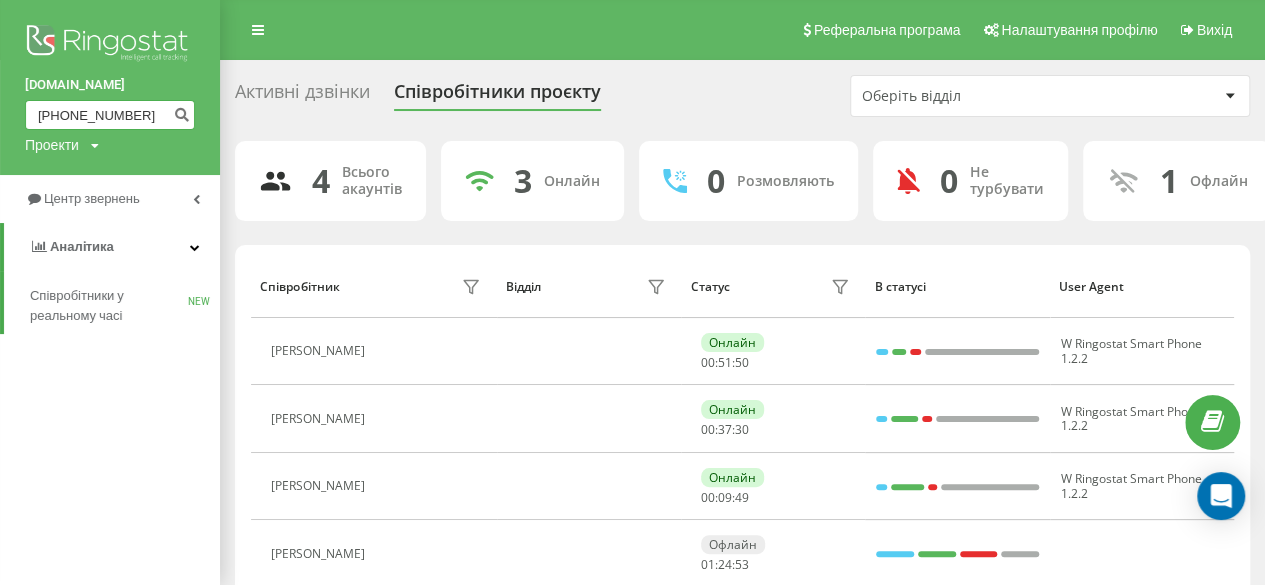 type on "[PHONE_NUMBER]" 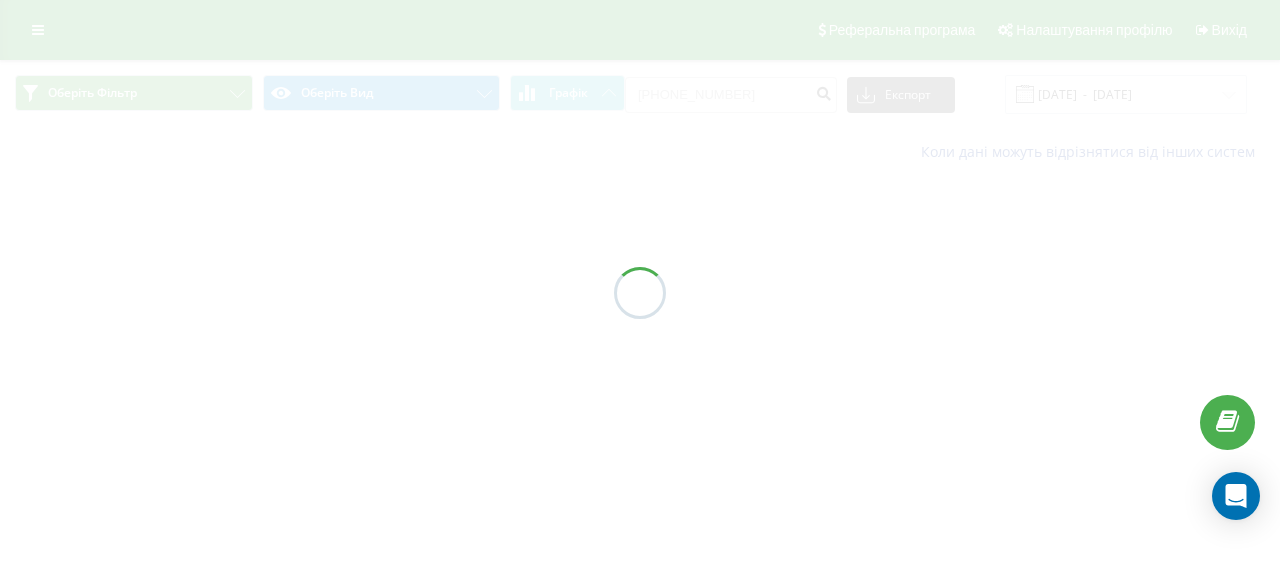 scroll, scrollTop: 0, scrollLeft: 0, axis: both 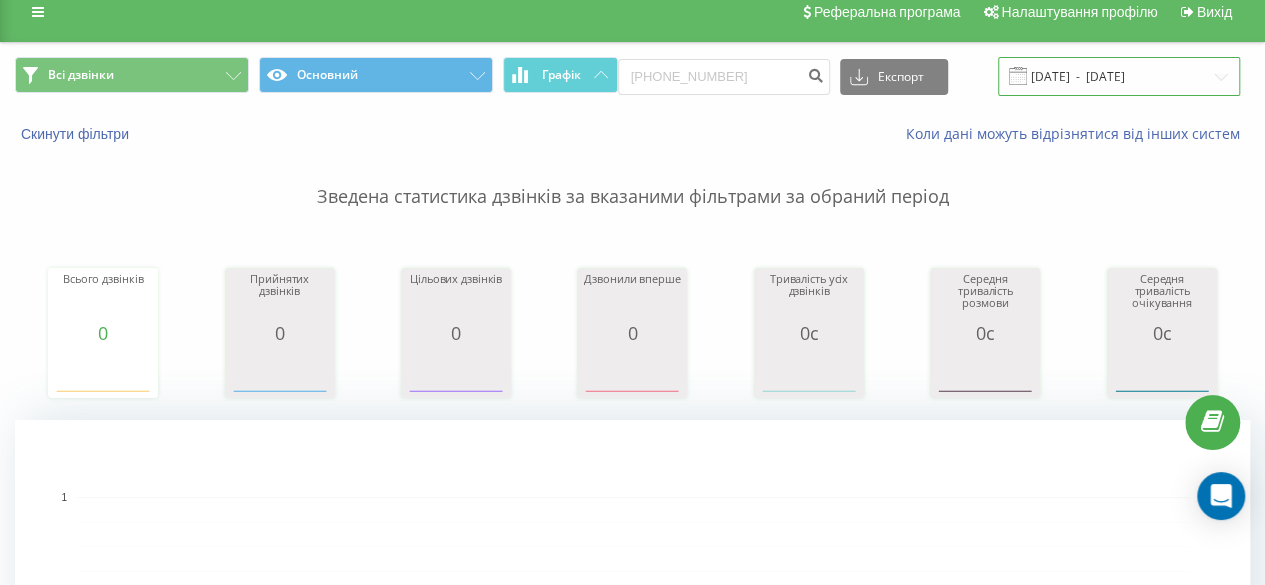 click on "10.04.2025  -  10.07.2025" at bounding box center (1119, 76) 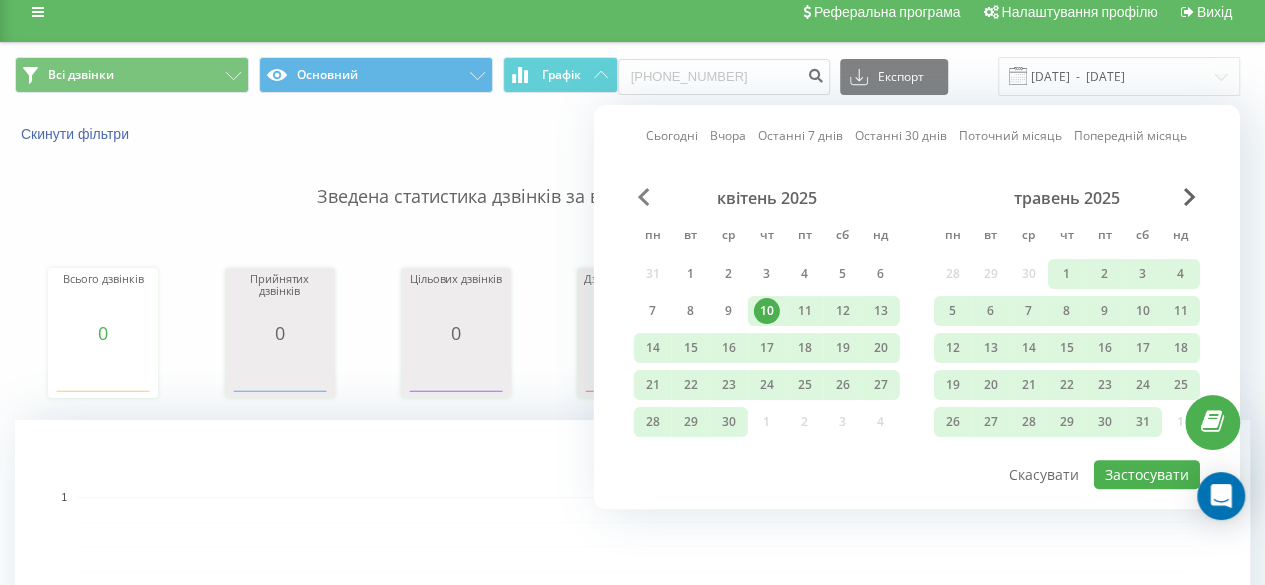 click at bounding box center [644, 197] 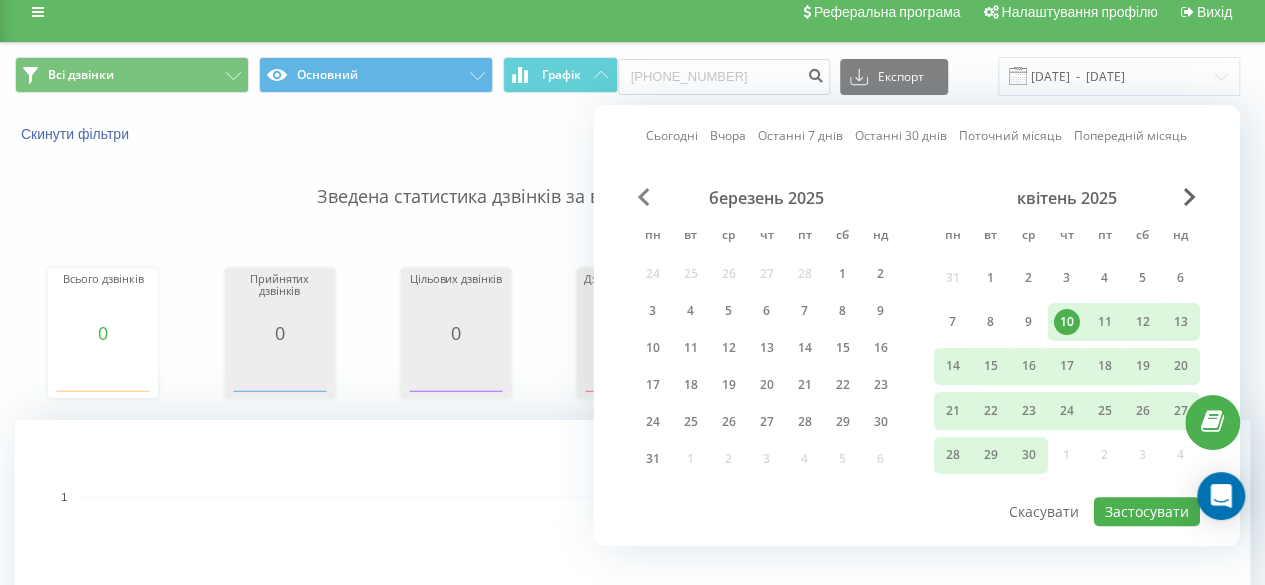 click at bounding box center (644, 197) 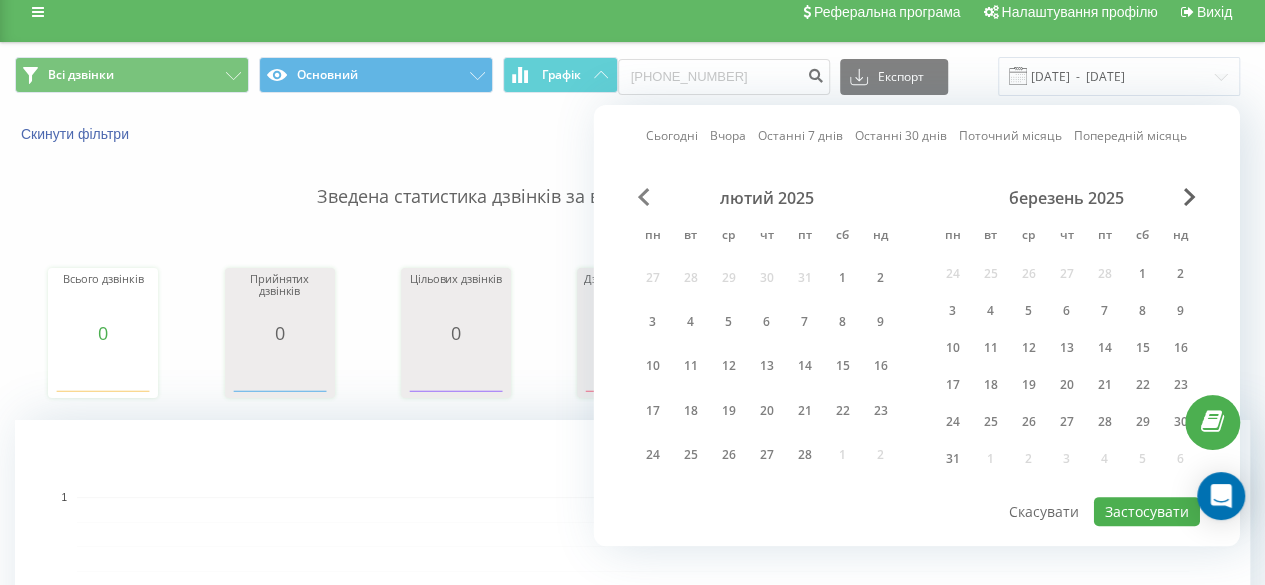 click at bounding box center [644, 197] 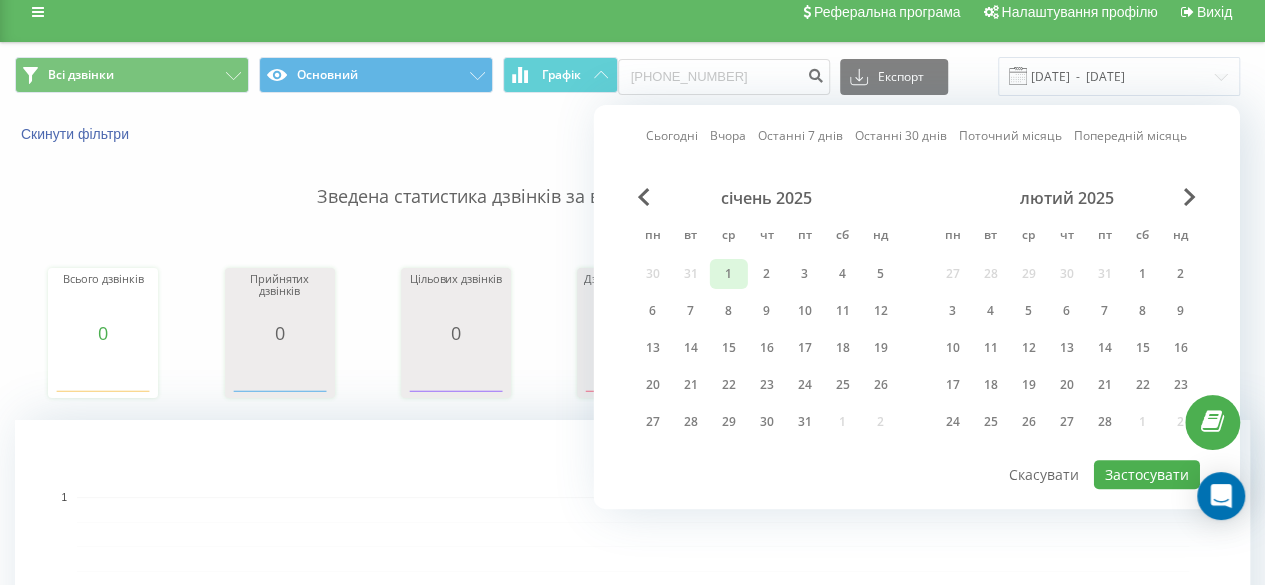 click on "1" at bounding box center (729, 274) 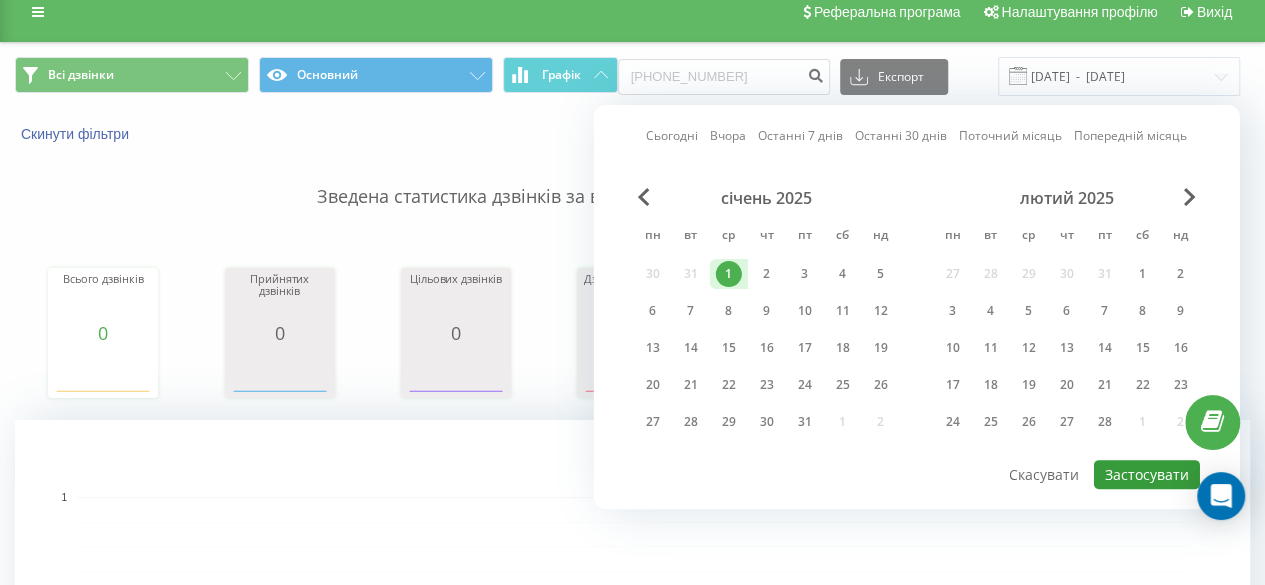 click on "Застосувати" at bounding box center (1147, 474) 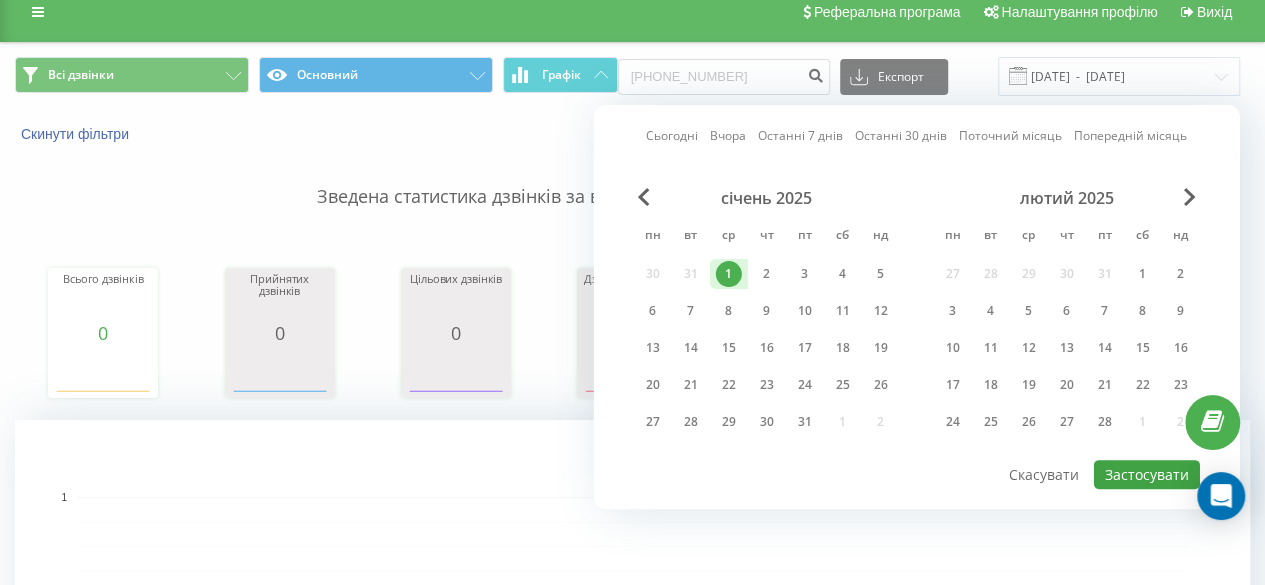 type on "01.01.2025  -  01.01.2025" 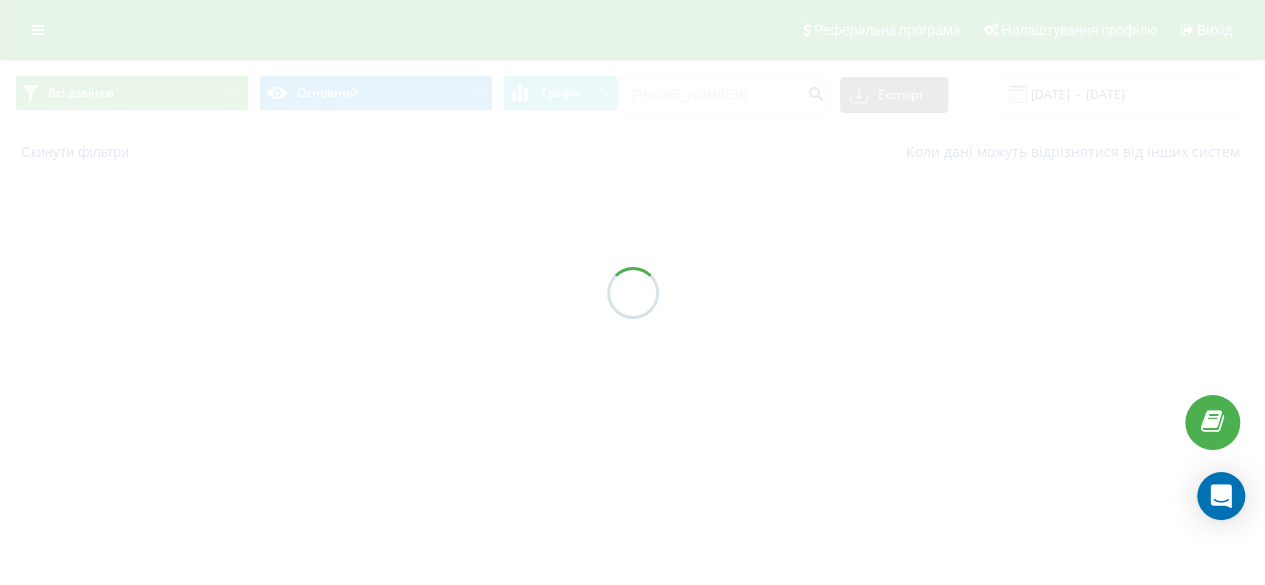 scroll, scrollTop: 0, scrollLeft: 0, axis: both 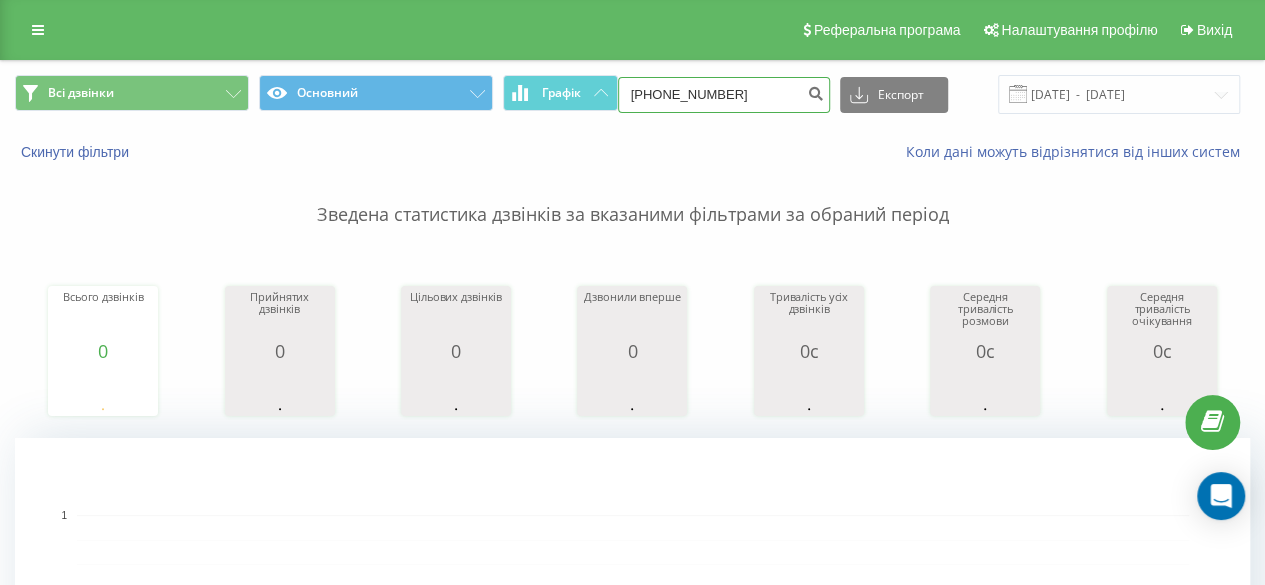 click on "+380933071263" at bounding box center [724, 95] 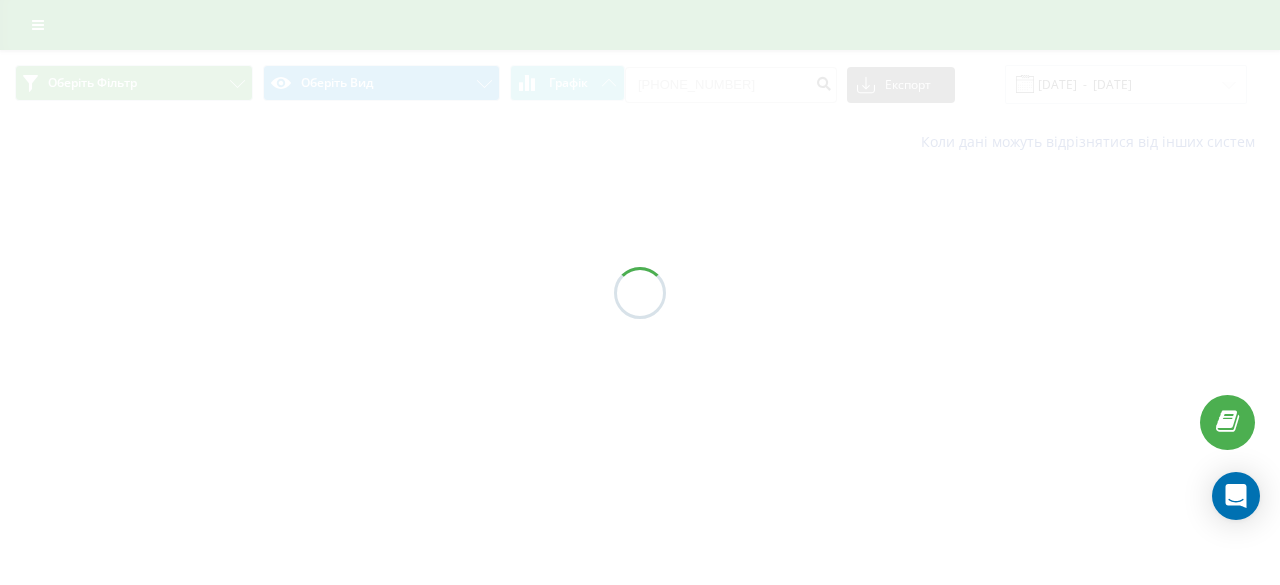 scroll, scrollTop: 0, scrollLeft: 0, axis: both 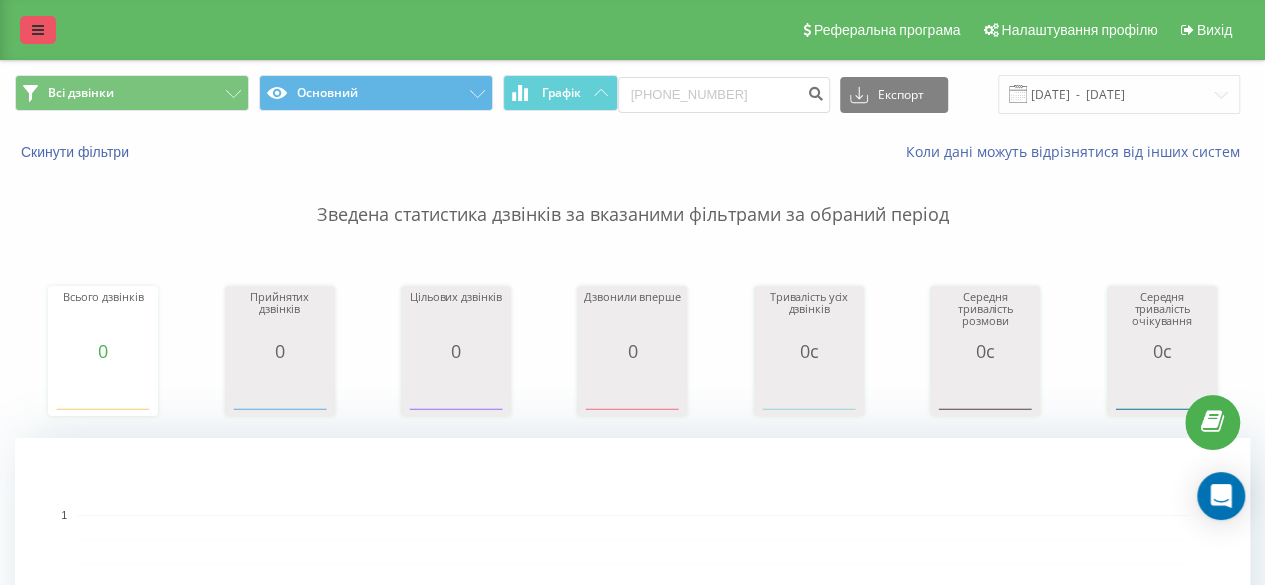 click at bounding box center (38, 30) 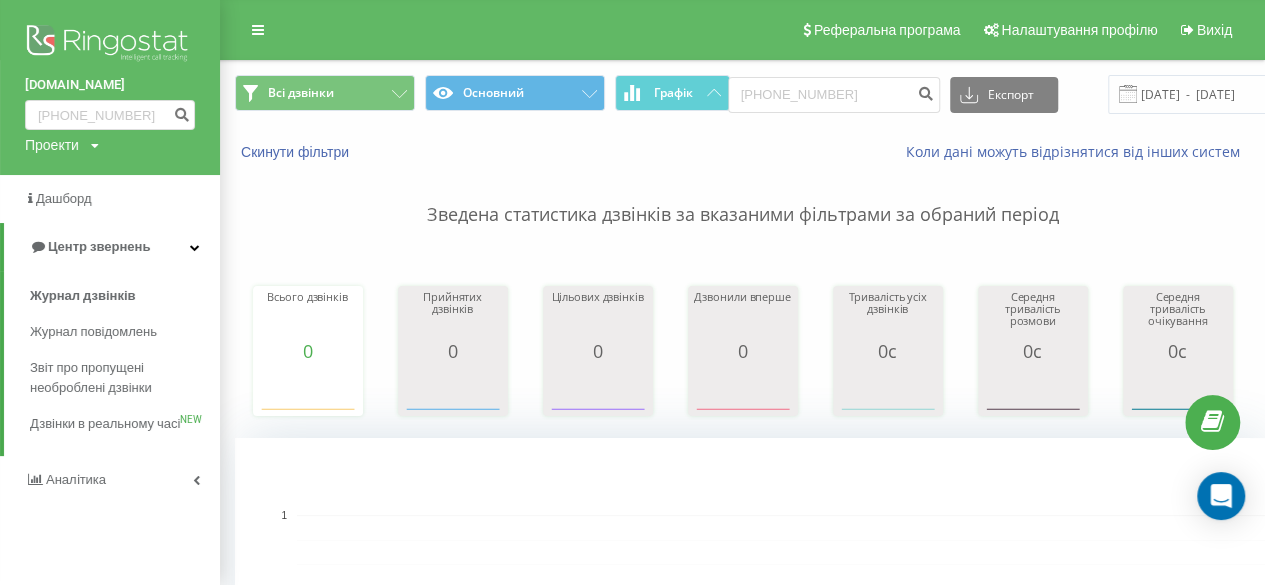 click on "Проекти" at bounding box center (52, 145) 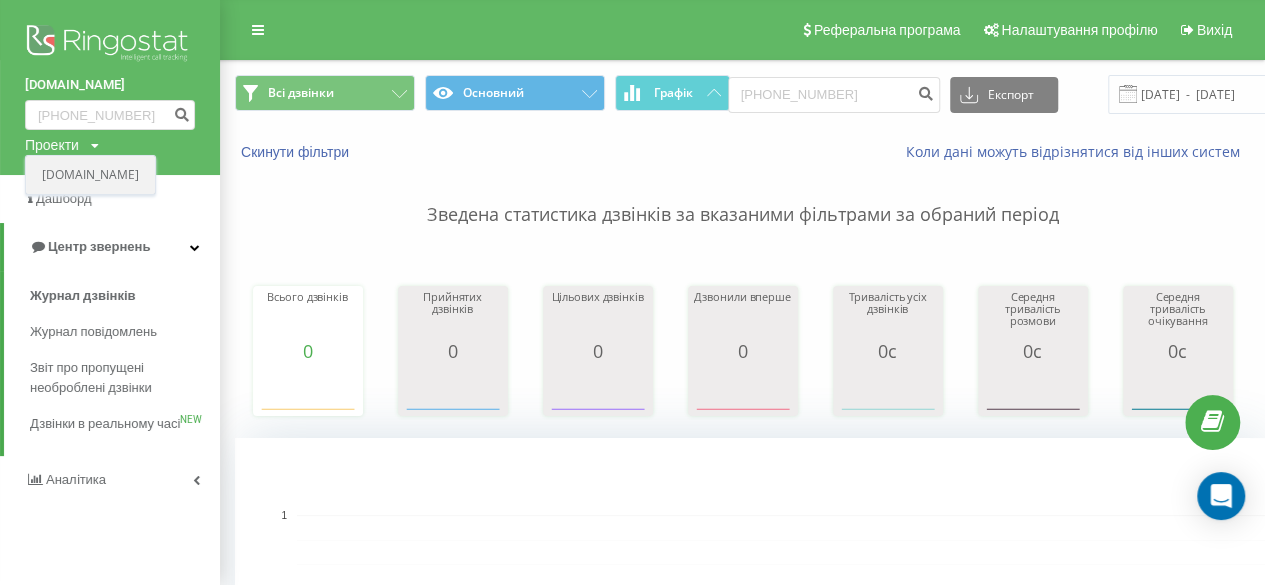 click on "[DOMAIN_NAME]" at bounding box center [90, 175] 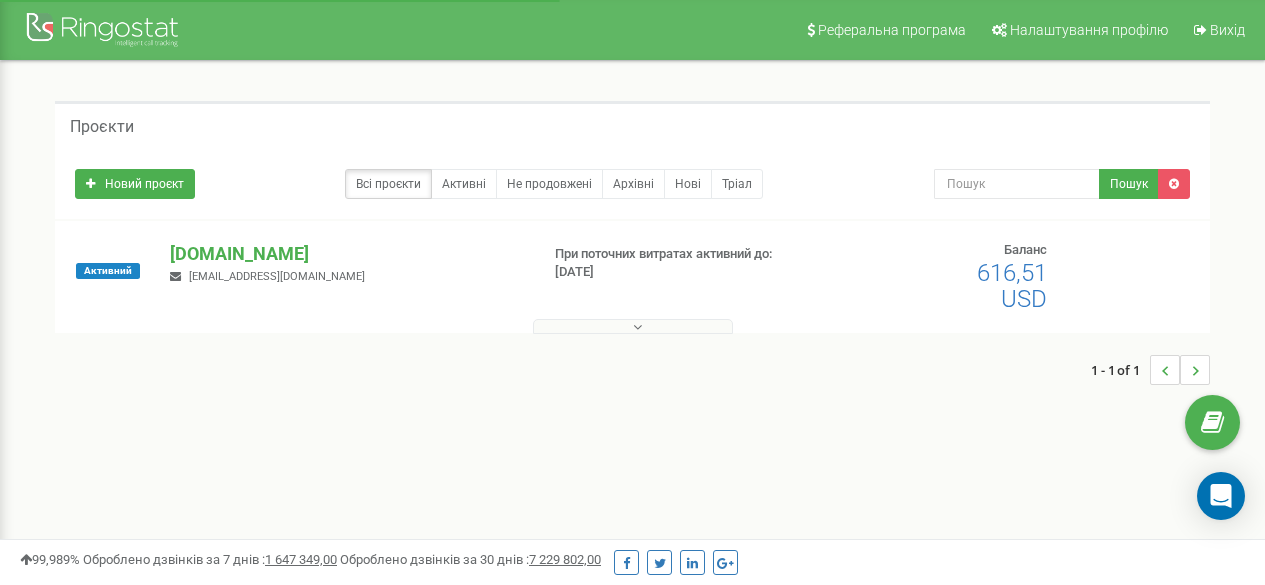 scroll, scrollTop: 0, scrollLeft: 0, axis: both 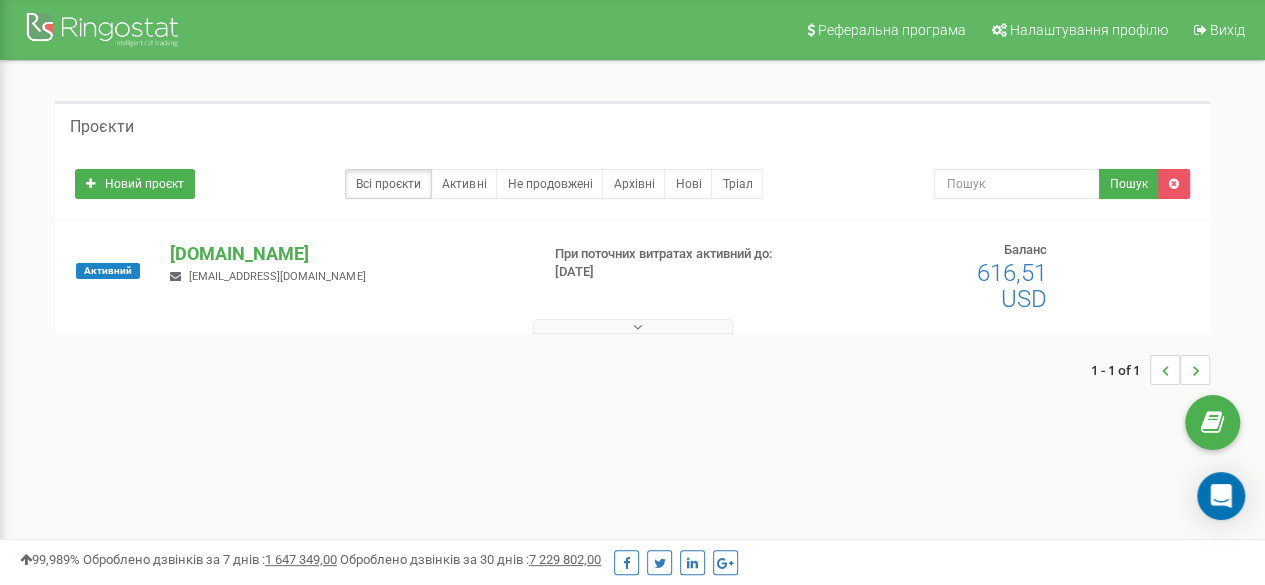 click on "Новий проєкт
Всі проєкти
Активні
Не продовжені
Архівні
Нові
Тріал
Пошук" at bounding box center (632, 184) 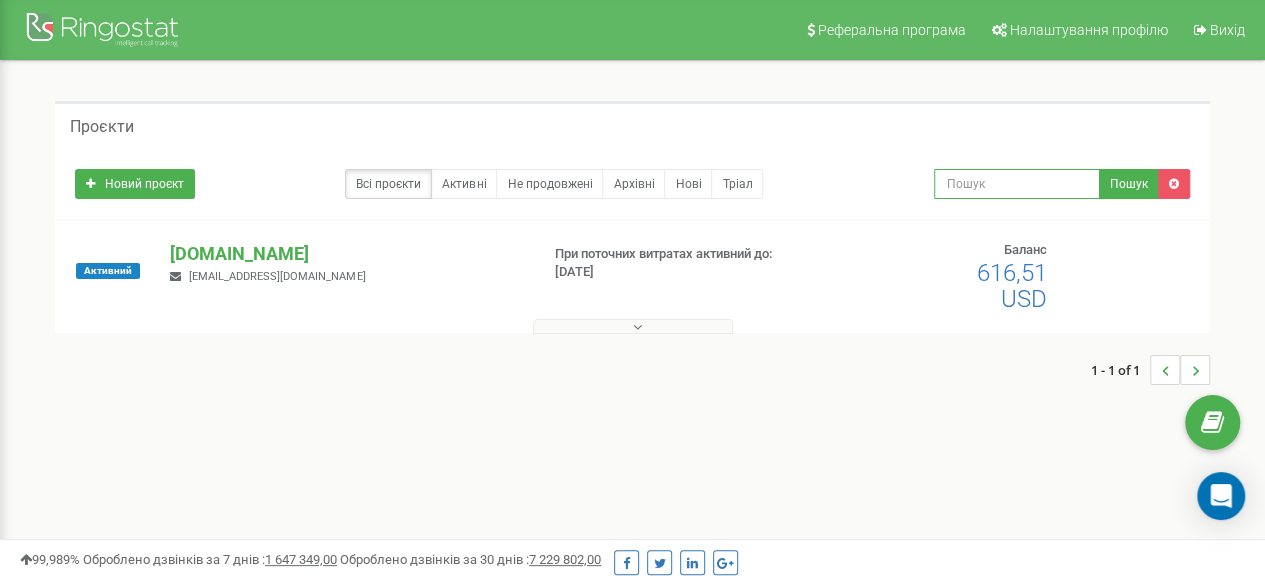 click at bounding box center (1017, 184) 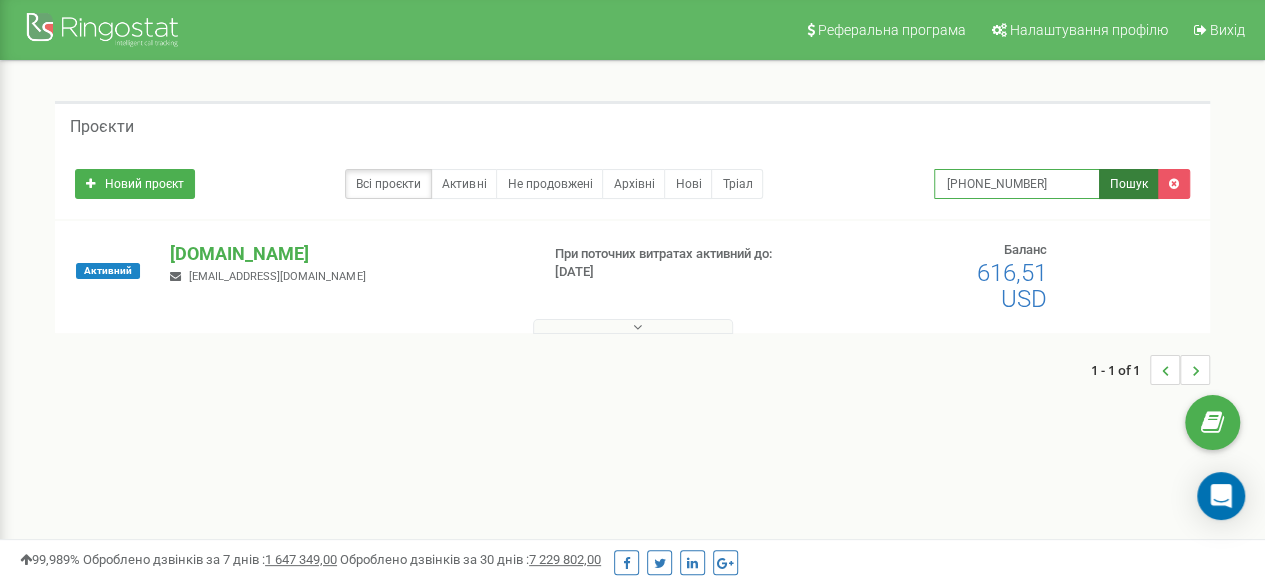 type on "[PHONE_NUMBER]" 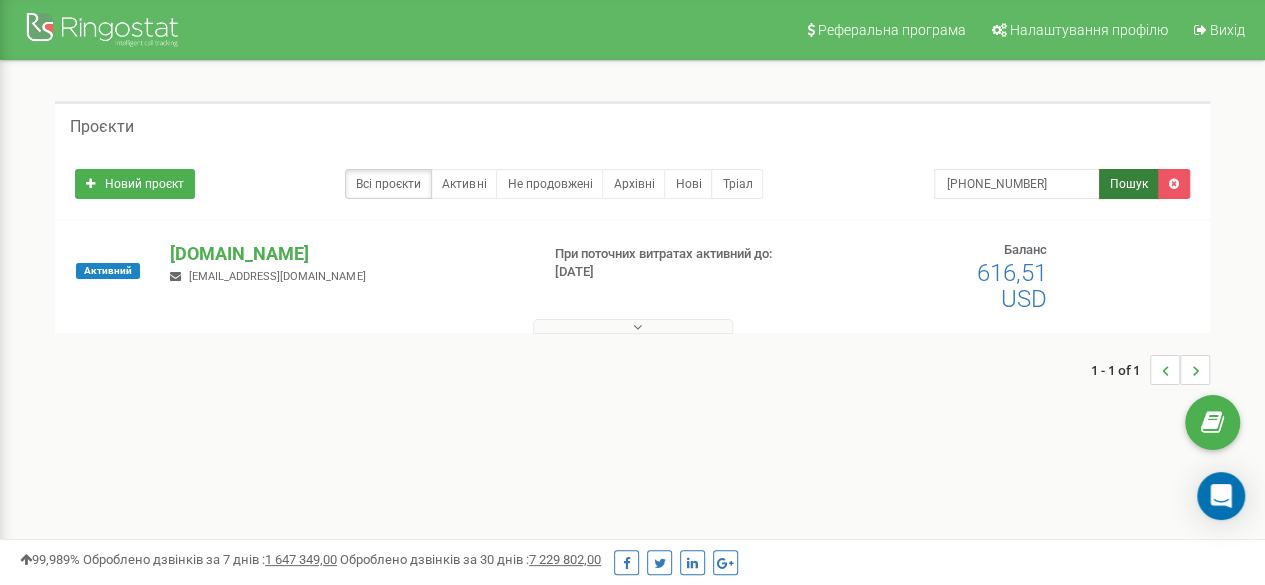click on "Пошук" at bounding box center (1129, 184) 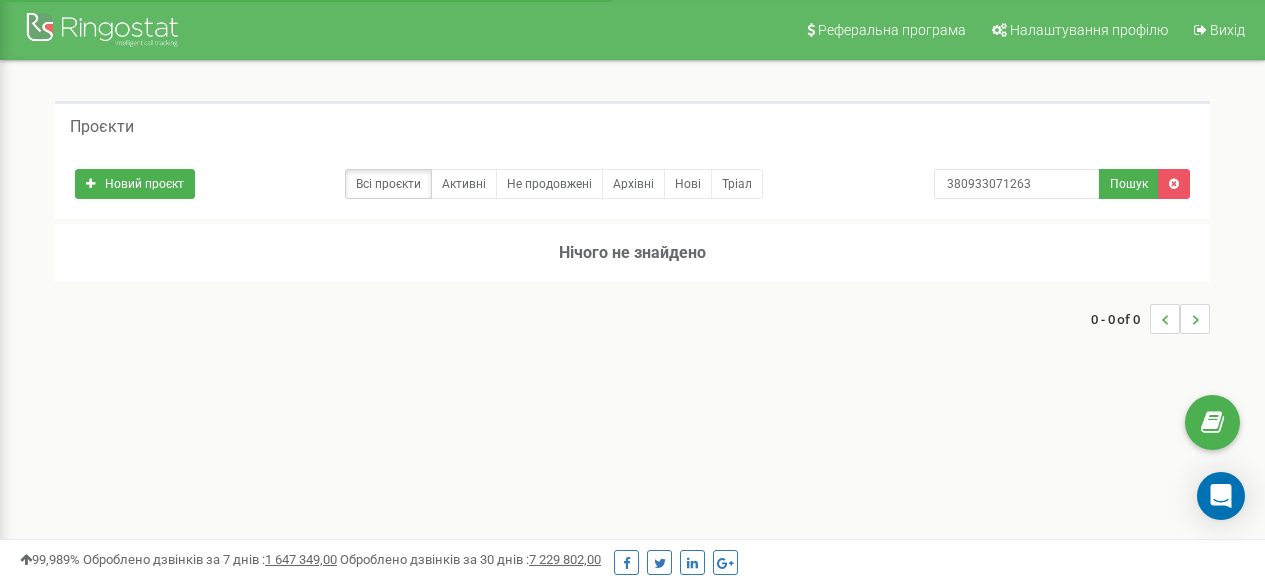 scroll, scrollTop: 0, scrollLeft: 0, axis: both 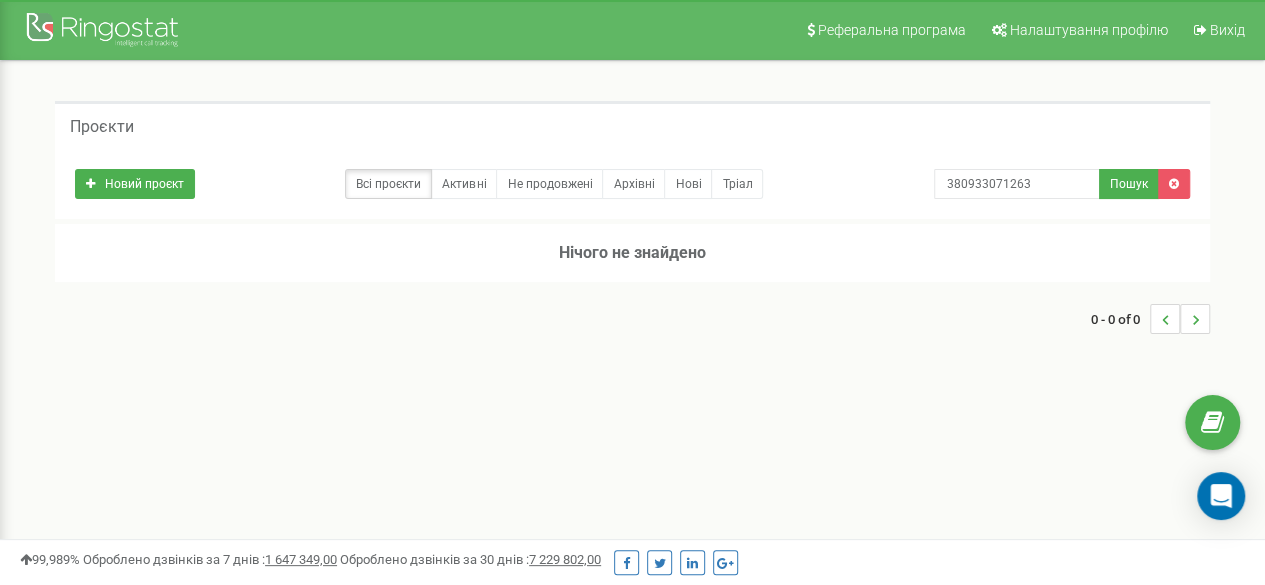 click on "Проєкти" at bounding box center [632, 125] 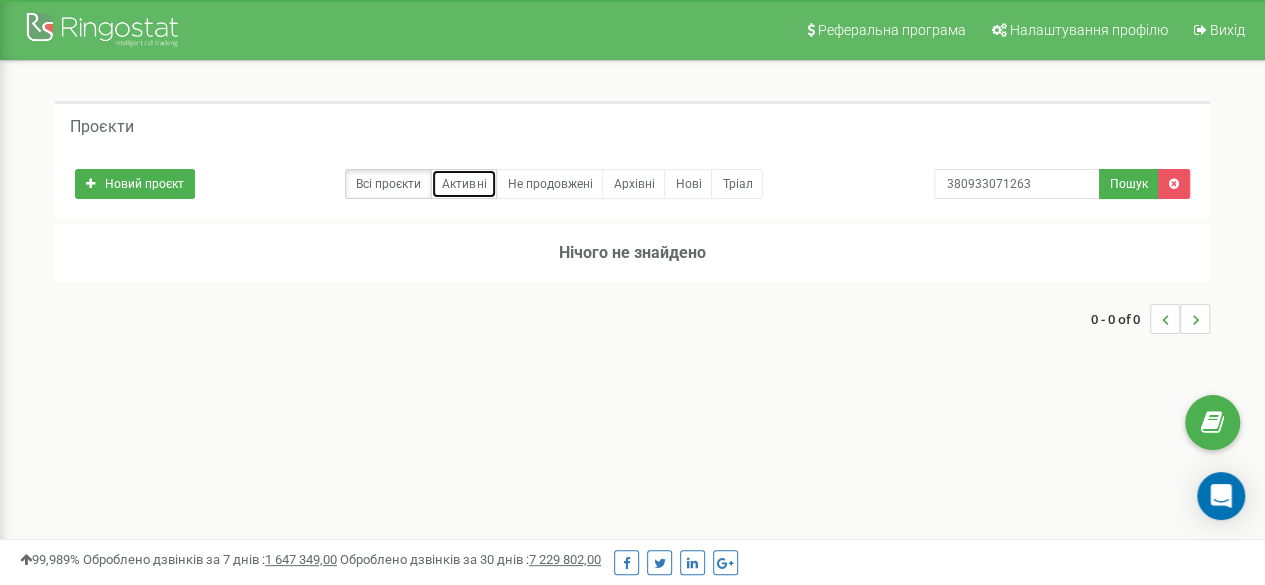 click on "Активні" at bounding box center [464, 184] 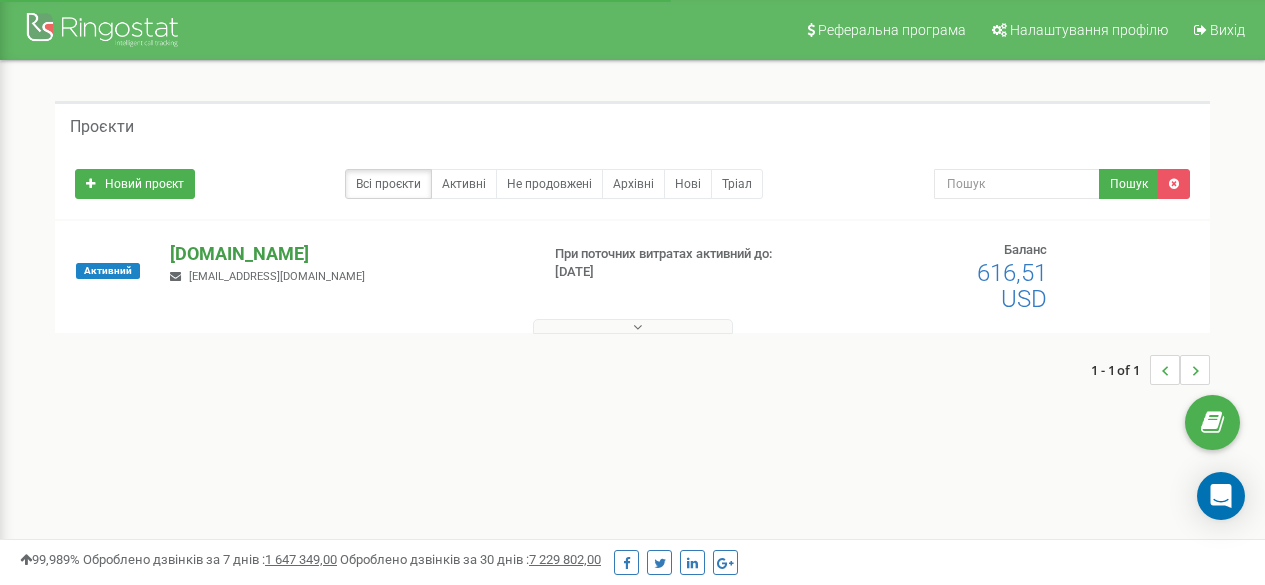 scroll, scrollTop: 0, scrollLeft: 0, axis: both 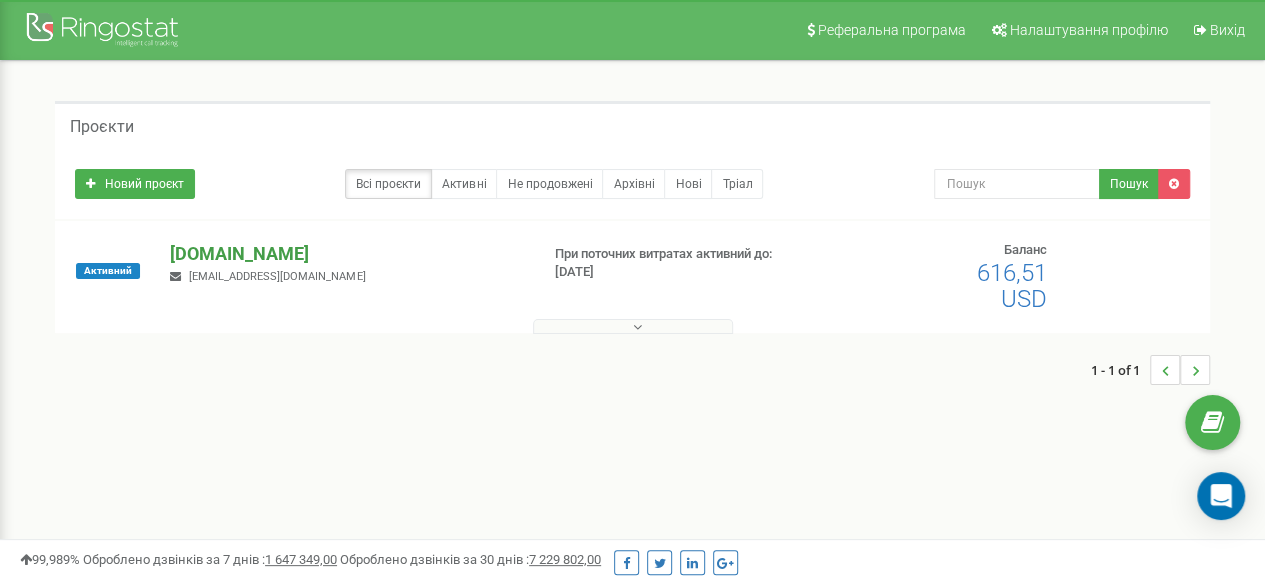 click on "[DOMAIN_NAME]" at bounding box center [346, 254] 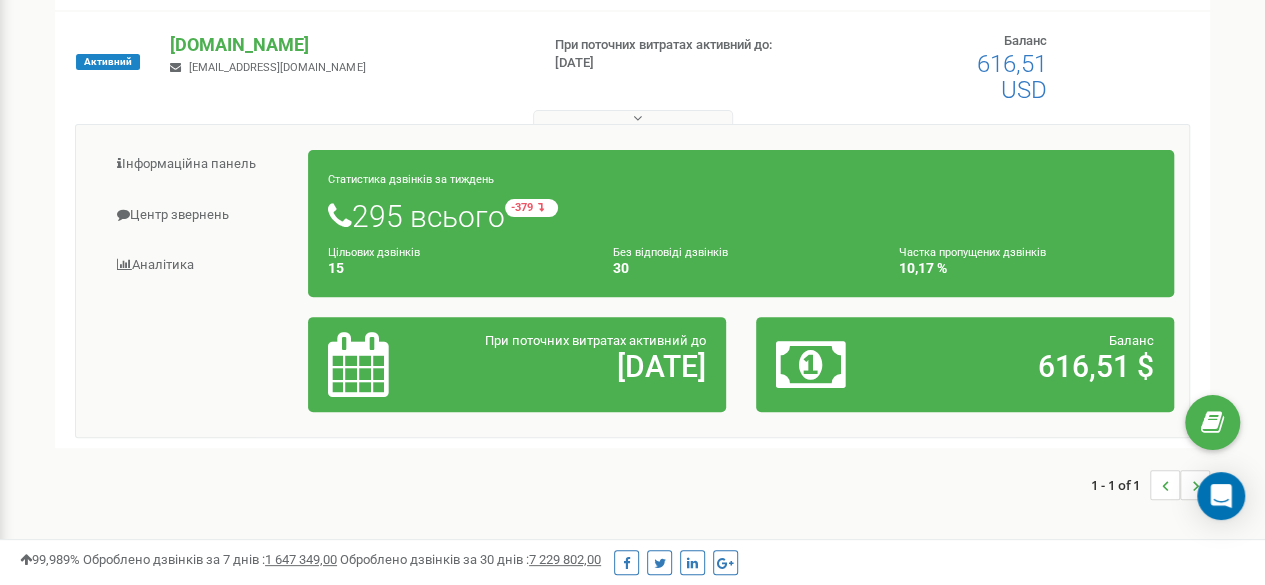 scroll, scrollTop: 196, scrollLeft: 0, axis: vertical 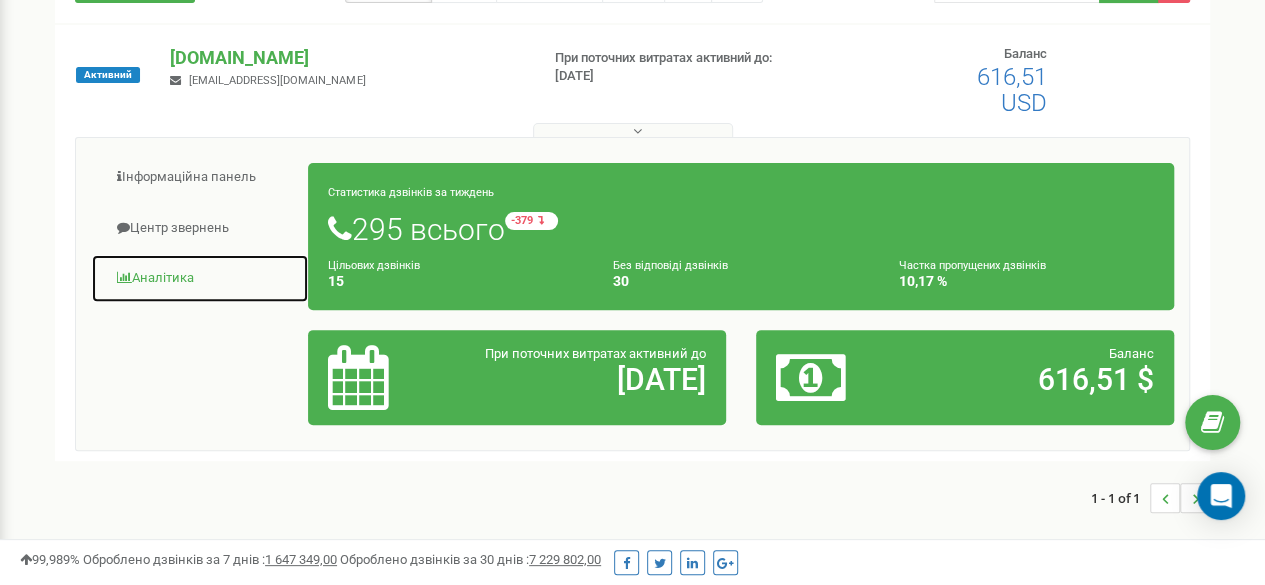 click on "Аналiтика" at bounding box center [200, 278] 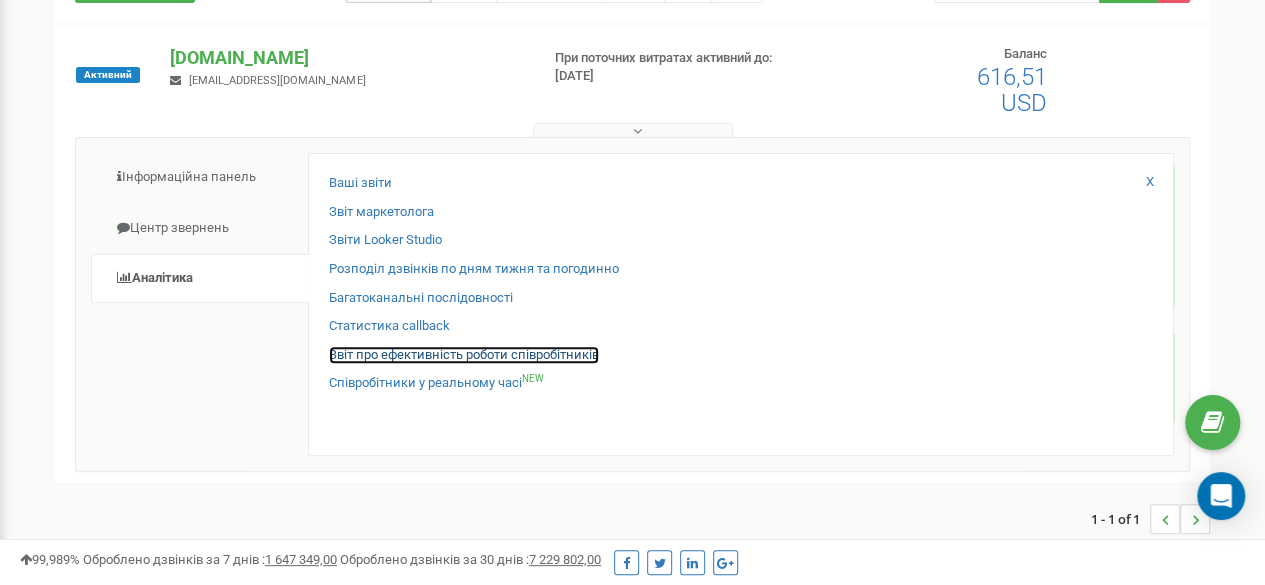 click on "Звіт про ефективність роботи співробітників" at bounding box center (464, 355) 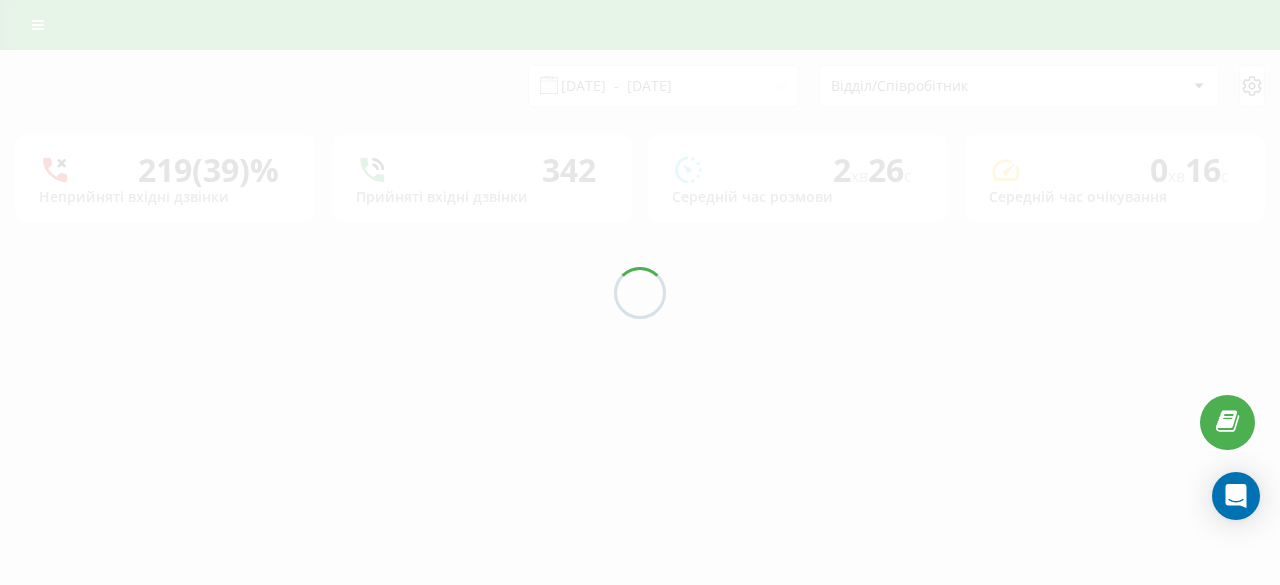 scroll, scrollTop: 0, scrollLeft: 0, axis: both 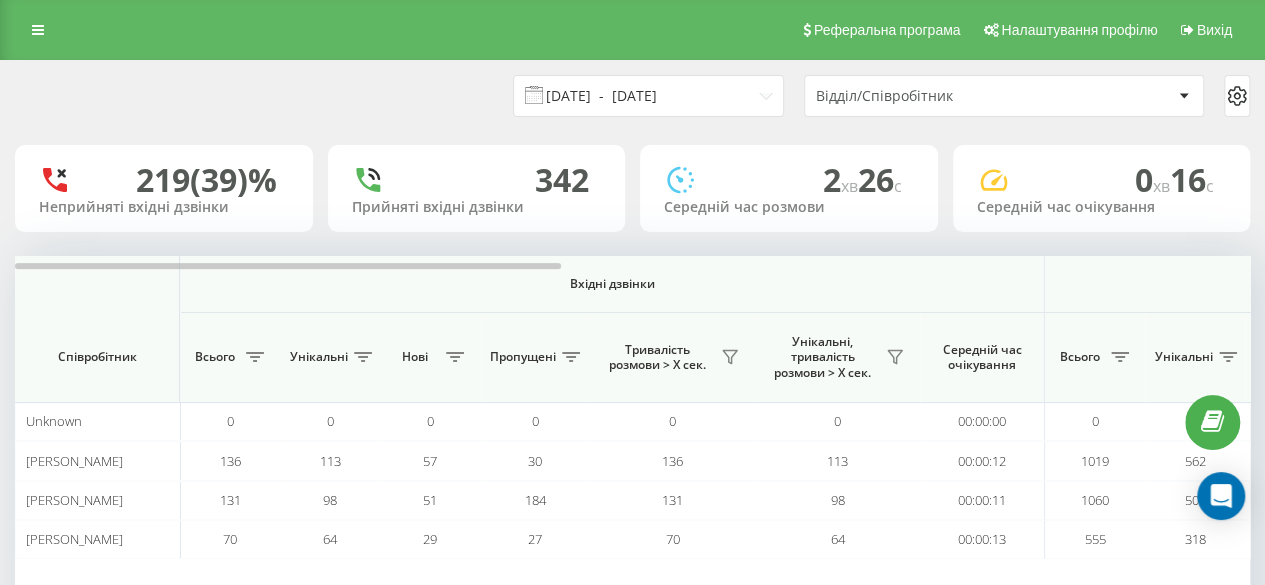 click on "[DATE]  -  [DATE]" at bounding box center [648, 96] 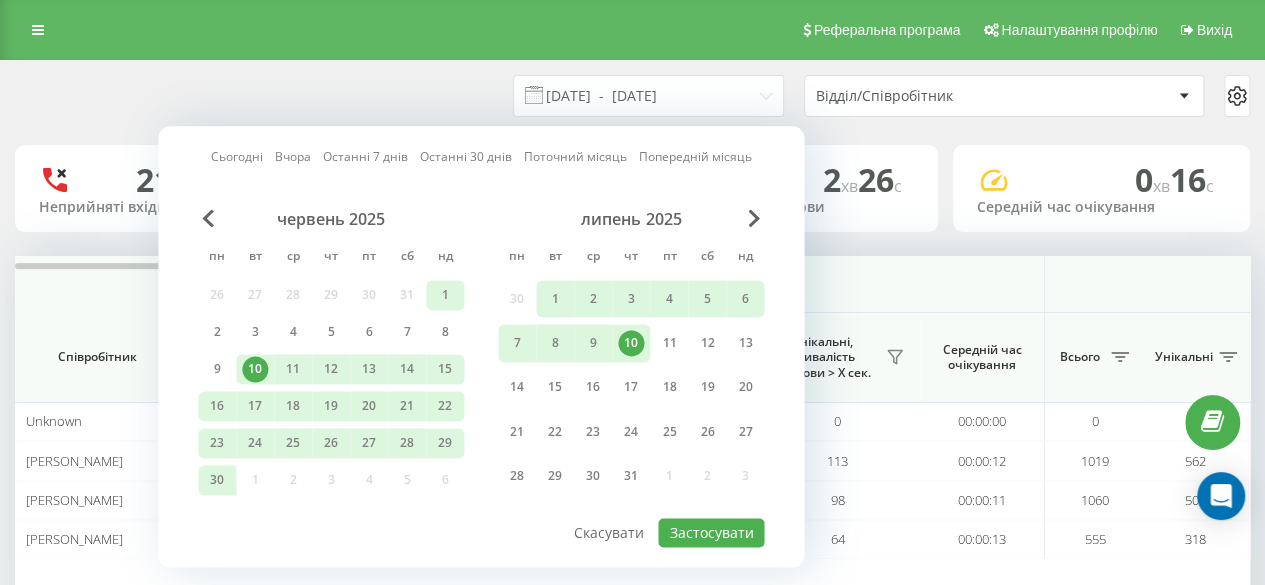 click on "1" at bounding box center (445, 295) 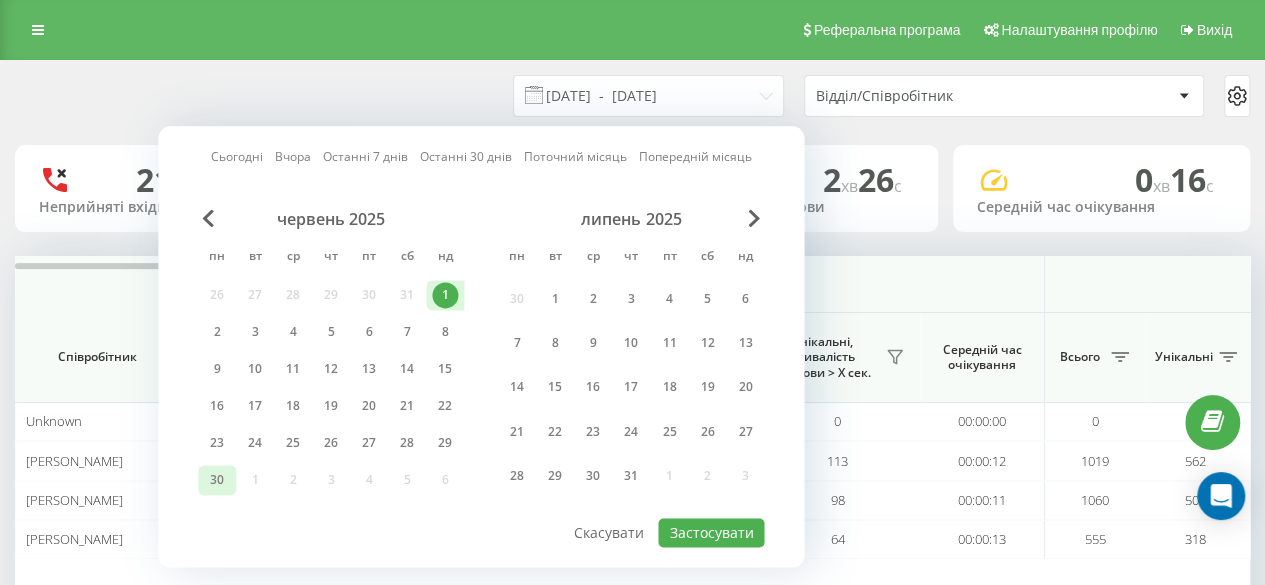 click on "30" at bounding box center [217, 480] 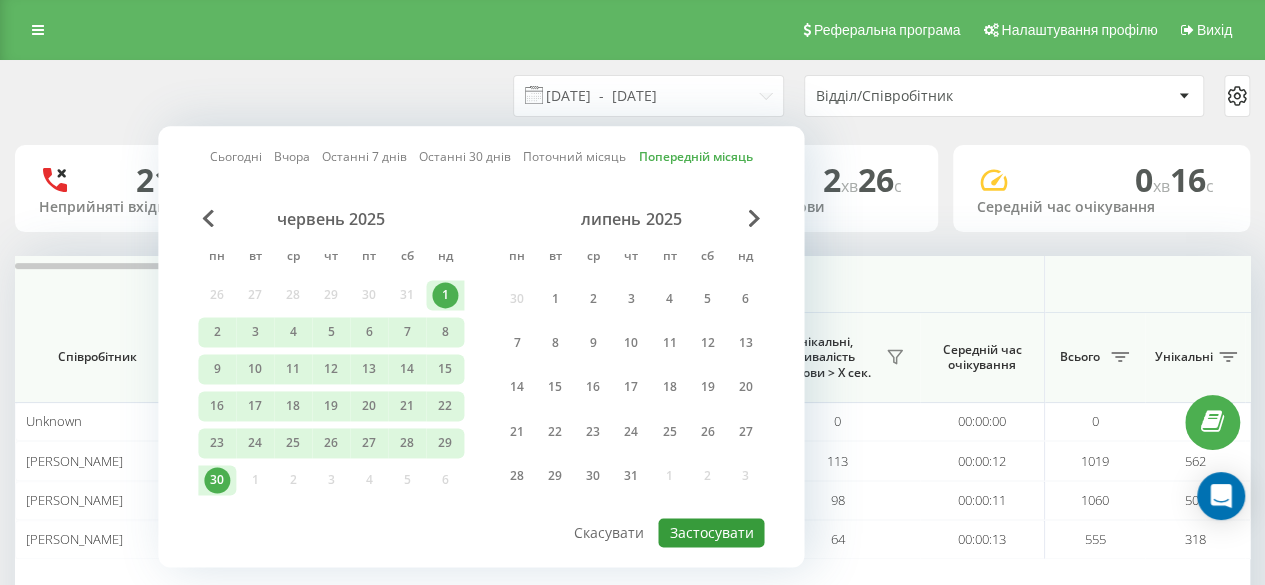 click on "Застосувати" at bounding box center [711, 532] 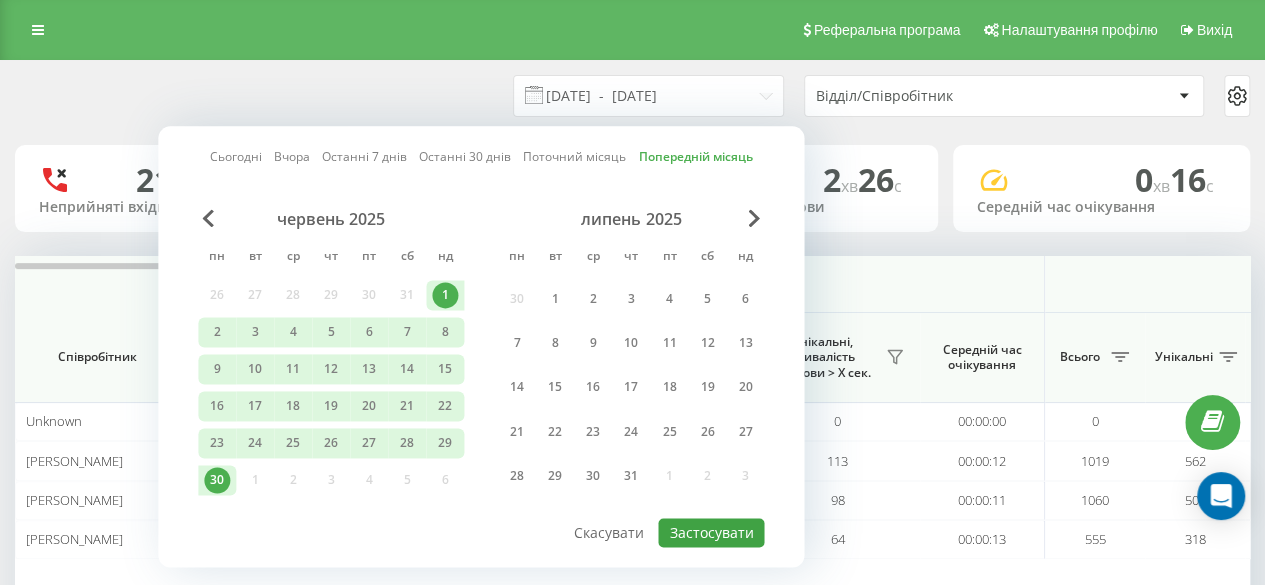 type on "01.06.2025  -  30.06.2025" 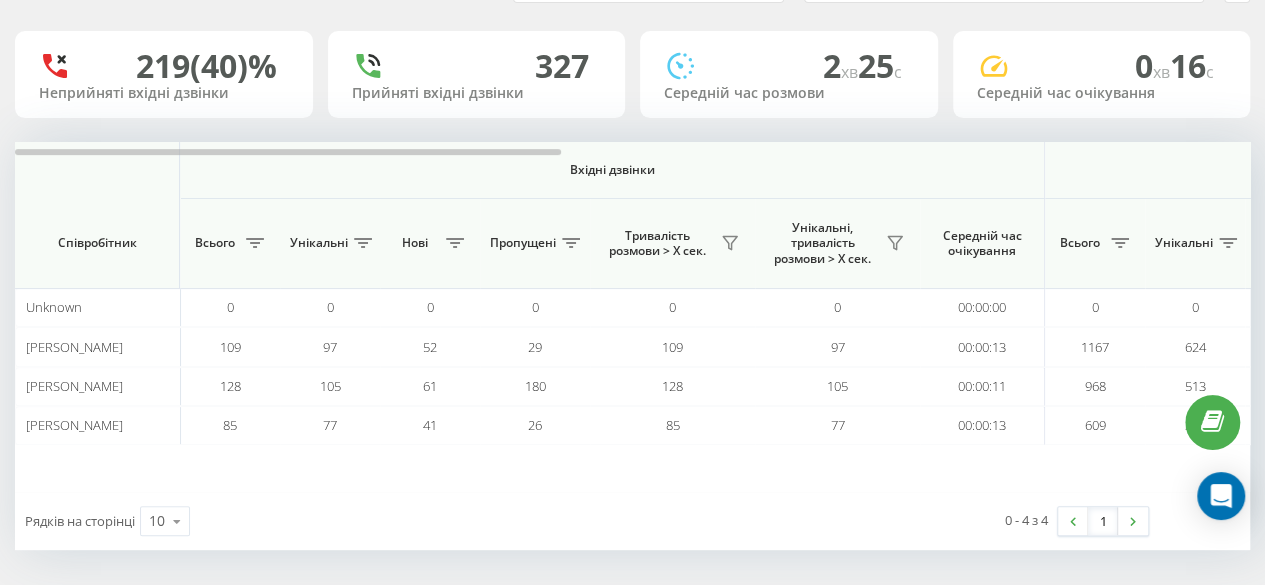scroll, scrollTop: 118, scrollLeft: 0, axis: vertical 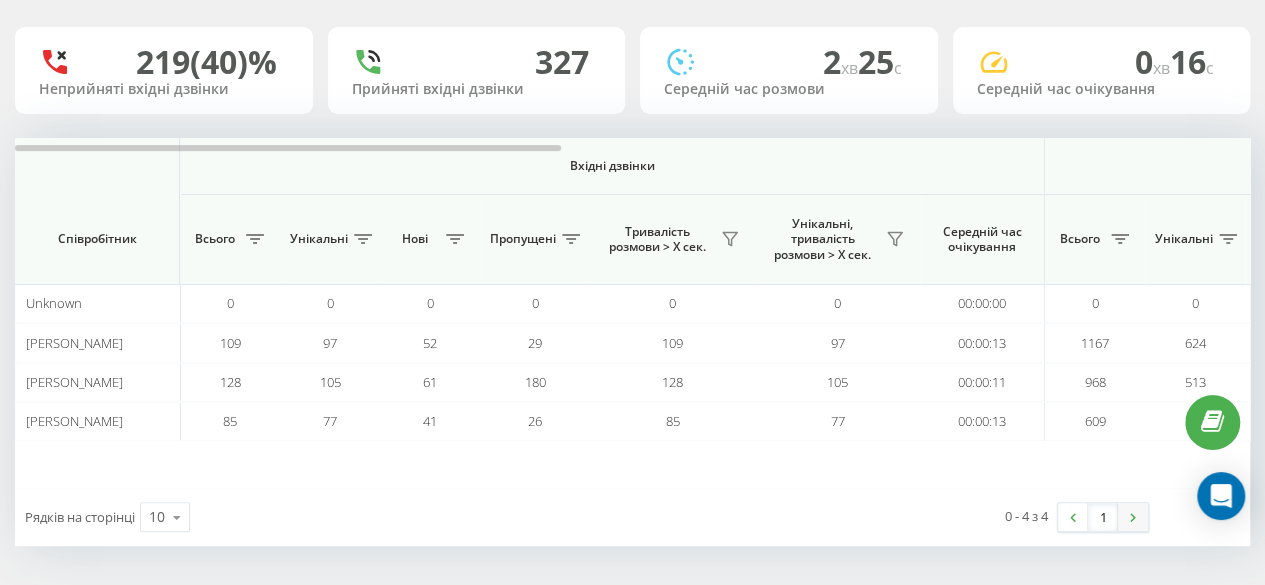 click at bounding box center (1133, 517) 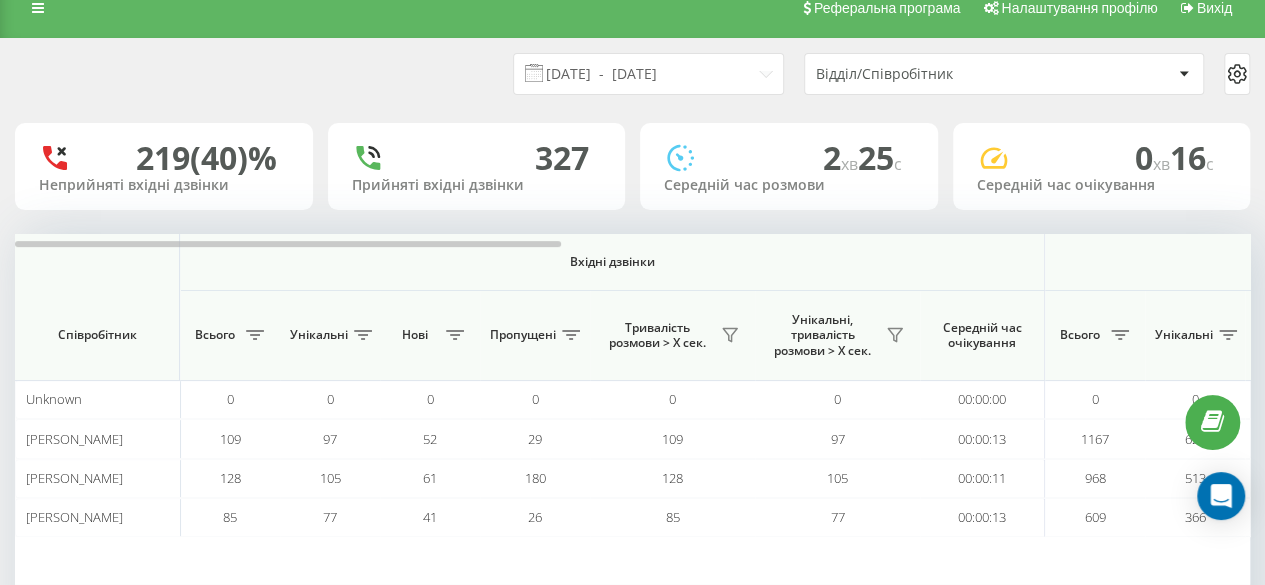 scroll, scrollTop: 19, scrollLeft: 0, axis: vertical 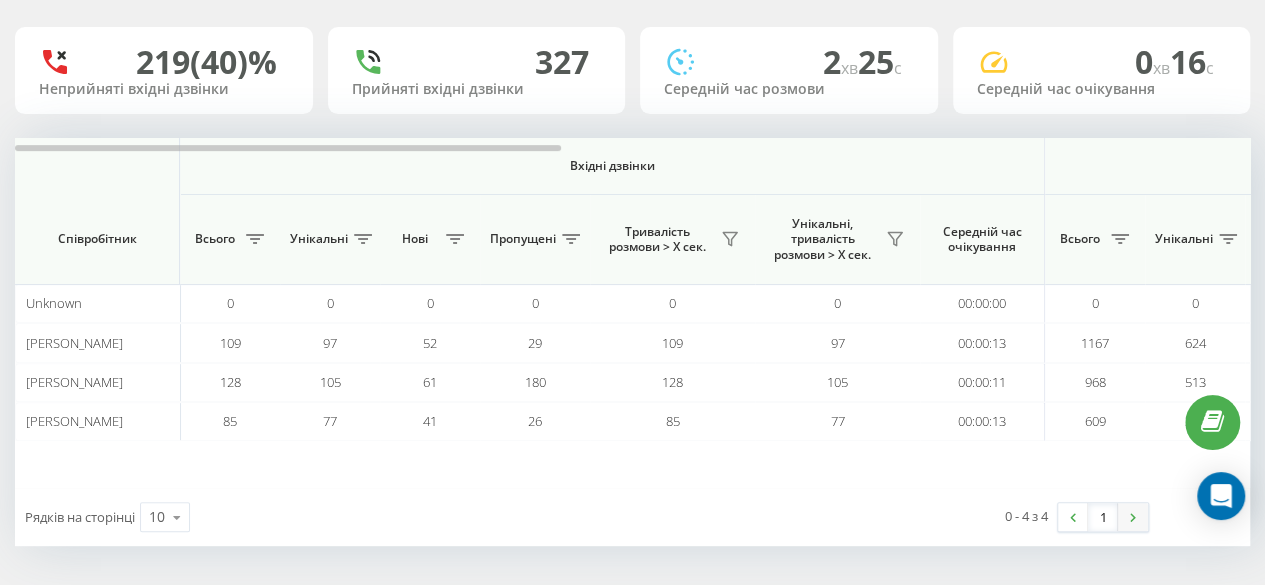 click at bounding box center (1133, 517) 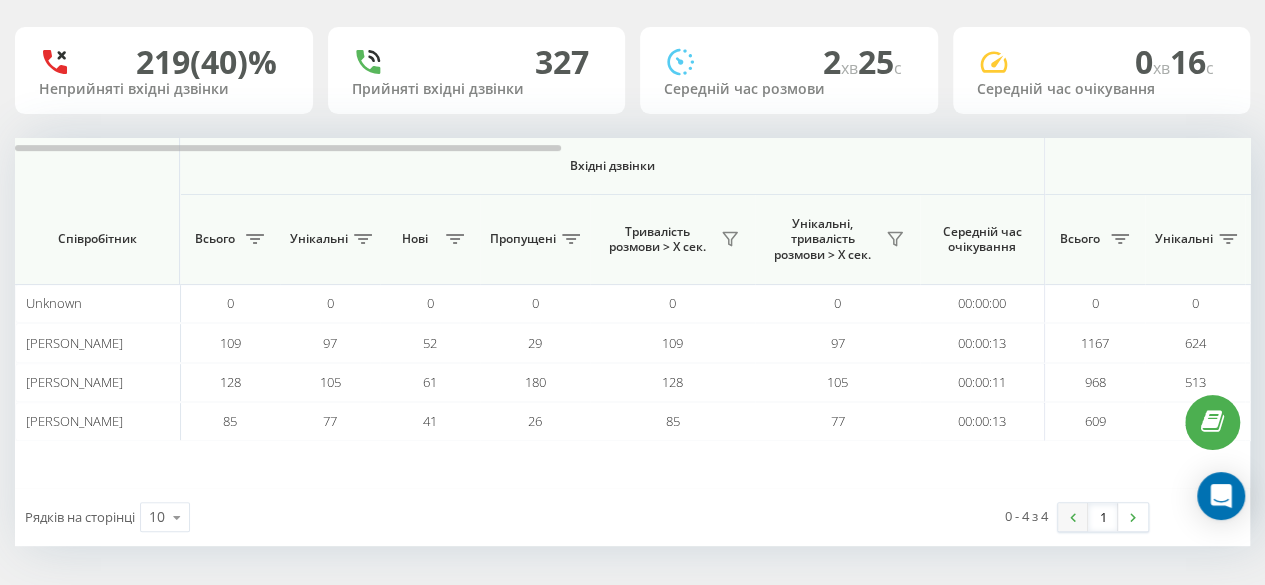 click at bounding box center (1073, 517) 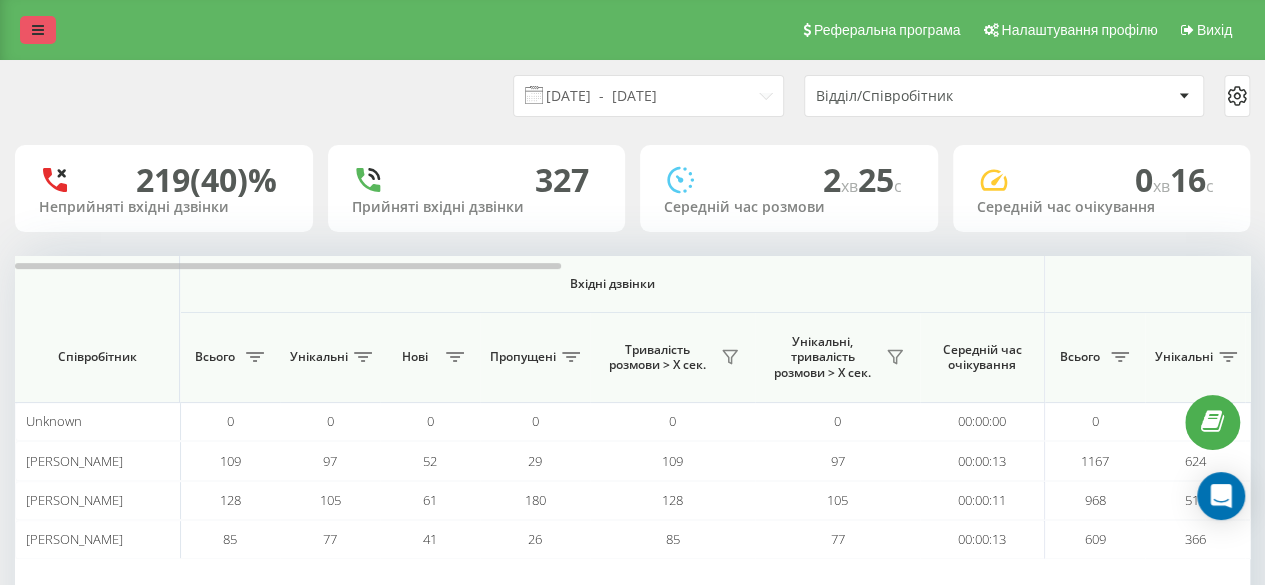 click at bounding box center (38, 30) 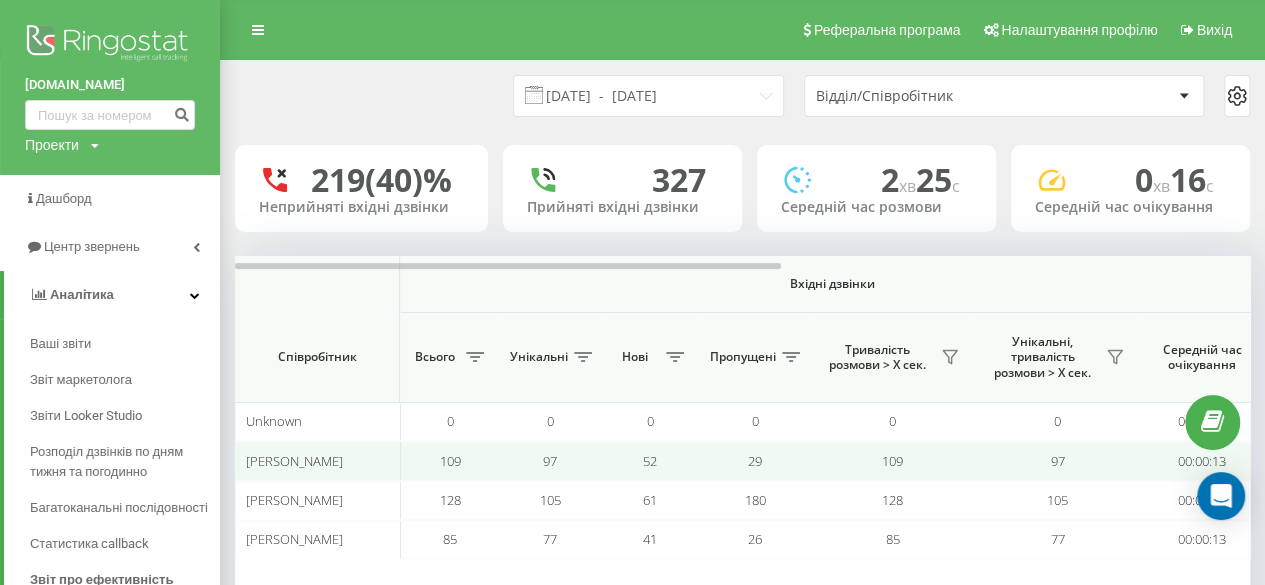 click on "Іванна Плиска" at bounding box center (317, 460) 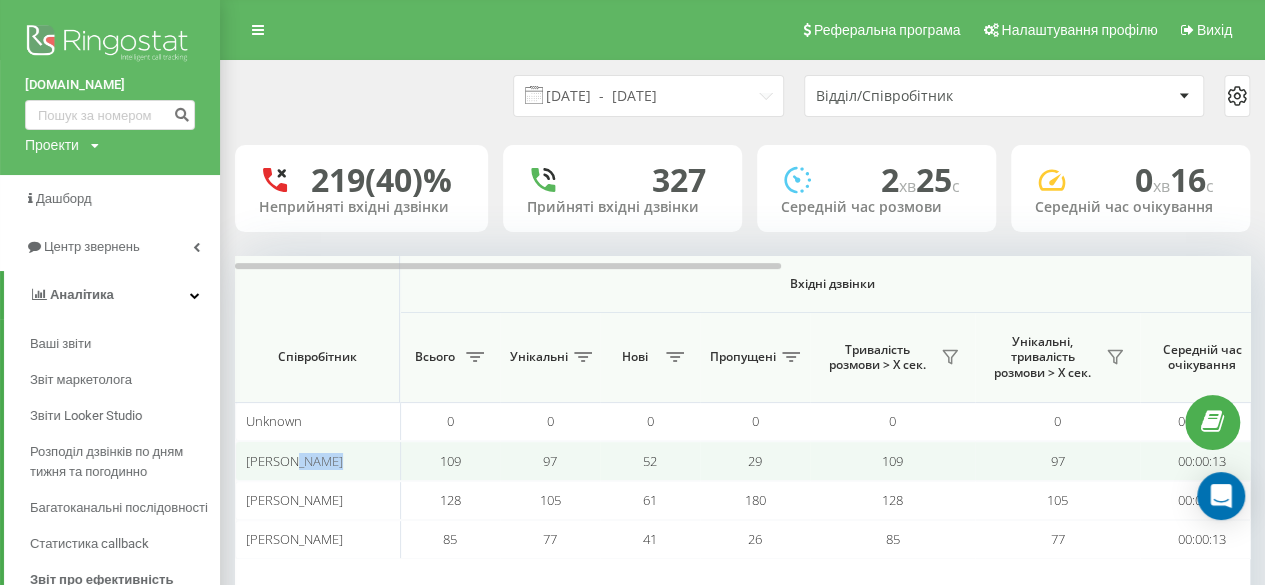 click on "[PERSON_NAME]" at bounding box center (317, 460) 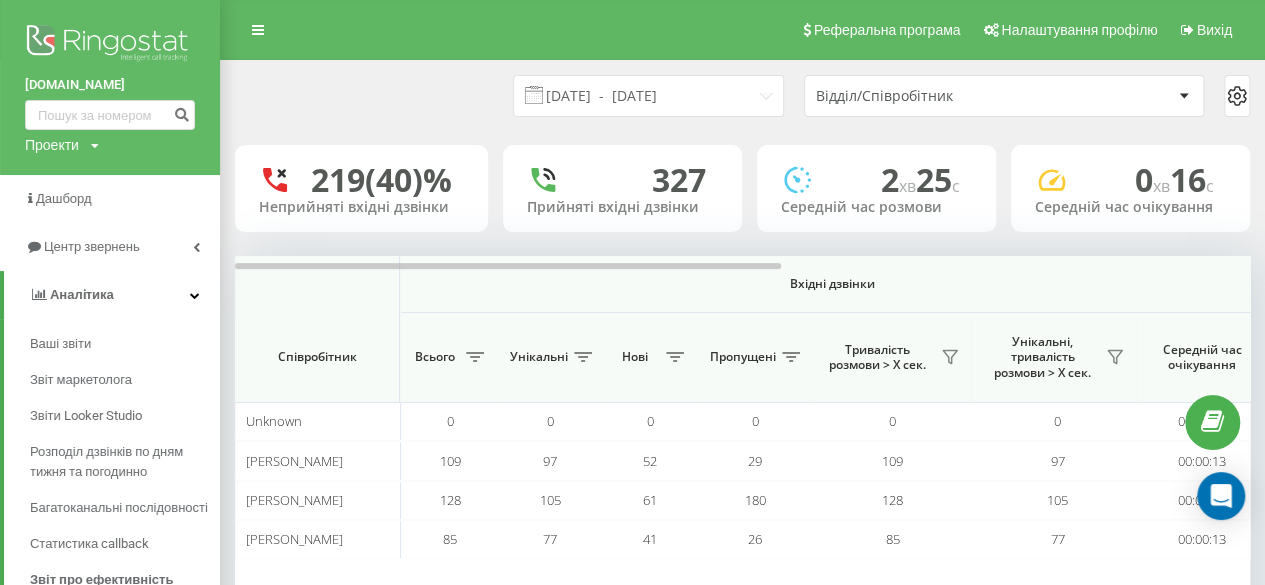 click on "Відділ/Співробітник" at bounding box center [935, 96] 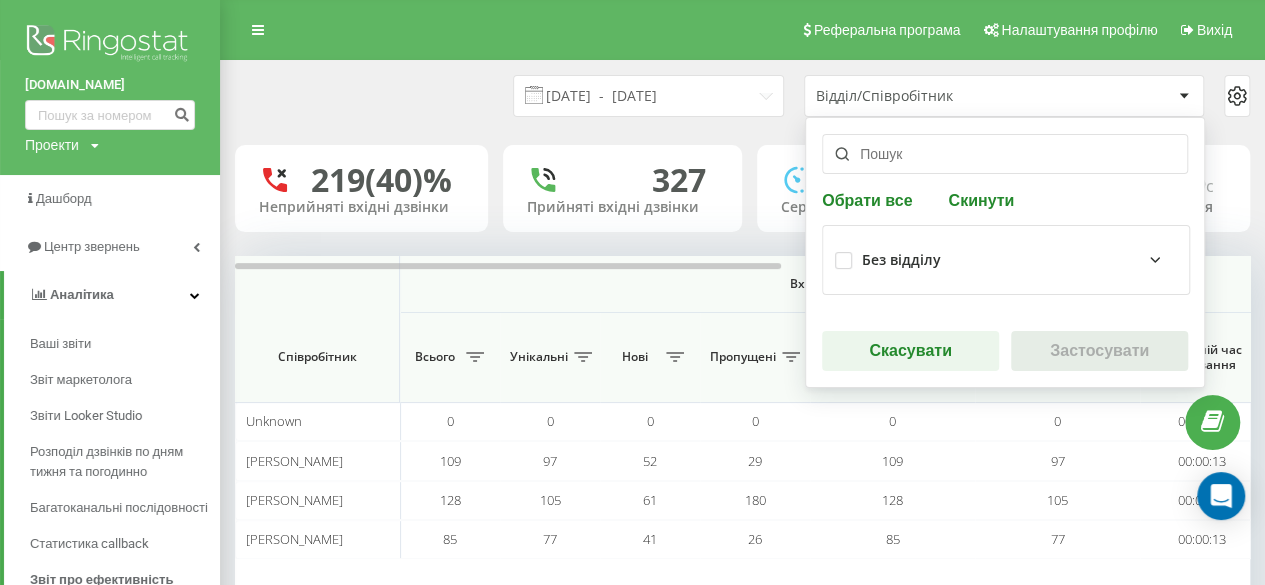 click on "01.06.2025  -  30.06.2025 Відділ/Співробітник Обрати все Скинути Без відділу Скасувати Застосувати 219  (40)% Неприйняті вхідні дзвінки 327 Прийняті вхідні дзвінки 2 хв  25 c Середній час розмови 0 хв  16 c Середній час очікування Вхідні дзвінки Вихідні дзвінки Всі дзвінки Співробітник Всього Унікальні Нові Пропущені Тривалість розмови > Х сек. Унікальні, тривалість розмови > Х сек. Середній час очікування Всього Унікальні Нові Тривалість розмови > Х сек. Унікальні, тривалість розмови > Х сек. Середній час очікування Всього Унікальні Нові Загальна тривалість розмови Unknown 0 0 0 0" at bounding box center [742, 362] 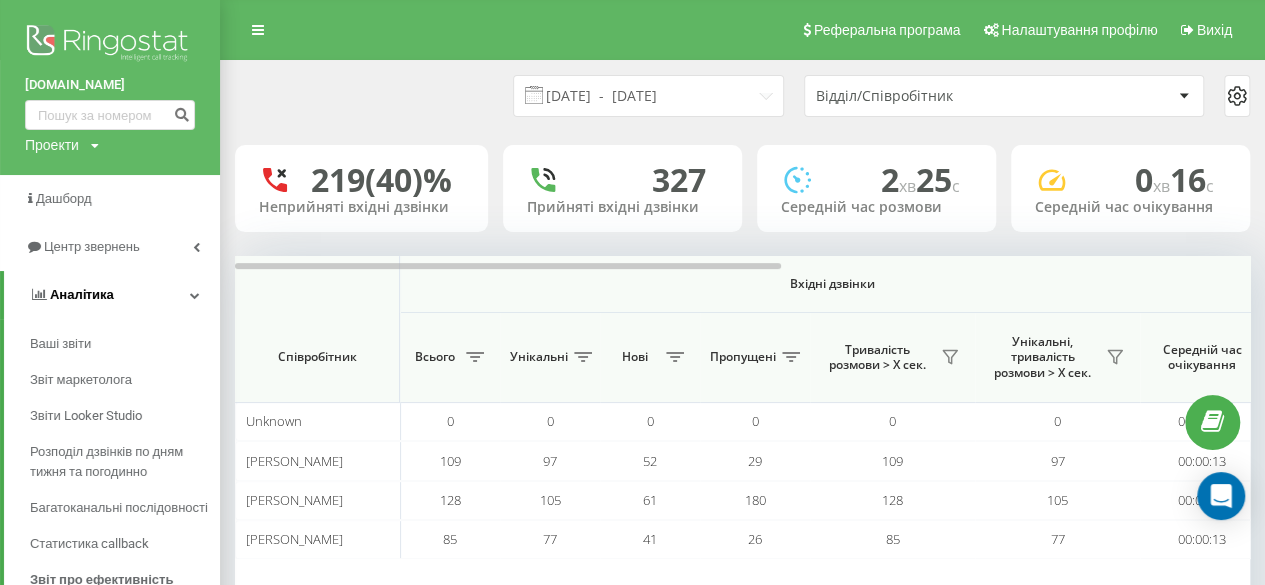 click on "Аналiтика" at bounding box center (82, 294) 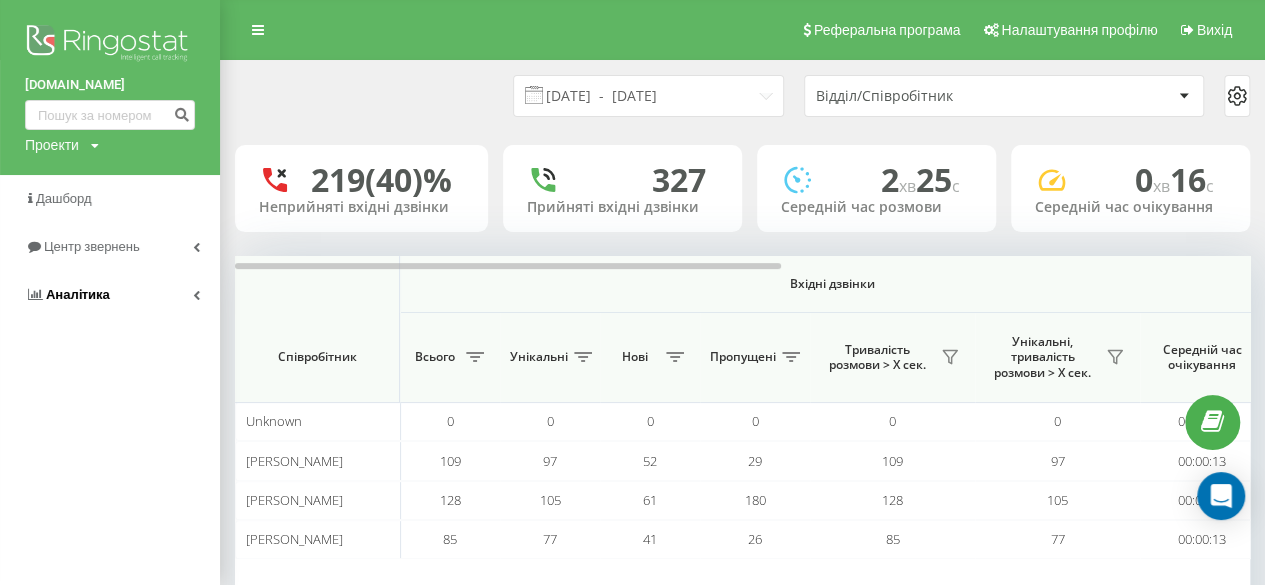 click on "Аналiтика" at bounding box center (78, 294) 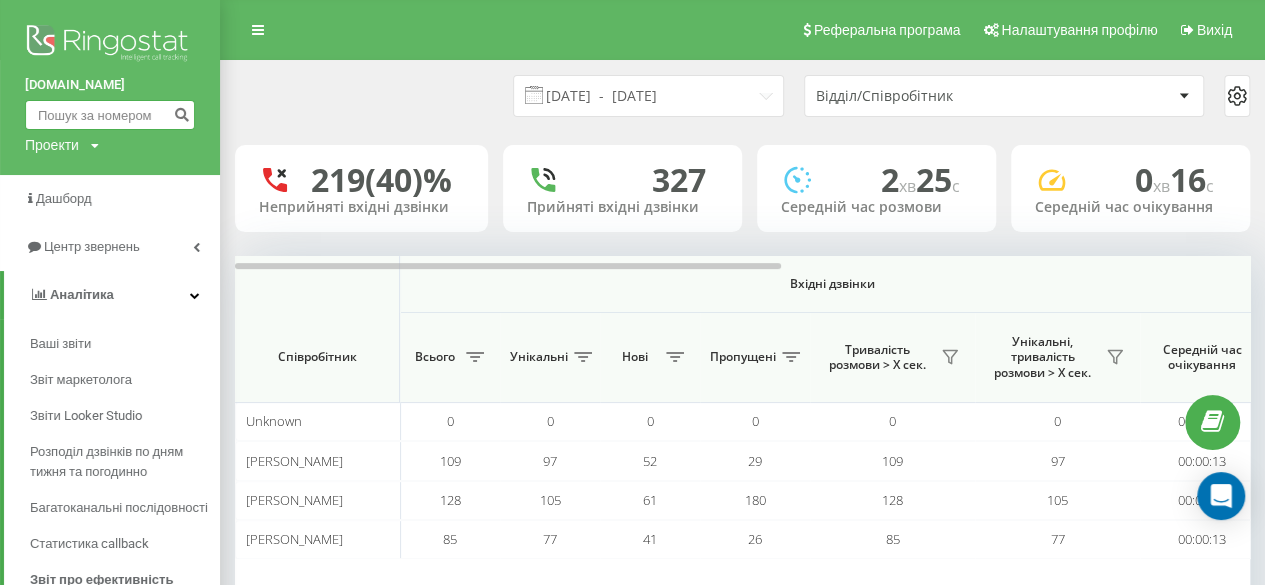 click at bounding box center [110, 115] 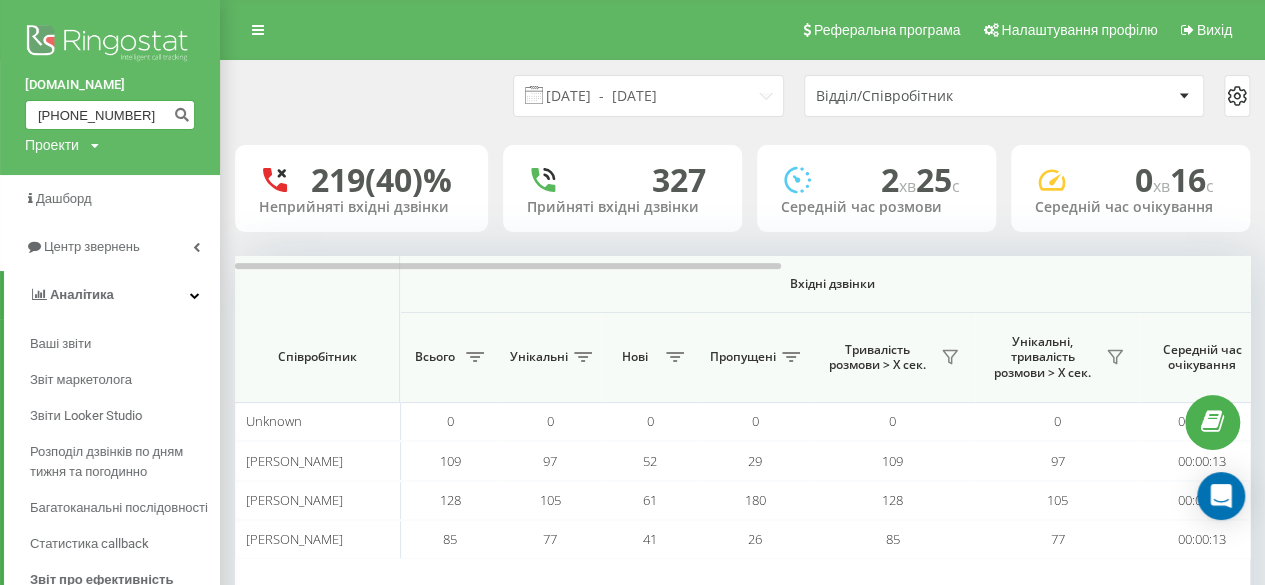 type on "+380933071263" 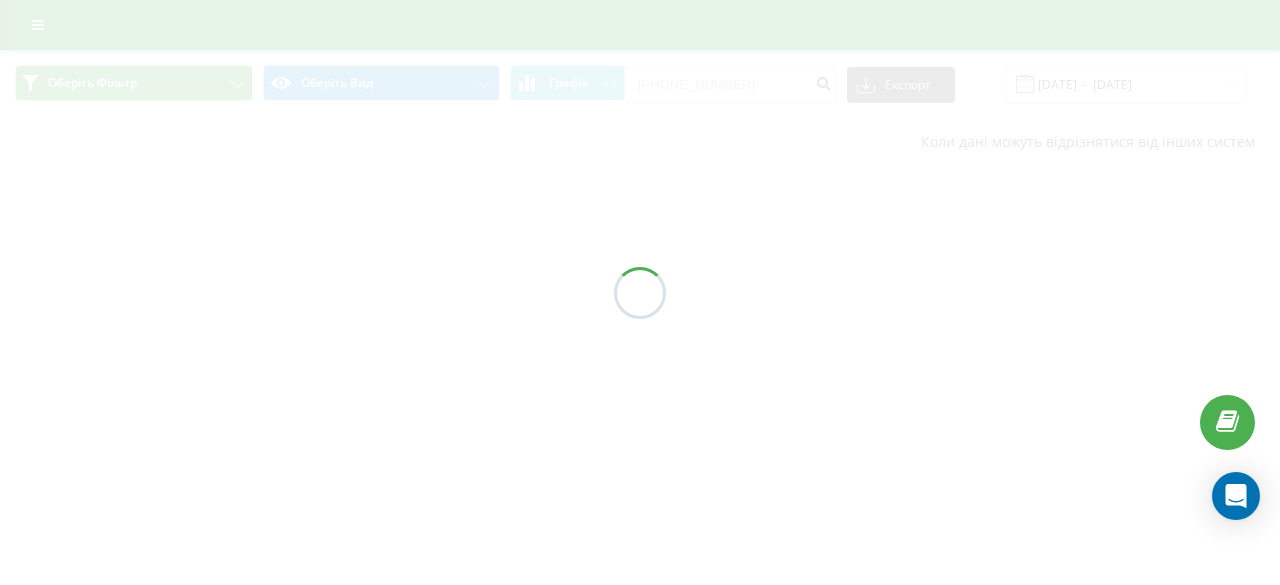 scroll, scrollTop: 0, scrollLeft: 0, axis: both 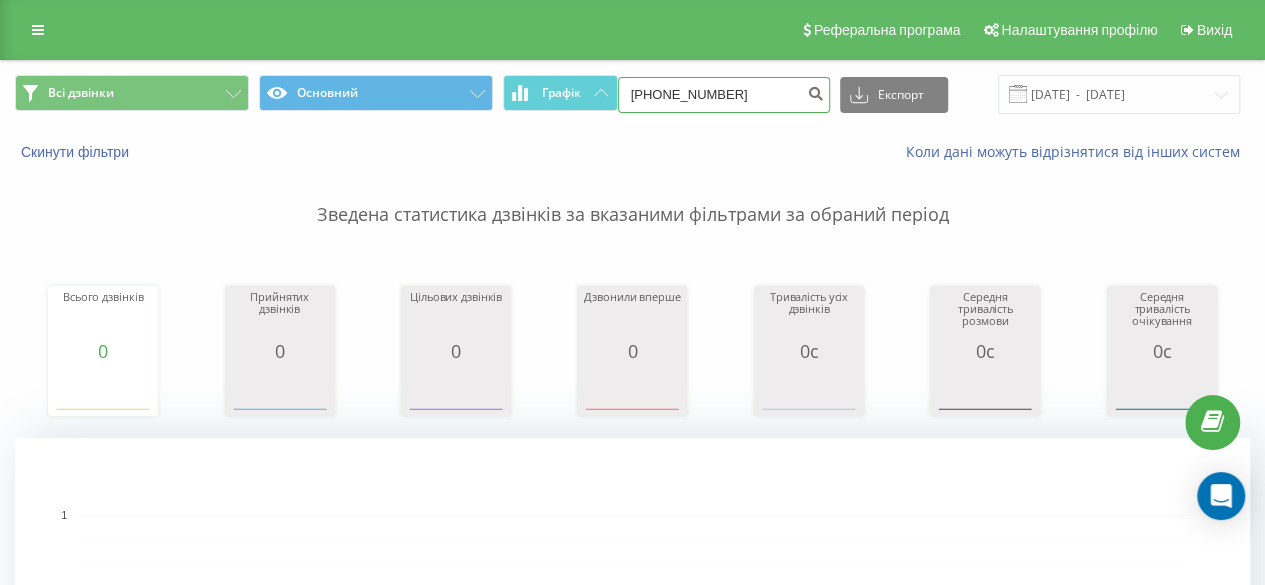 click on "+380933071263" at bounding box center (724, 95) 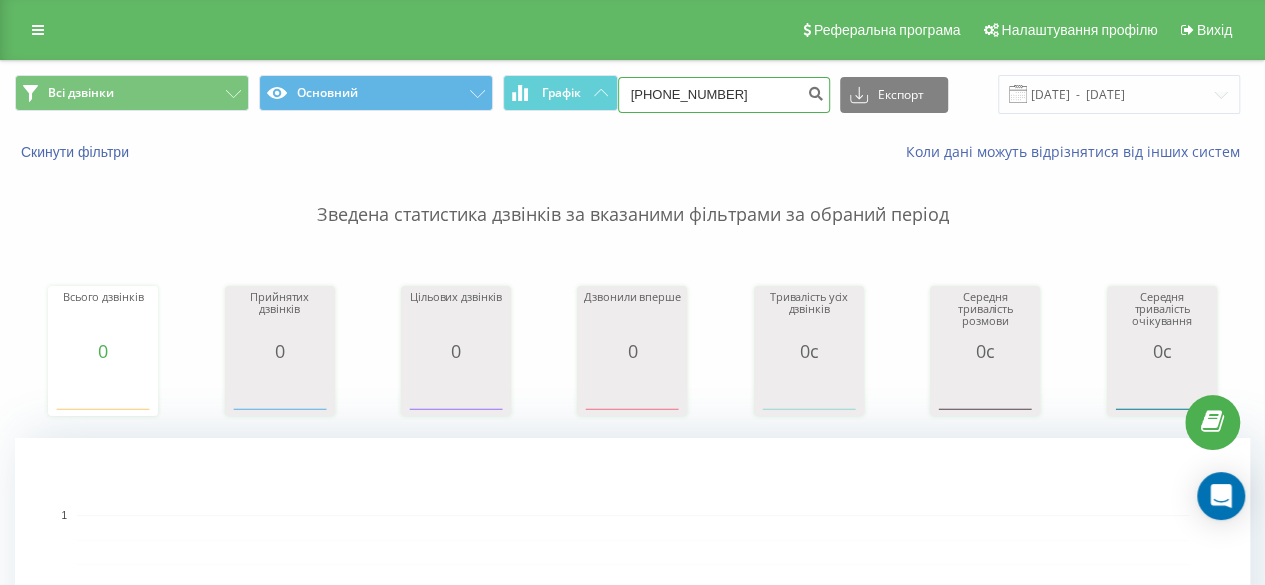 click on "+380933071263" at bounding box center (724, 95) 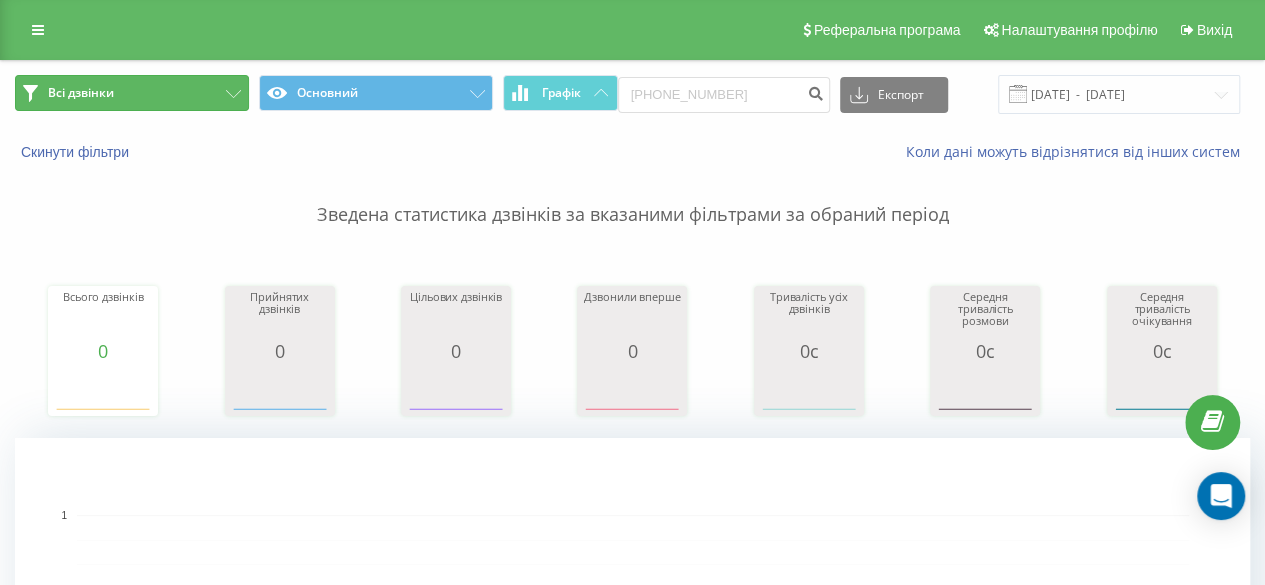 click on "Всі дзвінки" at bounding box center (132, 93) 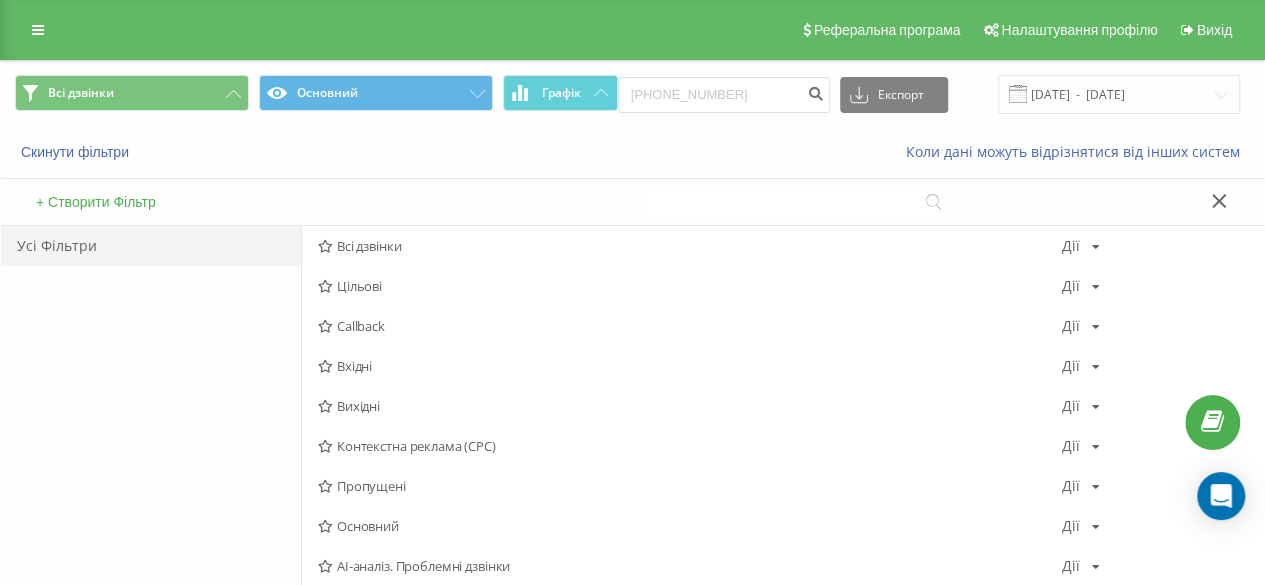 click at bounding box center [798, 202] 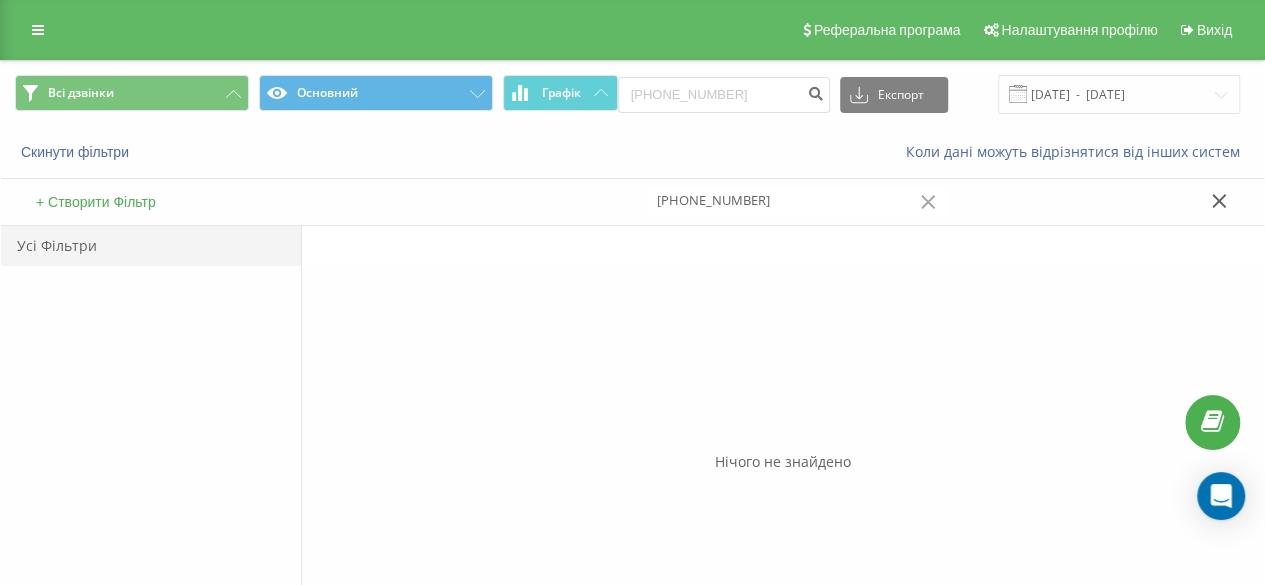 type on "+380933071263" 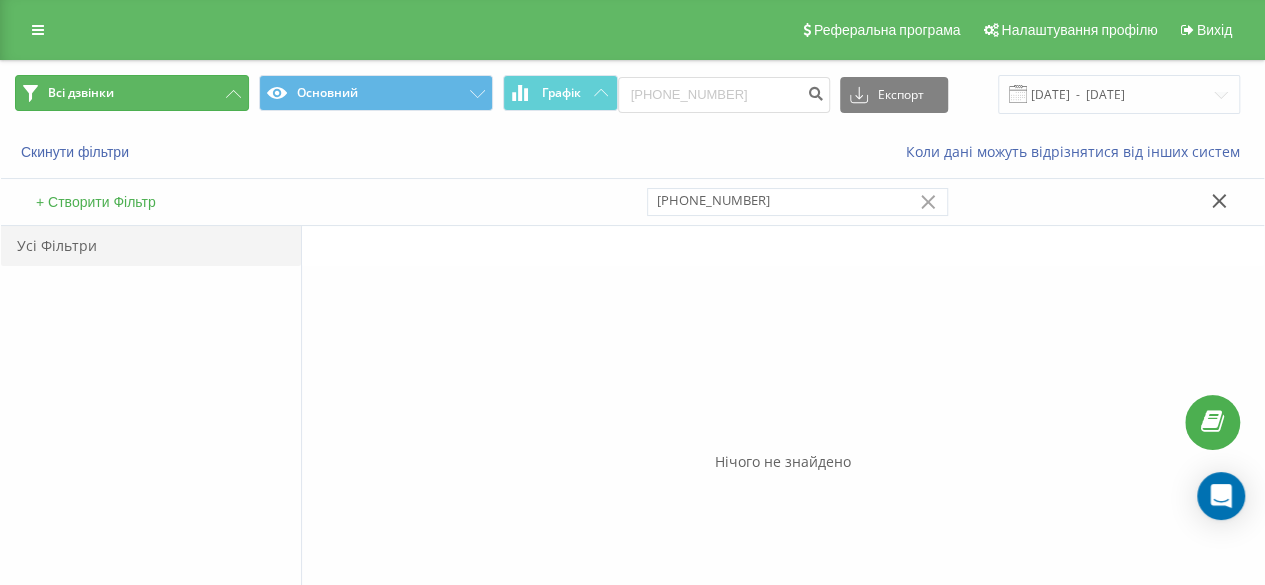 click on "Всі дзвінки" at bounding box center (132, 93) 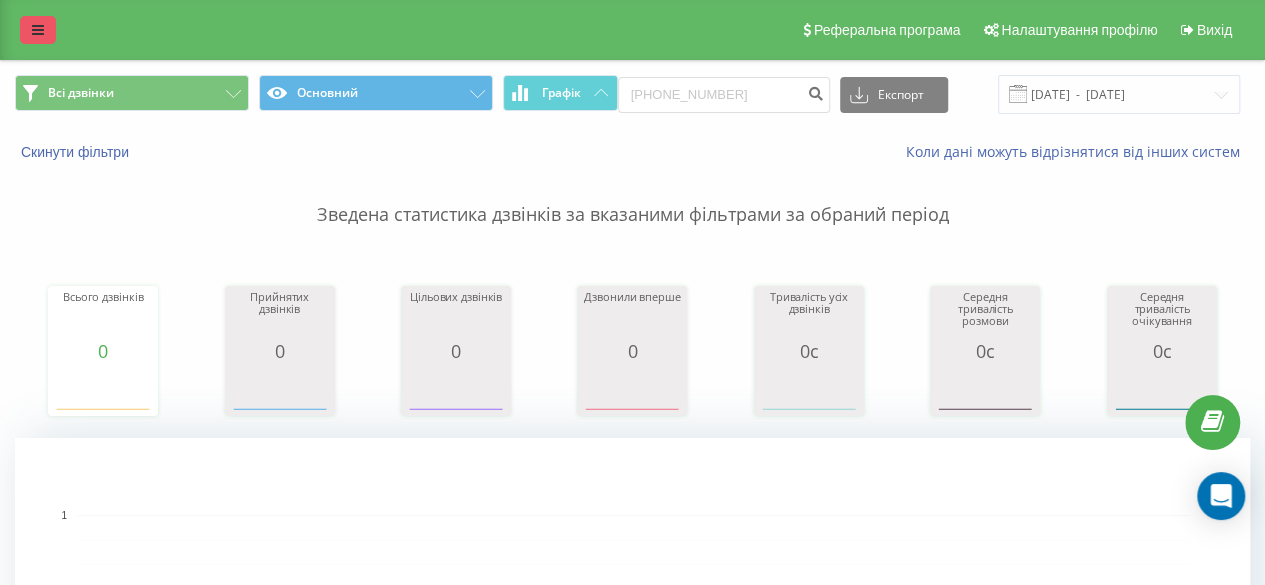 click at bounding box center (38, 30) 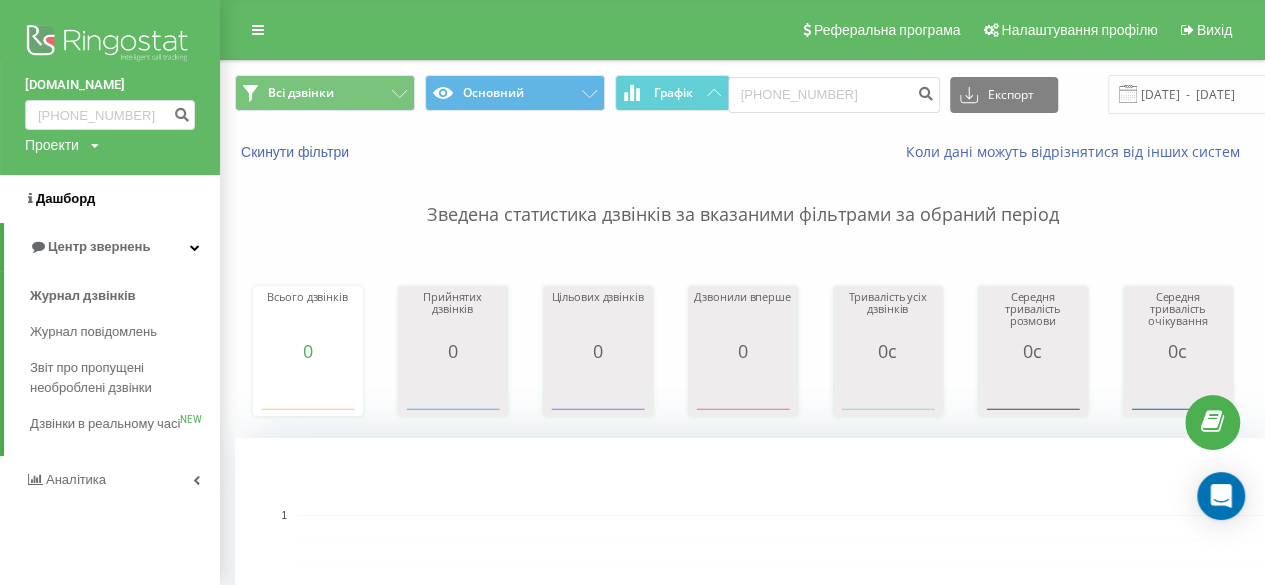 click on "Дашборд" at bounding box center [65, 198] 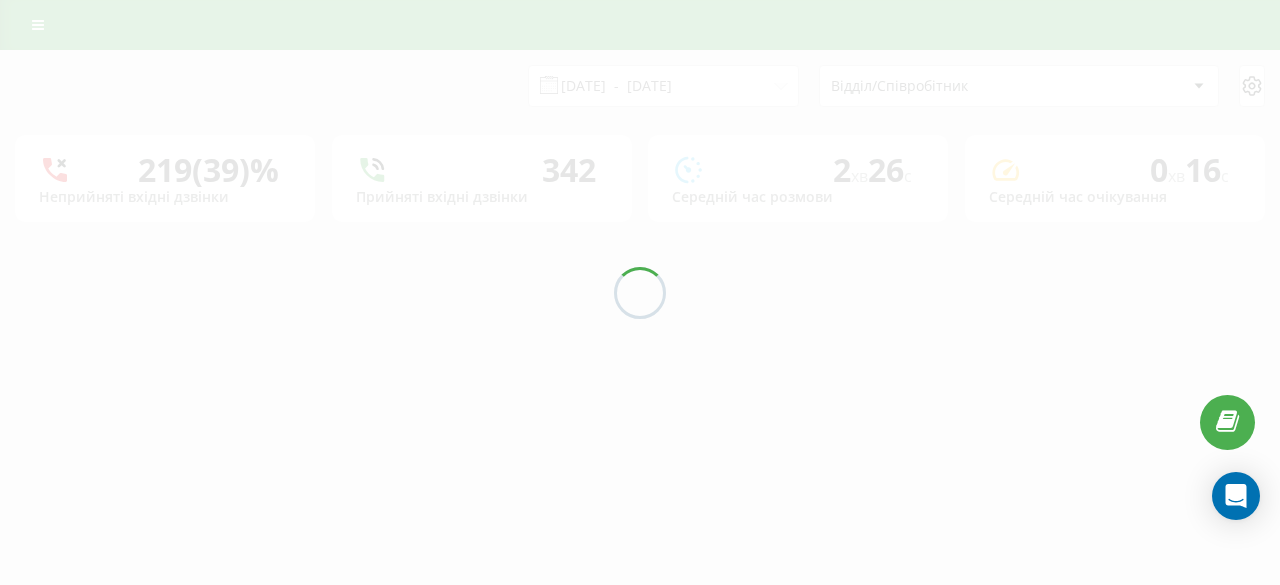 scroll, scrollTop: 0, scrollLeft: 0, axis: both 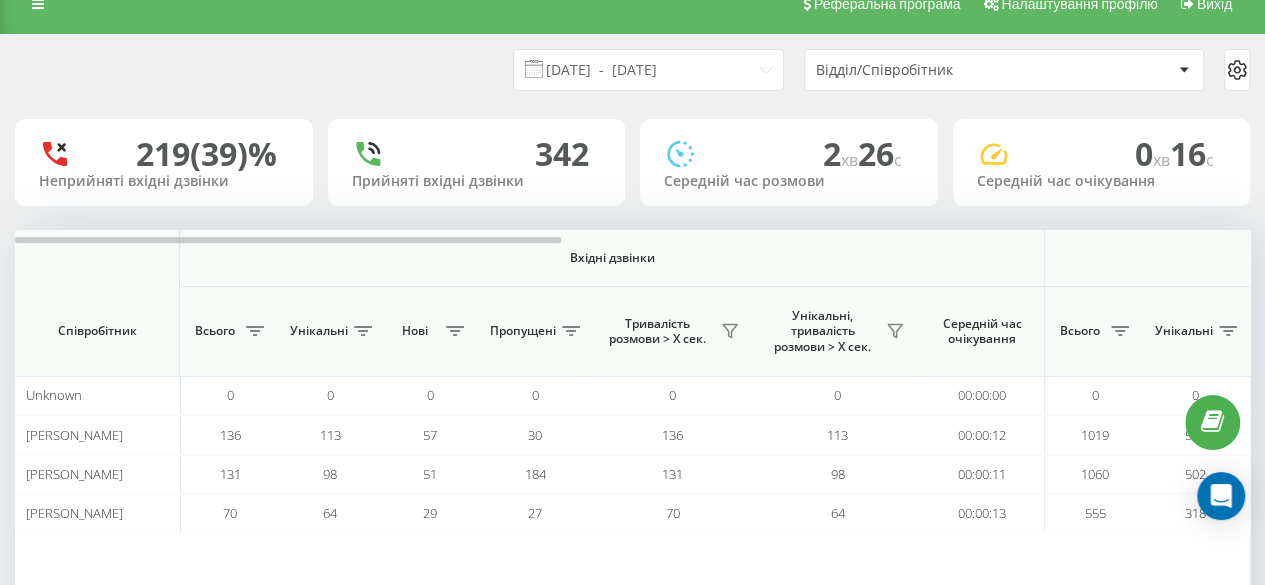 click on "Реферальна програма Налаштування профілю Вихід" at bounding box center [632, 4] 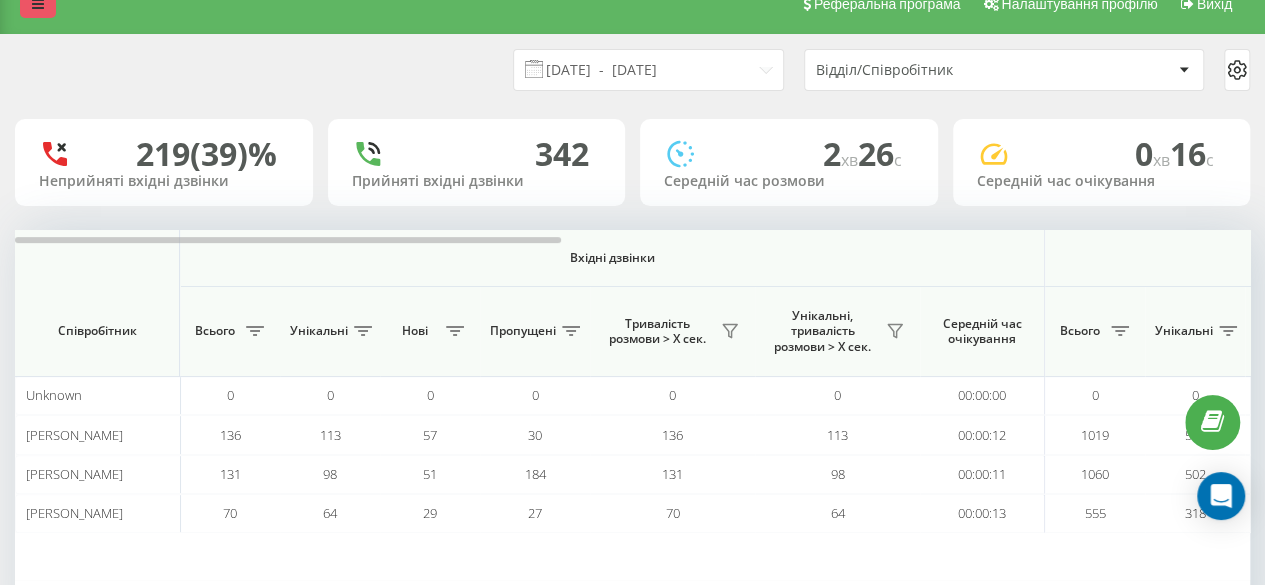 click at bounding box center (38, 4) 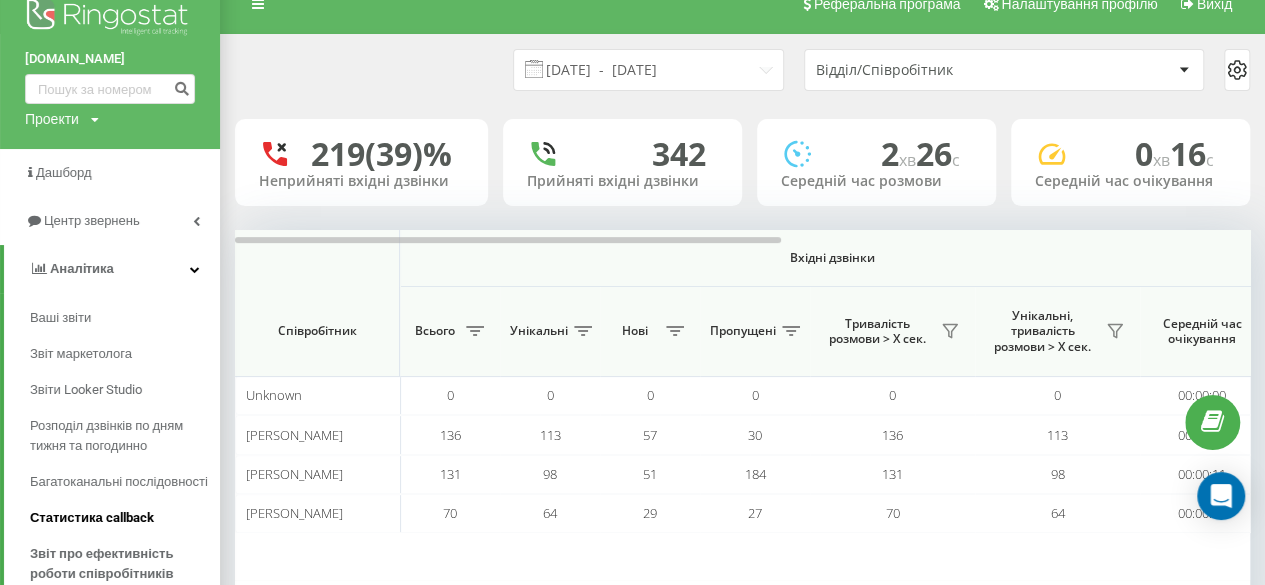 click on "Статистика callback" at bounding box center [92, 518] 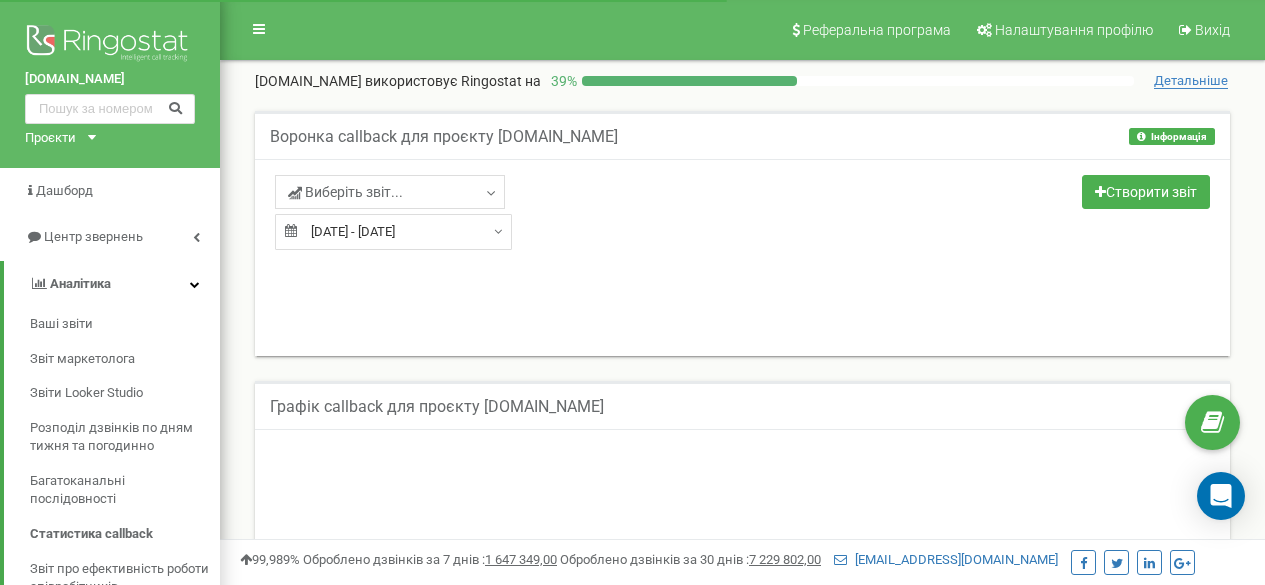 scroll, scrollTop: 0, scrollLeft: 0, axis: both 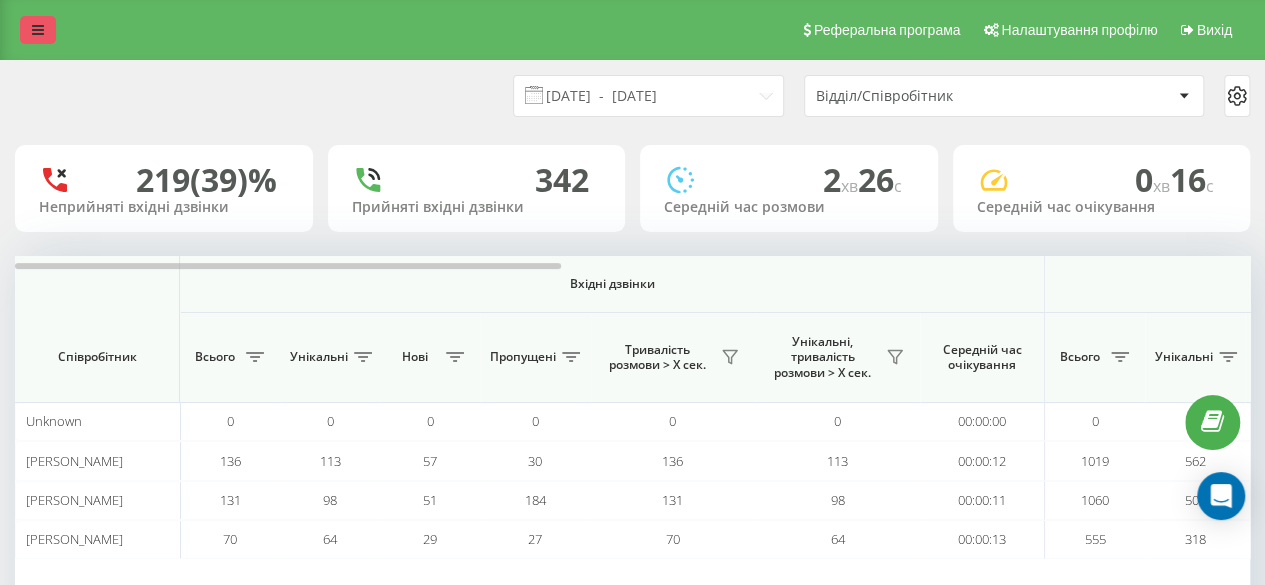 click at bounding box center (38, 30) 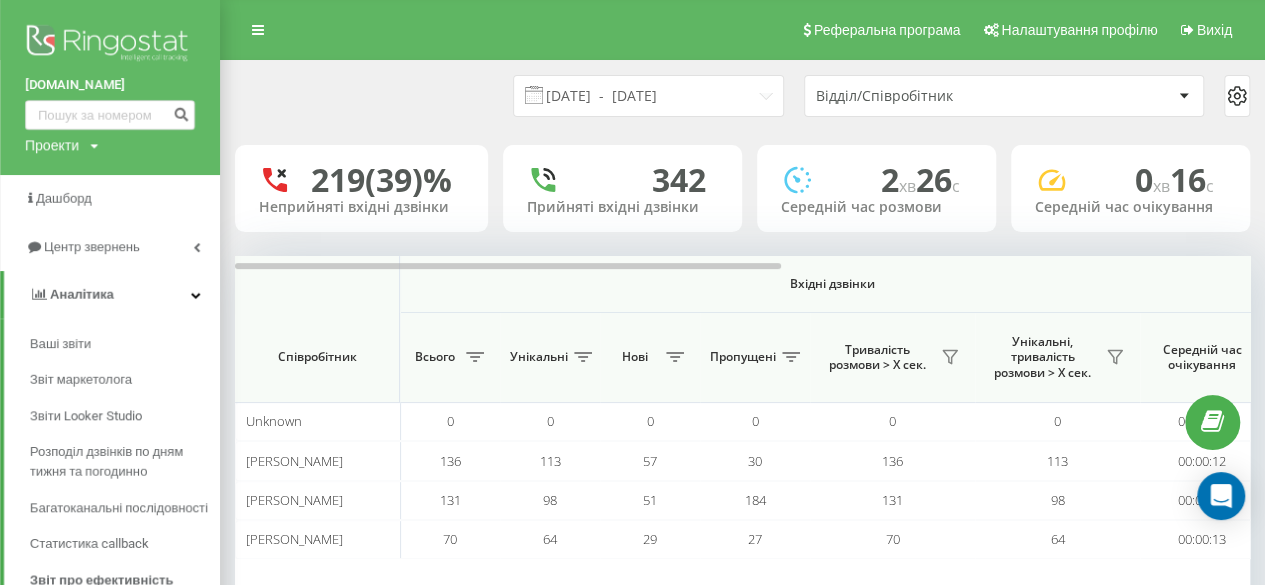 click on "Проекти proftech.kse.ua" at bounding box center (62, 145) 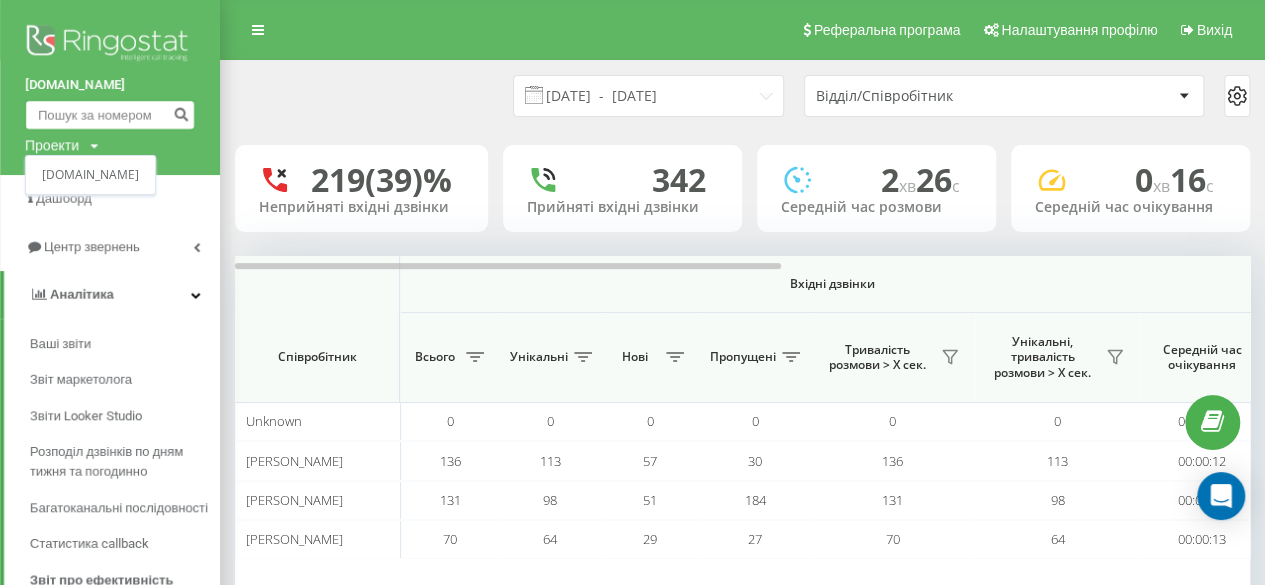 click at bounding box center (110, 115) 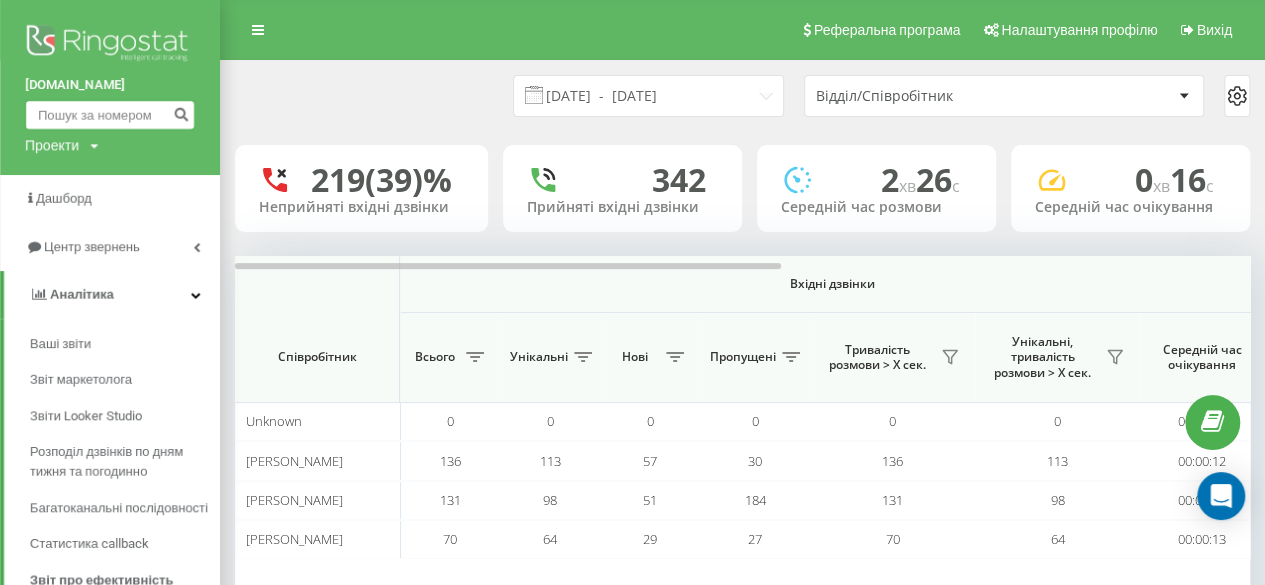 paste on "+380933071263" 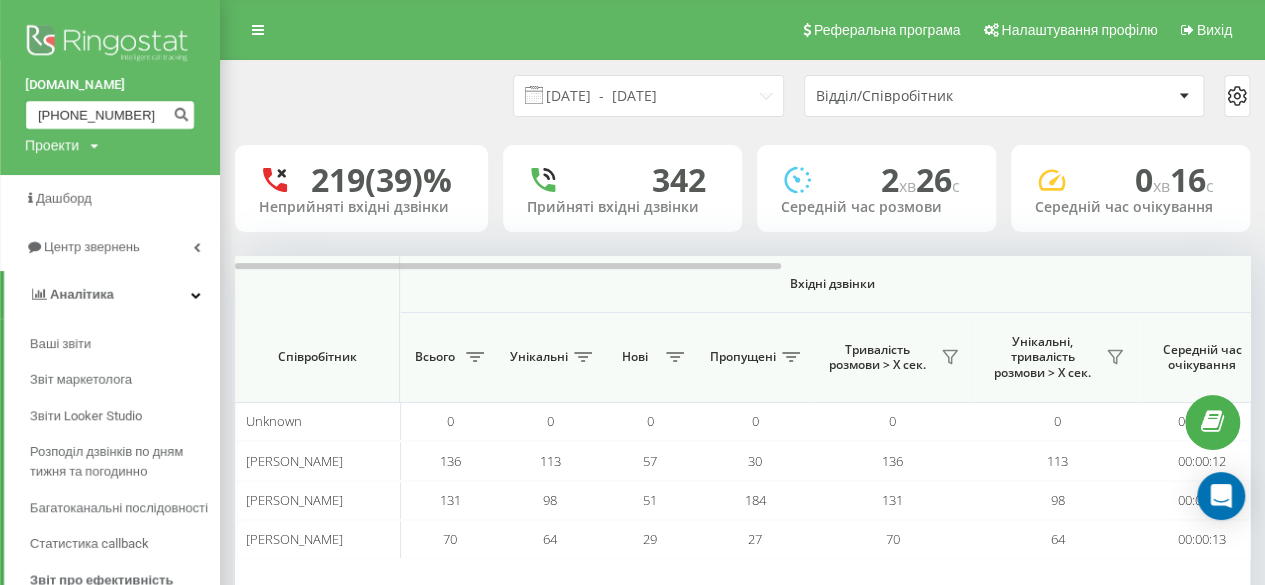 click on "+380933071263" at bounding box center (110, 115) 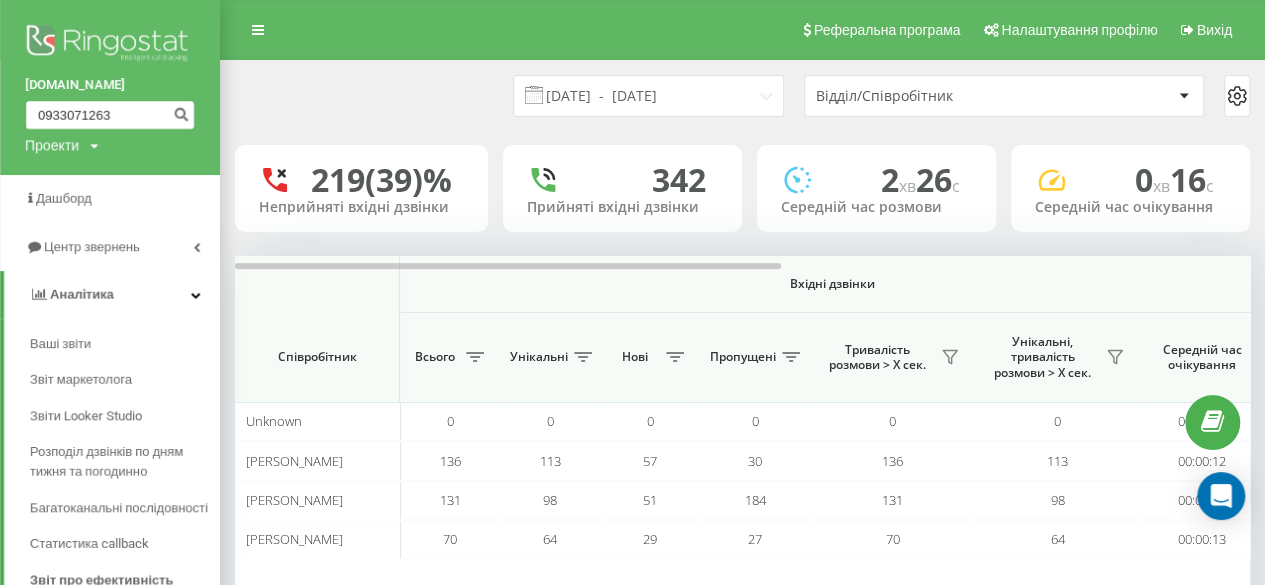 type on "0933071263" 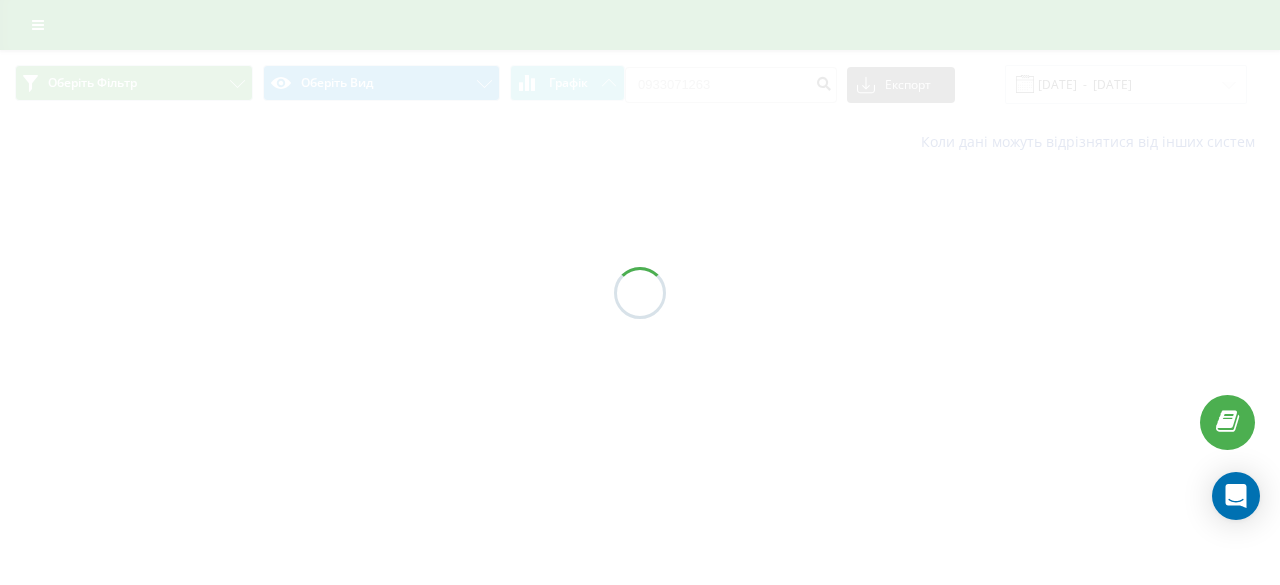 scroll, scrollTop: 0, scrollLeft: 0, axis: both 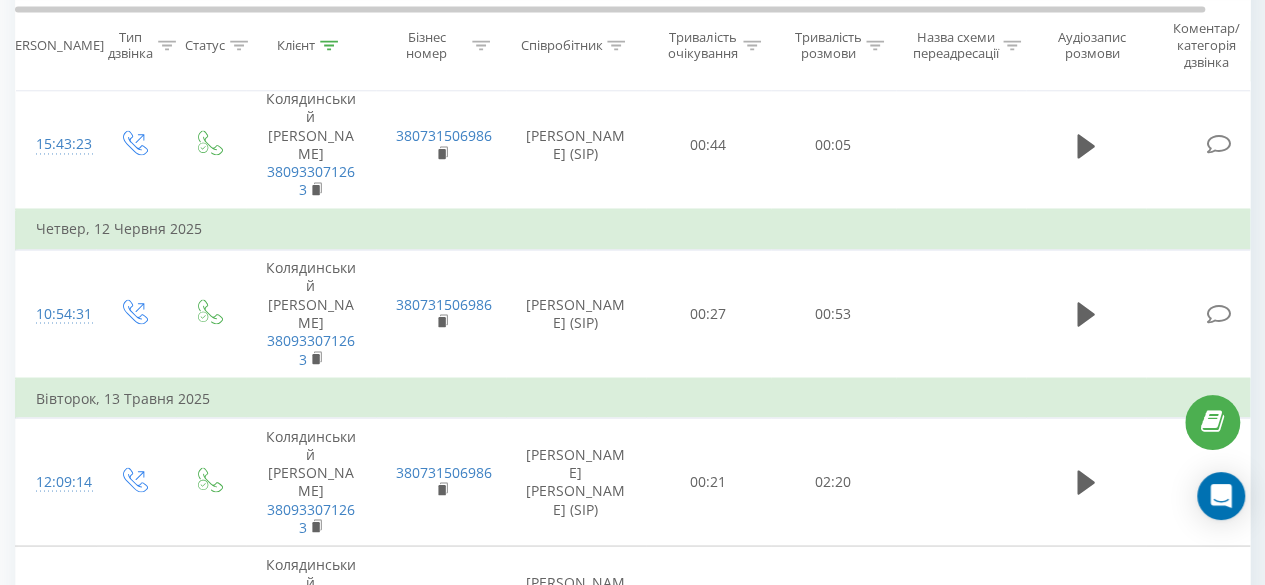 click at bounding box center (1133, 887) 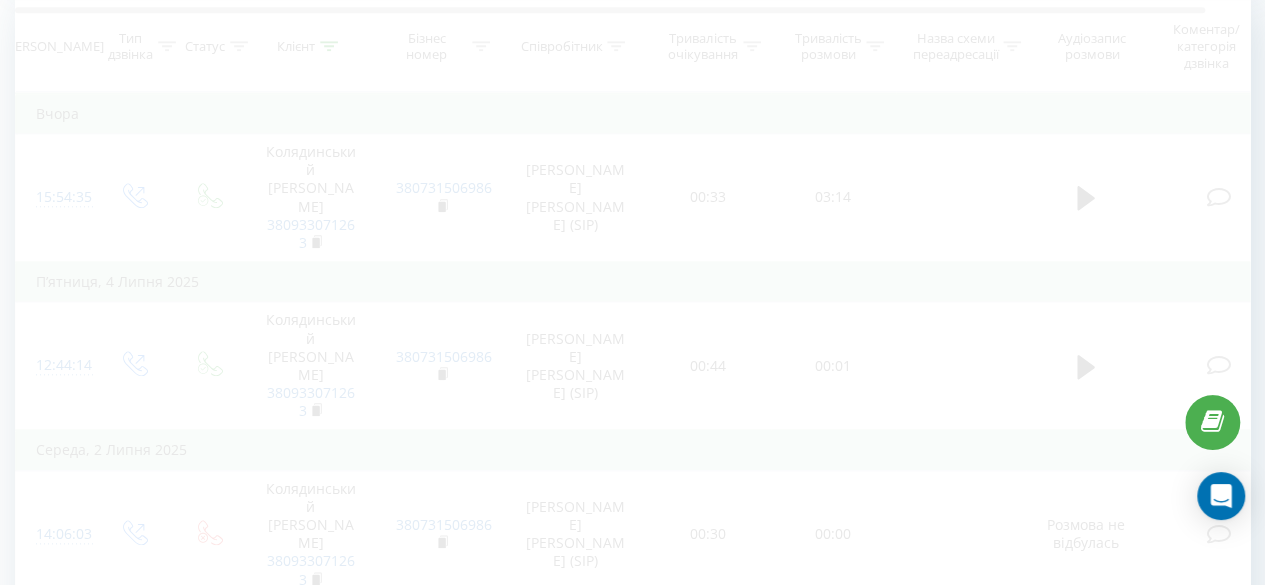 scroll, scrollTop: 812, scrollLeft: 0, axis: vertical 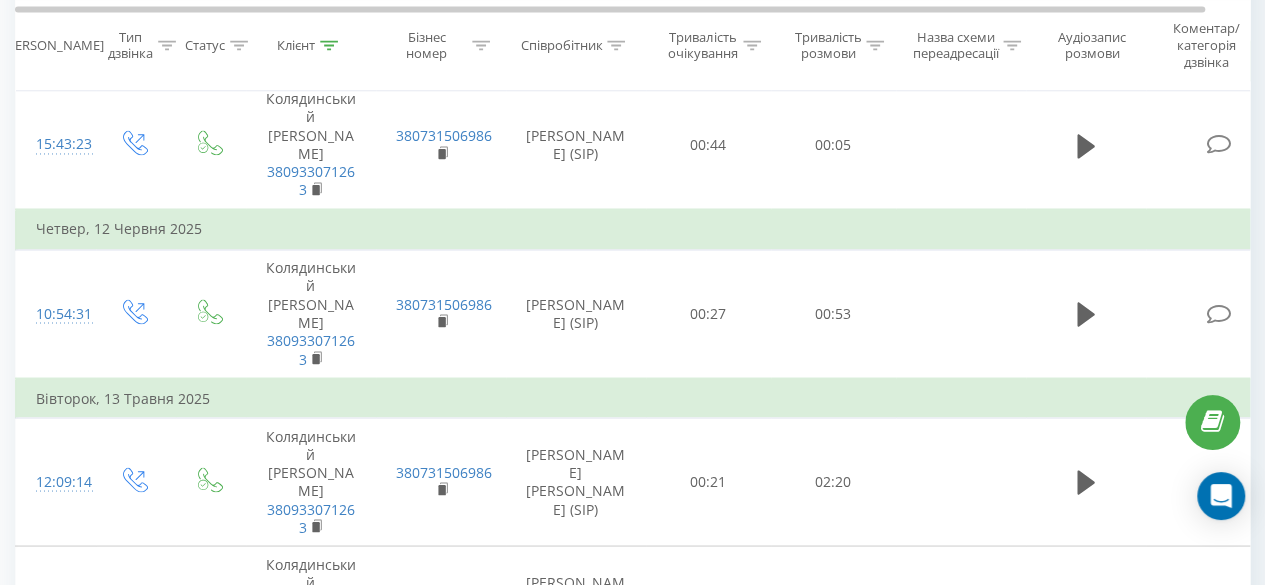 click at bounding box center [1133, 887] 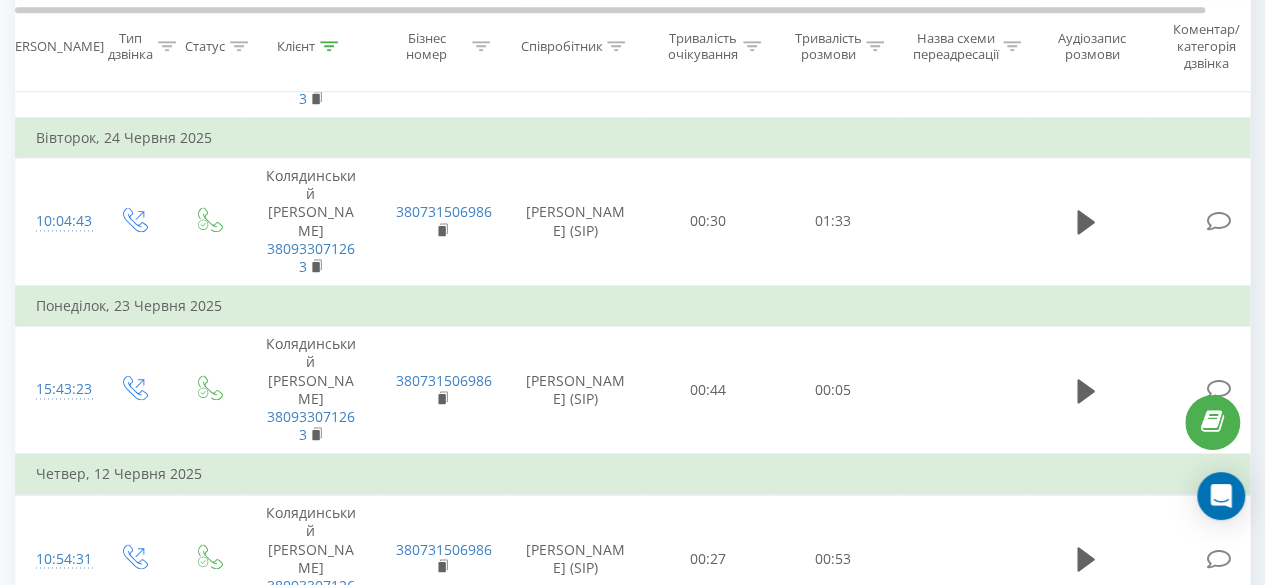 scroll, scrollTop: 1589, scrollLeft: 0, axis: vertical 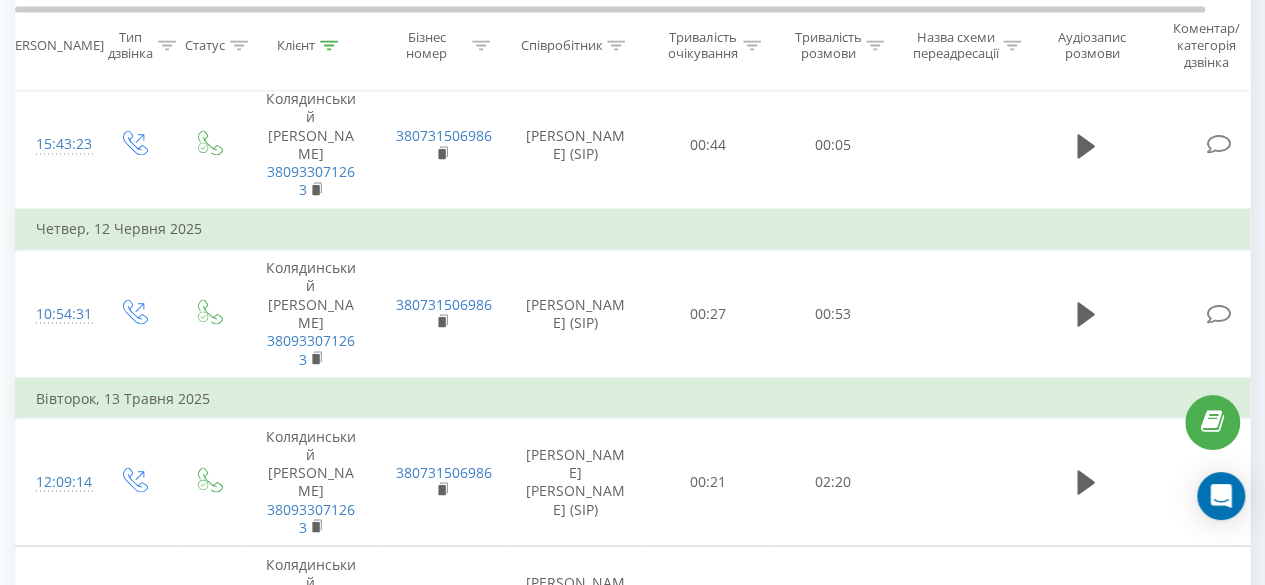 click at bounding box center [1133, 887] 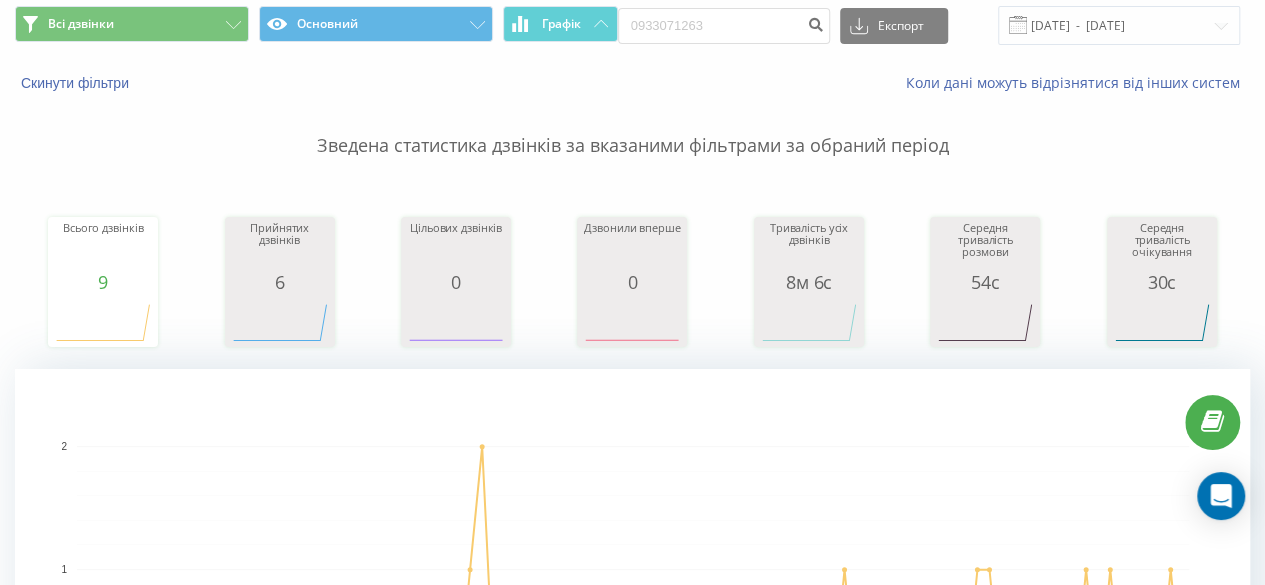 scroll, scrollTop: 0, scrollLeft: 0, axis: both 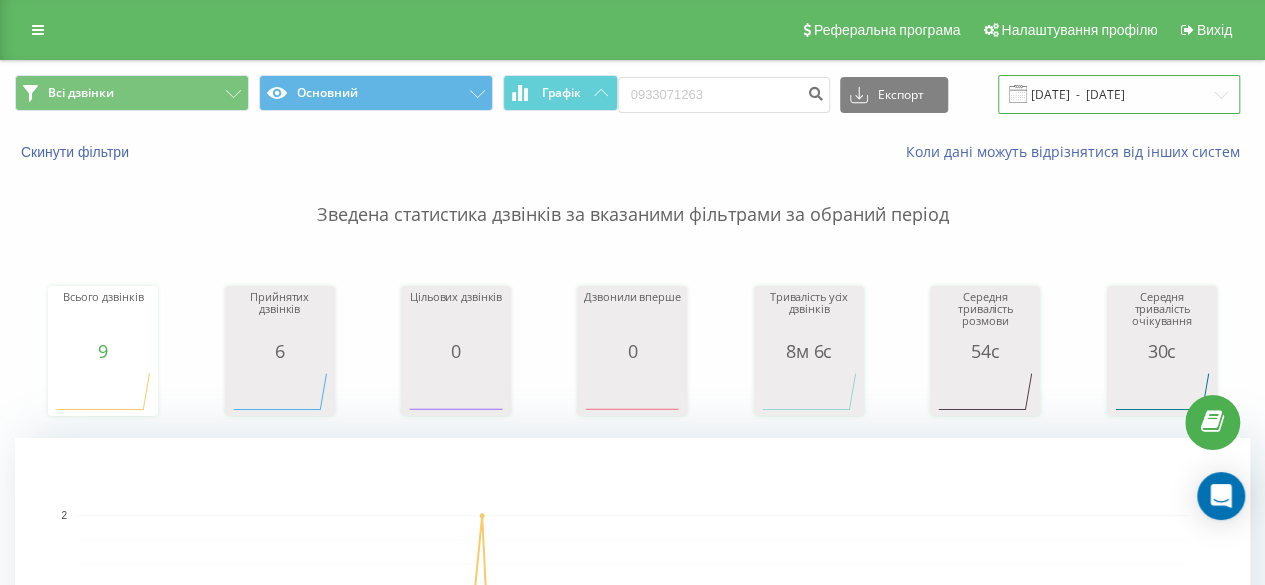 click on "[DATE]  -  [DATE]" at bounding box center [1119, 94] 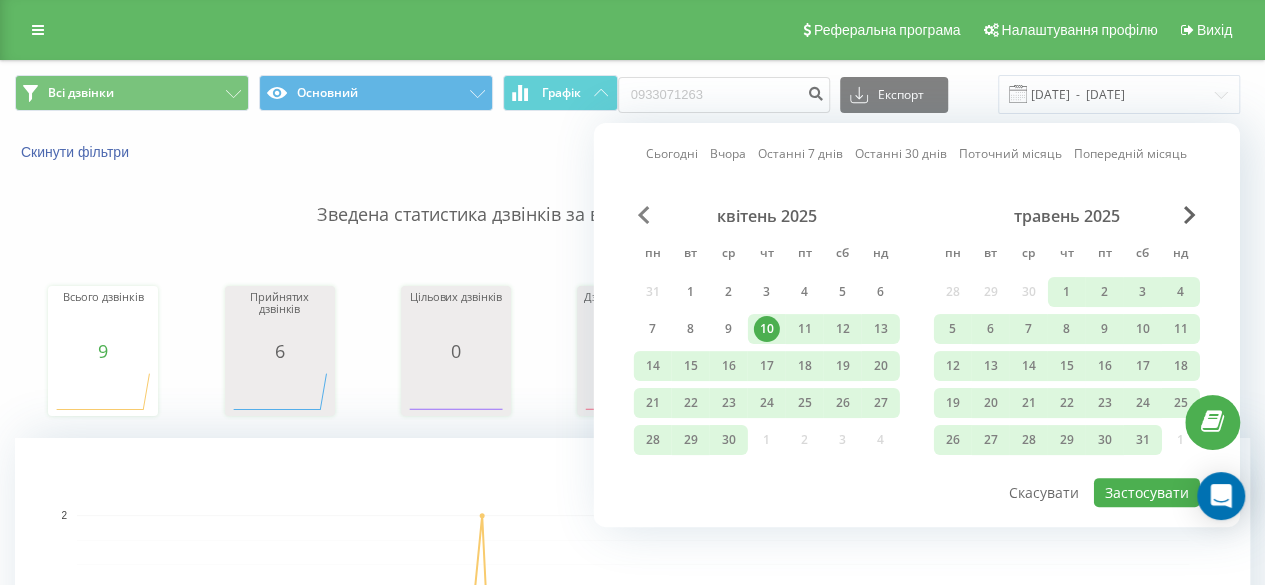 click at bounding box center [644, 215] 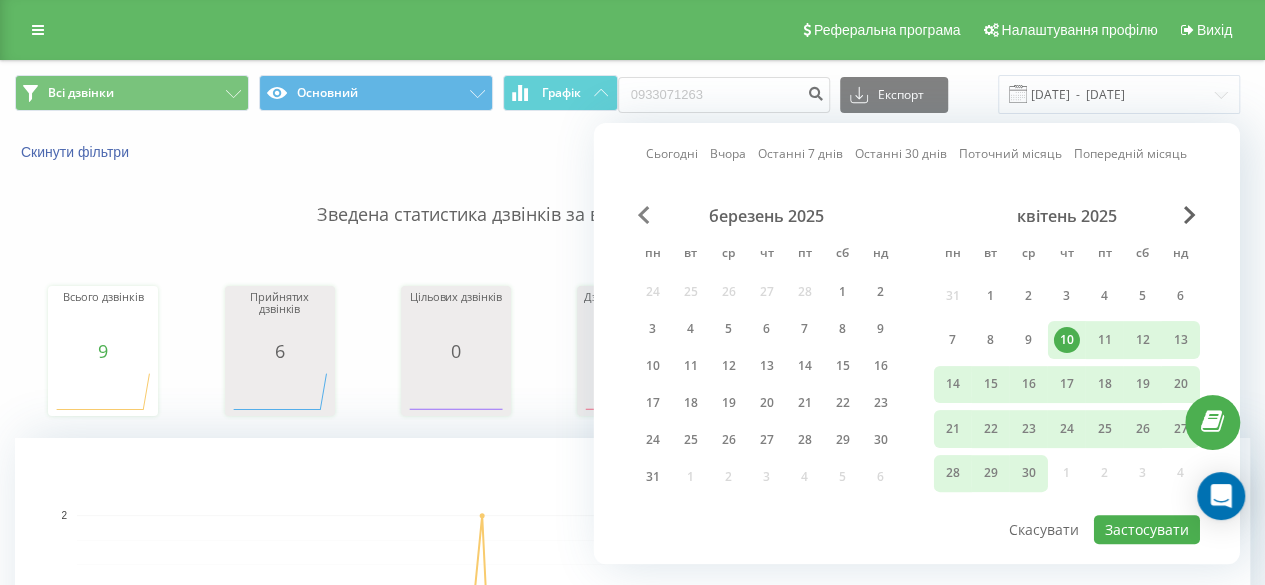 click at bounding box center (644, 215) 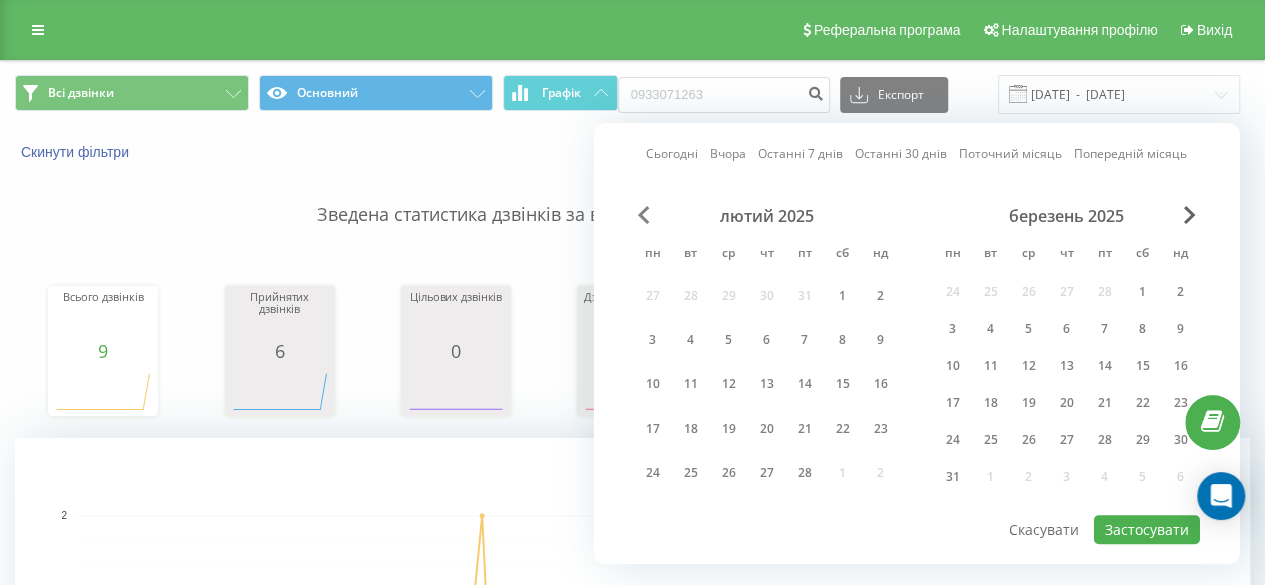 click at bounding box center [644, 215] 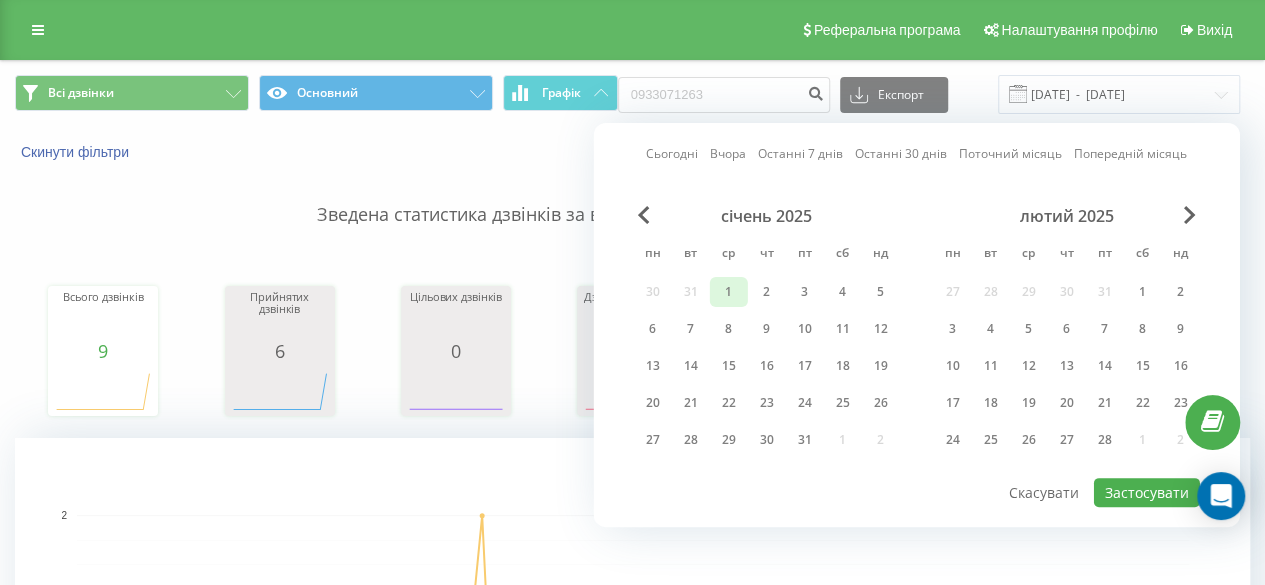 click on "1" at bounding box center (729, 292) 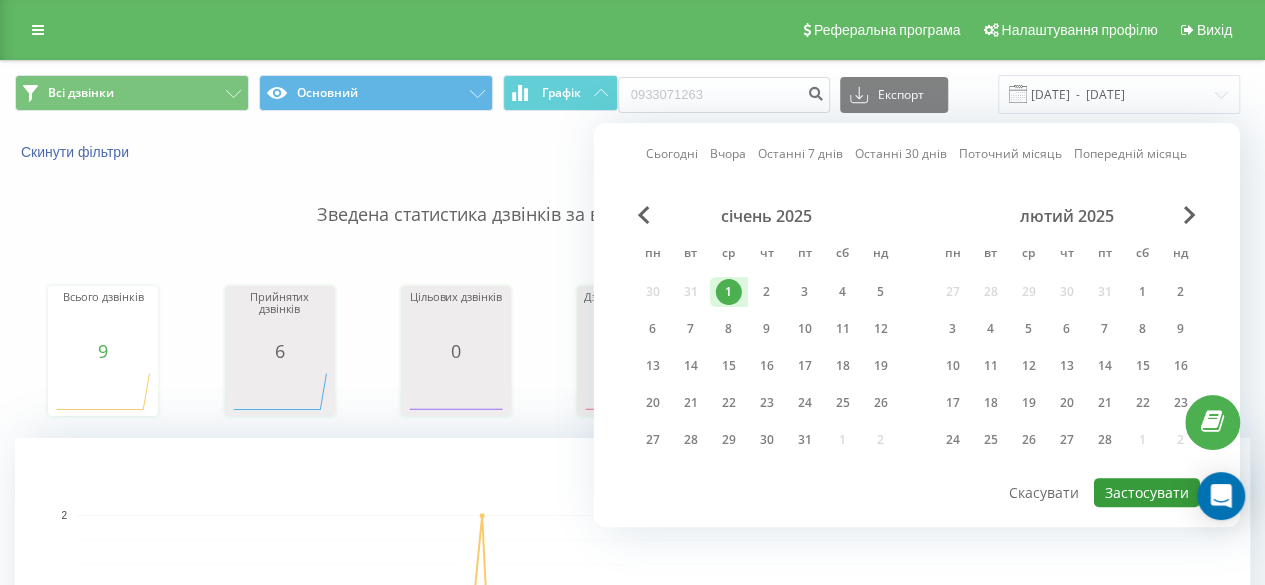 click on "Застосувати" at bounding box center [1147, 492] 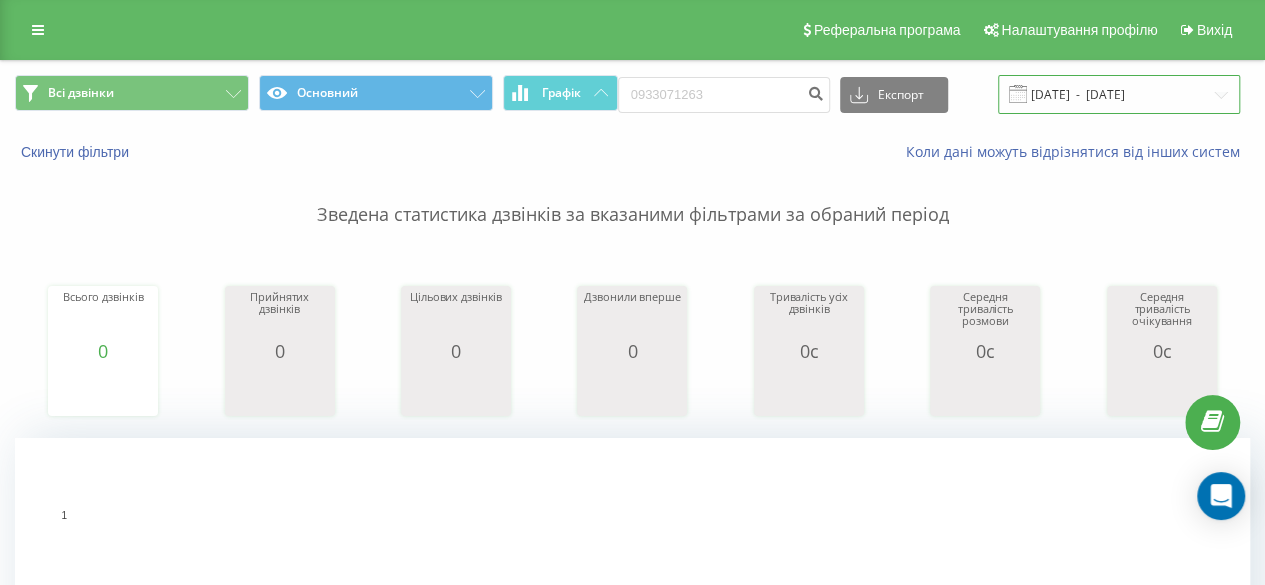 click on "01.01.2025  -  01.01.2025" at bounding box center (1119, 94) 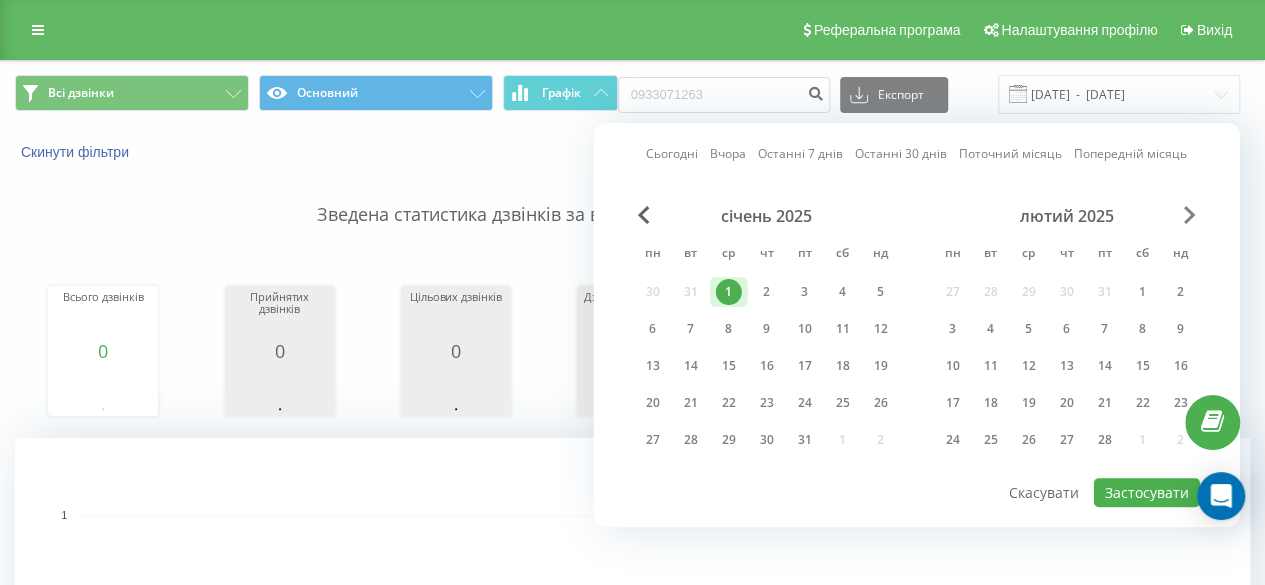 click at bounding box center (1190, 215) 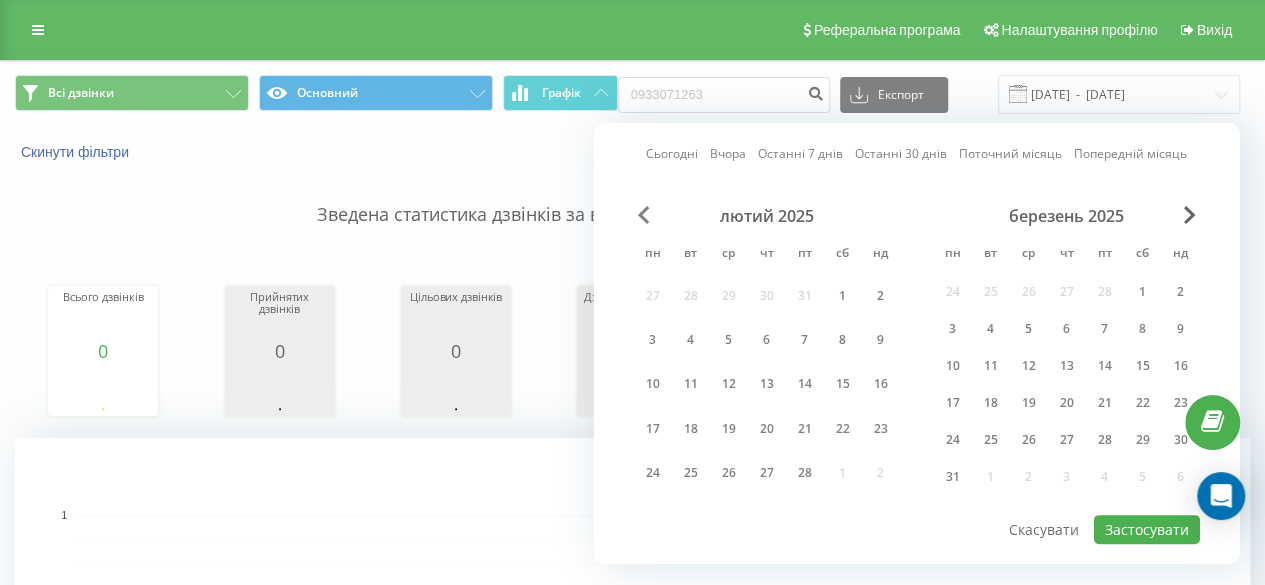 click at bounding box center [644, 215] 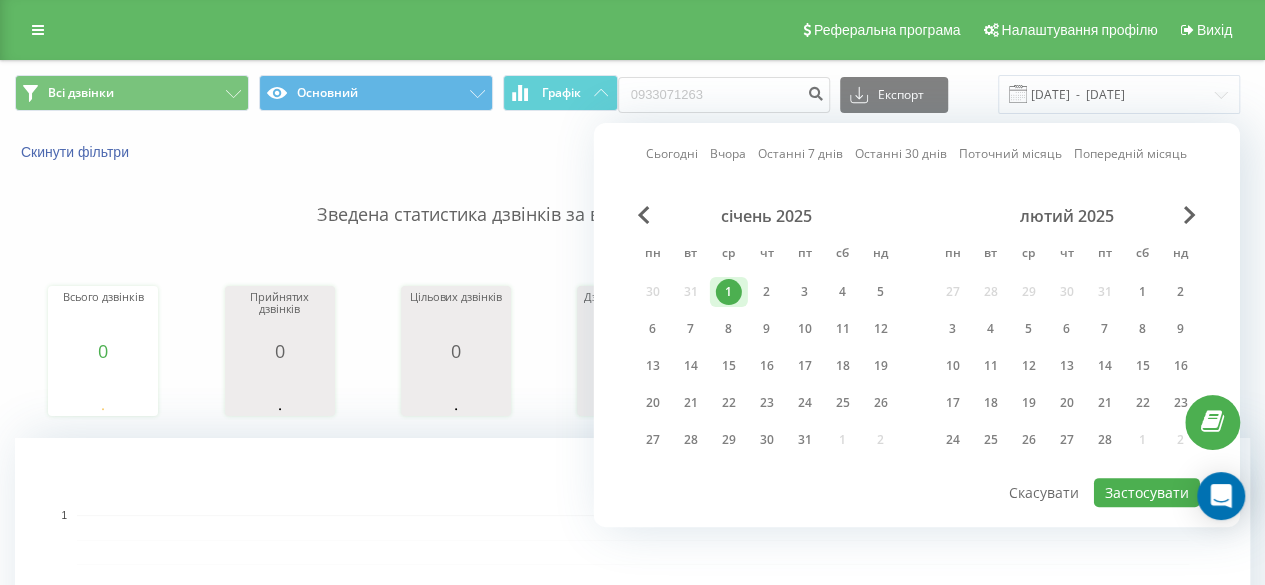 click on "1" at bounding box center (729, 292) 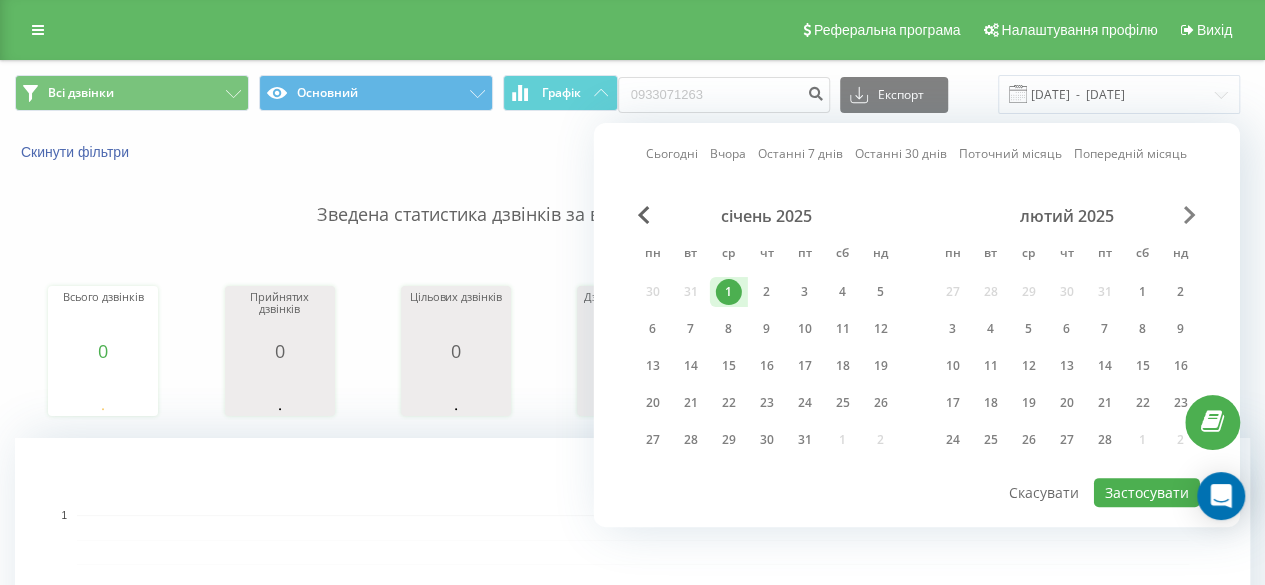 click at bounding box center (1190, 215) 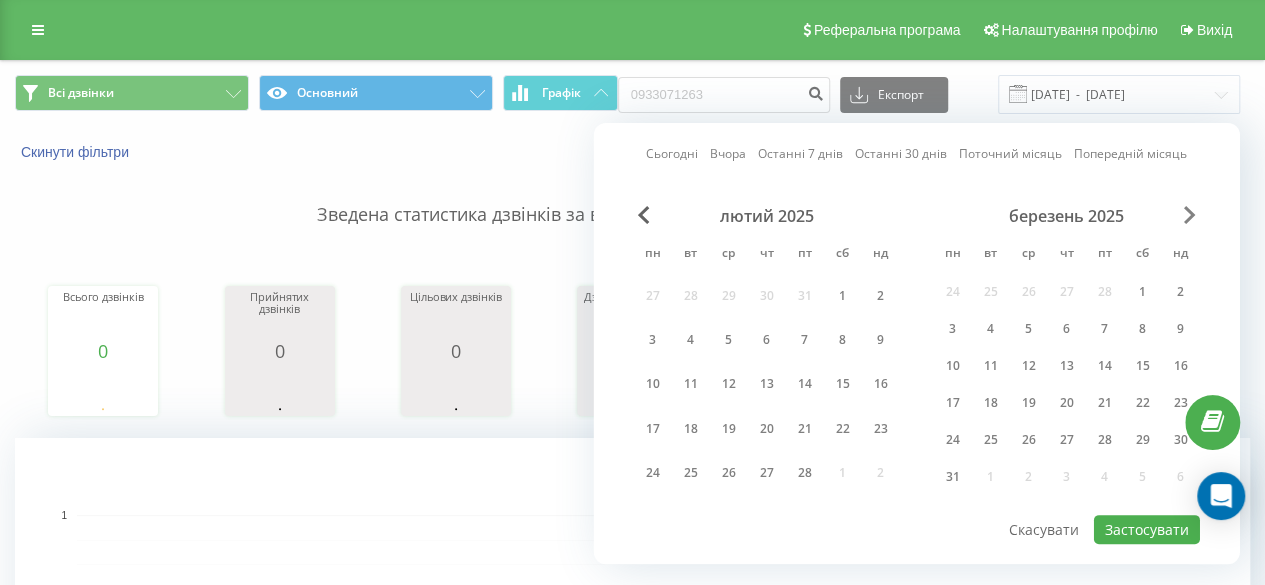 click at bounding box center (1190, 215) 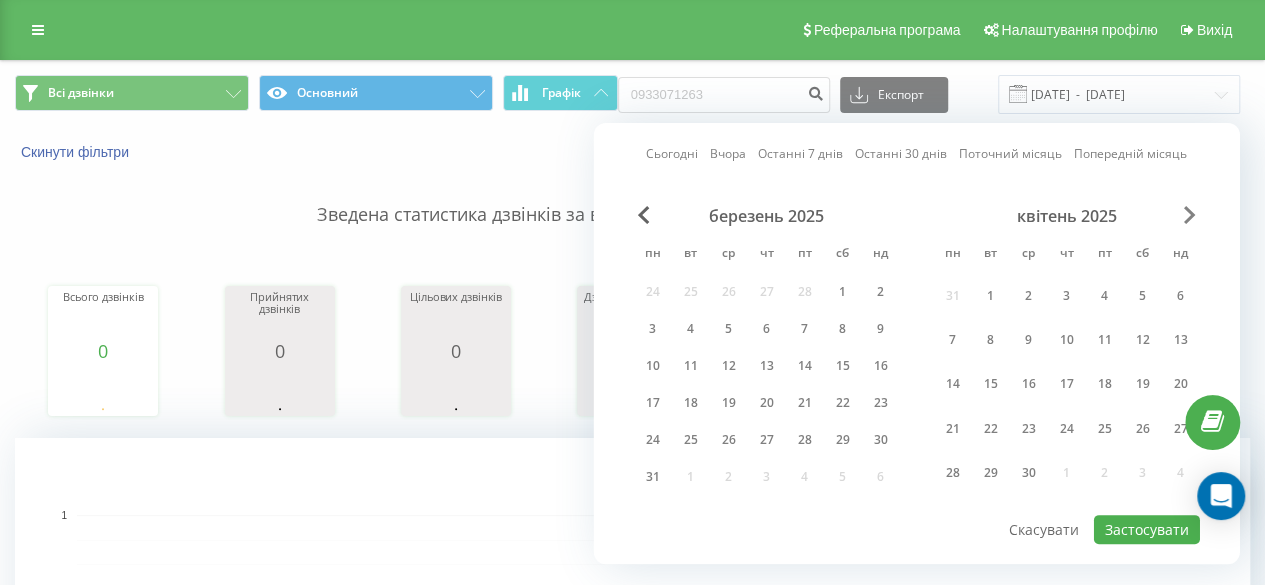 click at bounding box center [1190, 215] 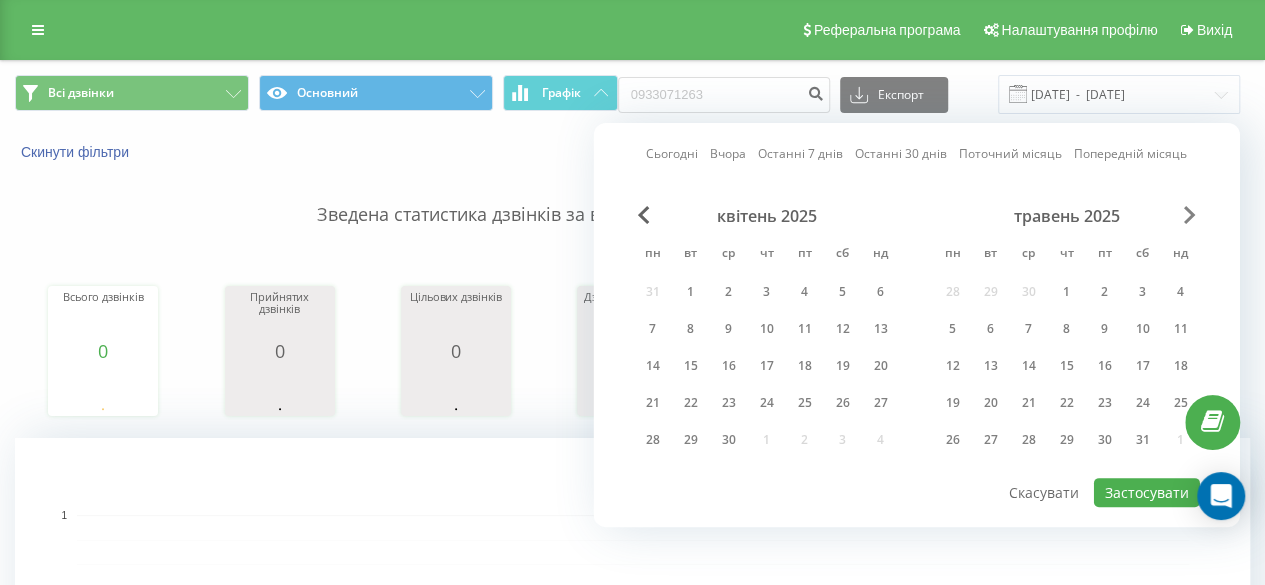 click at bounding box center [1190, 215] 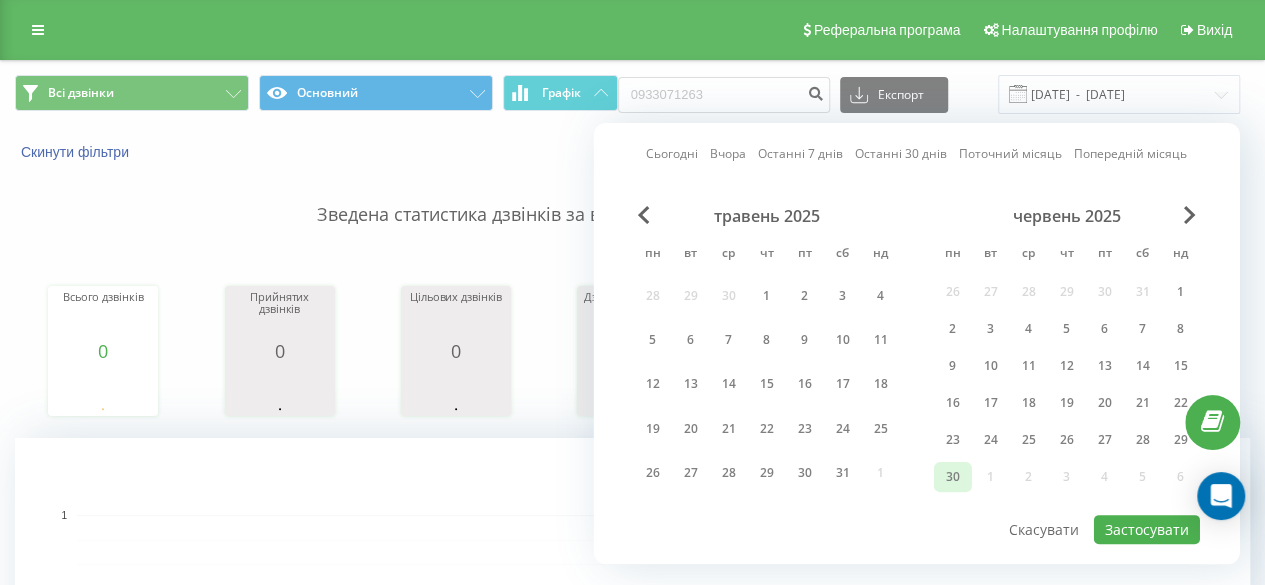 click on "30" at bounding box center [953, 477] 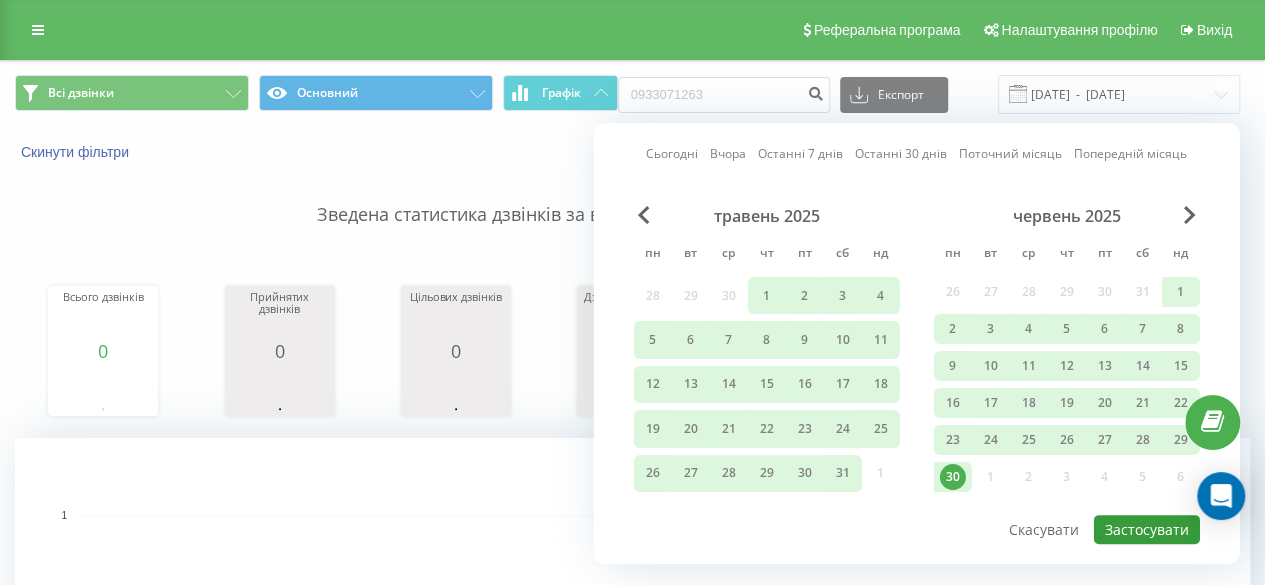 click on "Застосувати" at bounding box center [1147, 529] 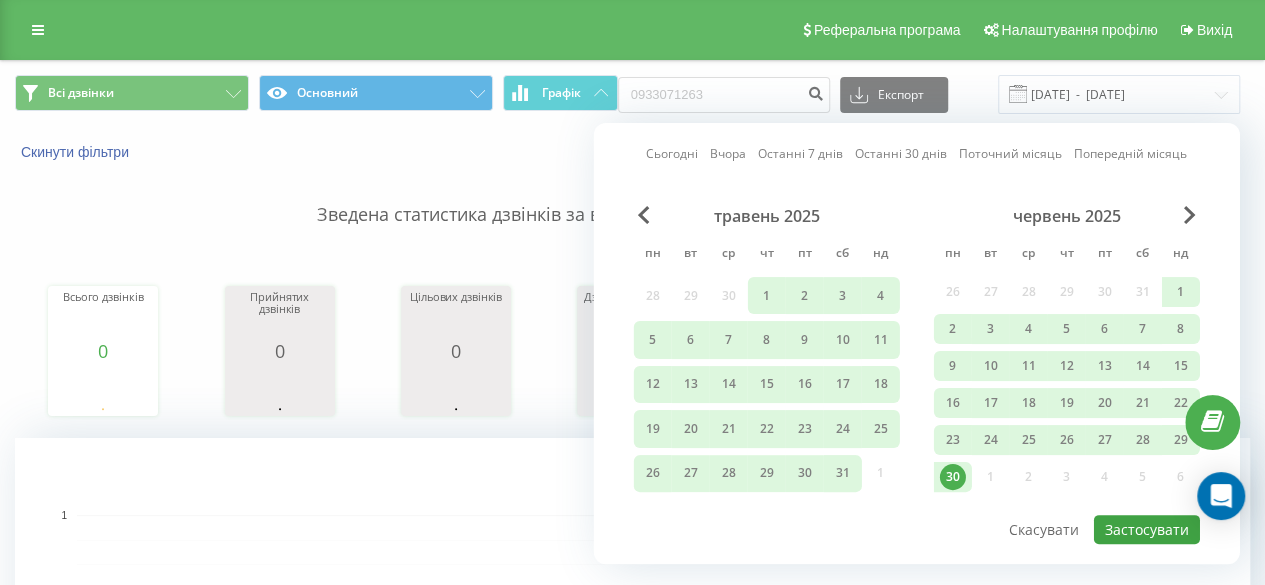 type on "01.01.2025  -  30.06.2025" 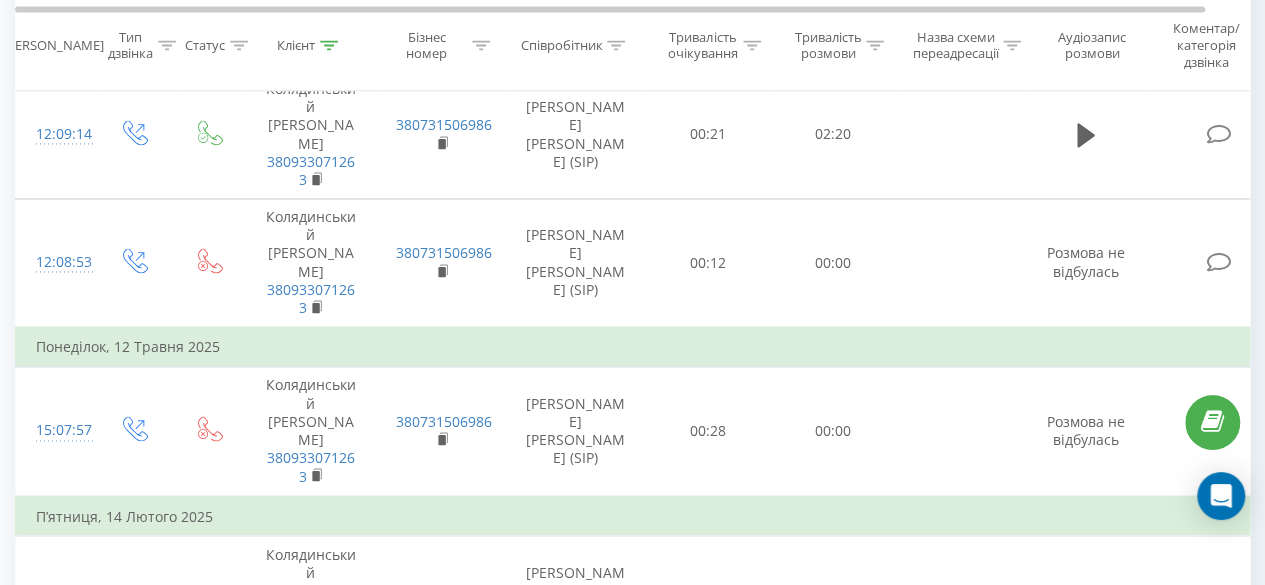 scroll, scrollTop: 1549, scrollLeft: 0, axis: vertical 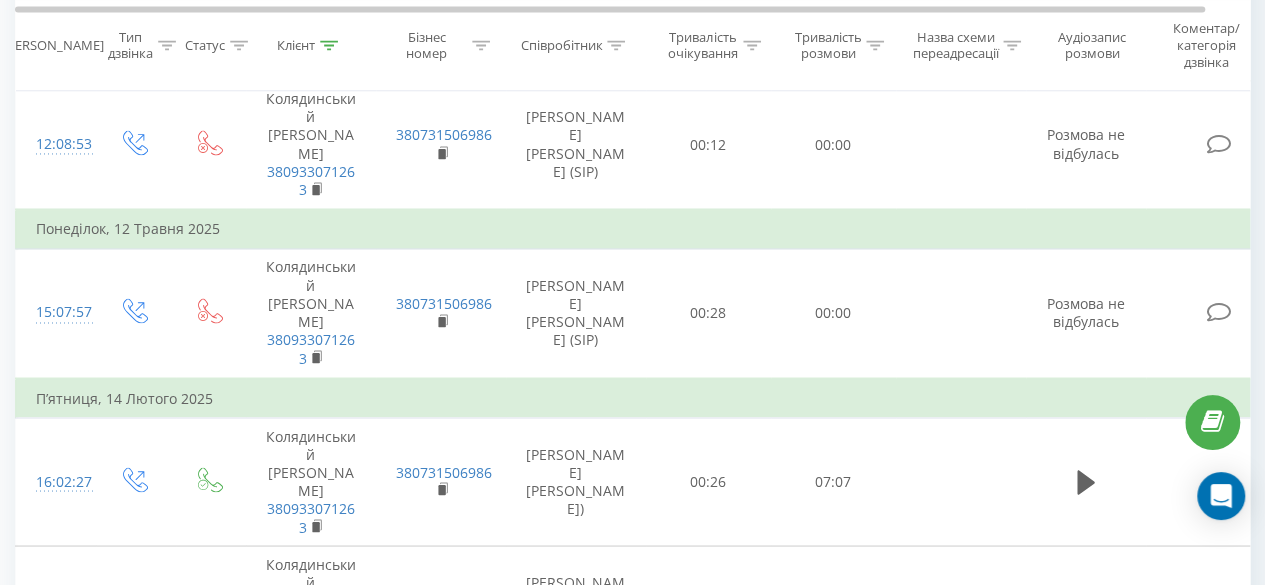 drag, startPoint x: 1264, startPoint y: 537, endPoint x: 1251, endPoint y: 523, distance: 19.104973 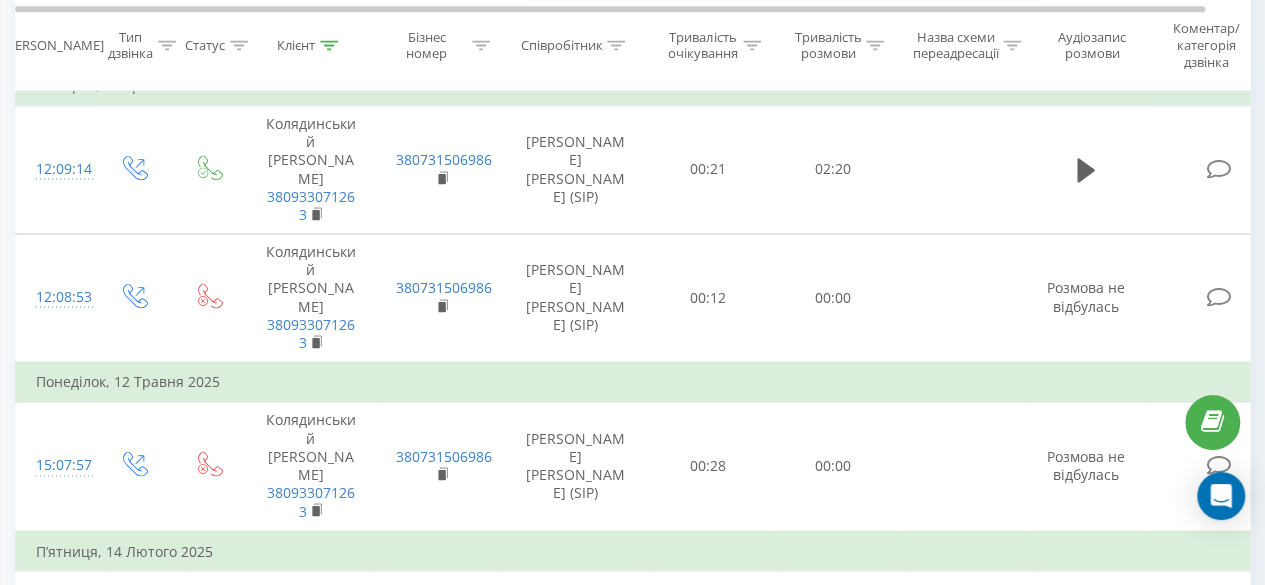 scroll, scrollTop: 1549, scrollLeft: 0, axis: vertical 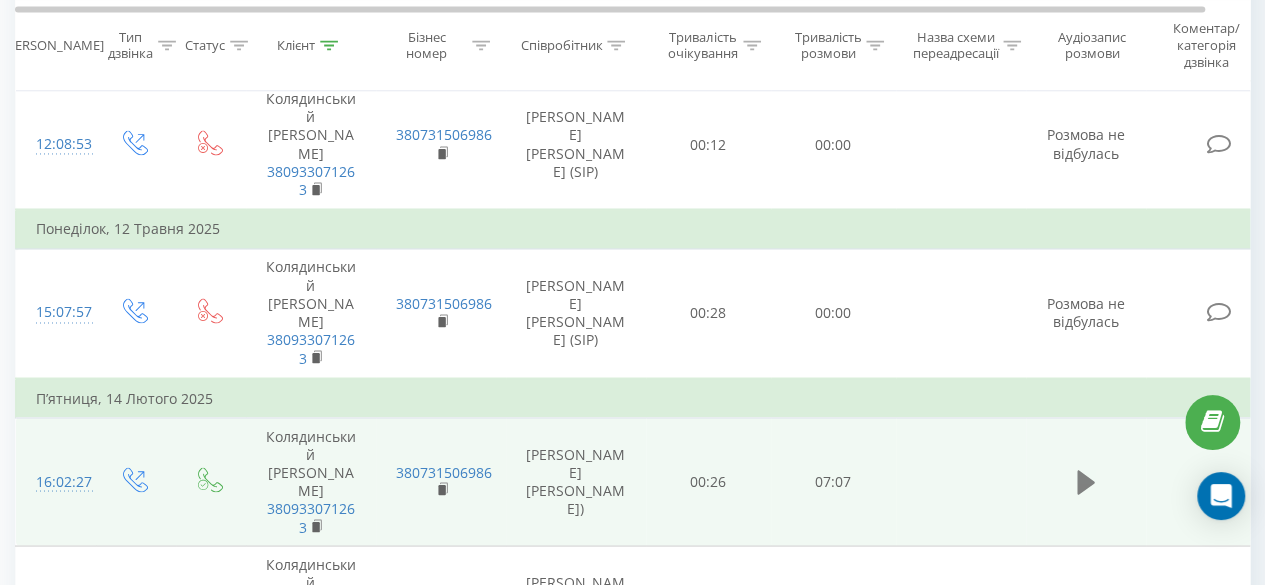 click at bounding box center [1086, 482] 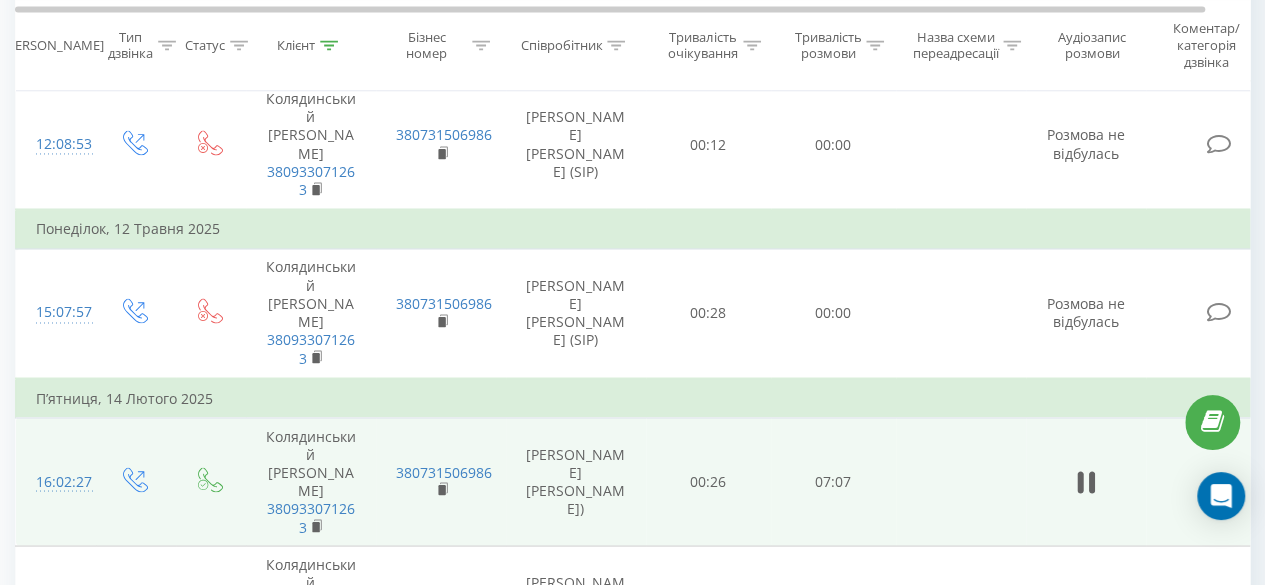 click at bounding box center (1218, 481) 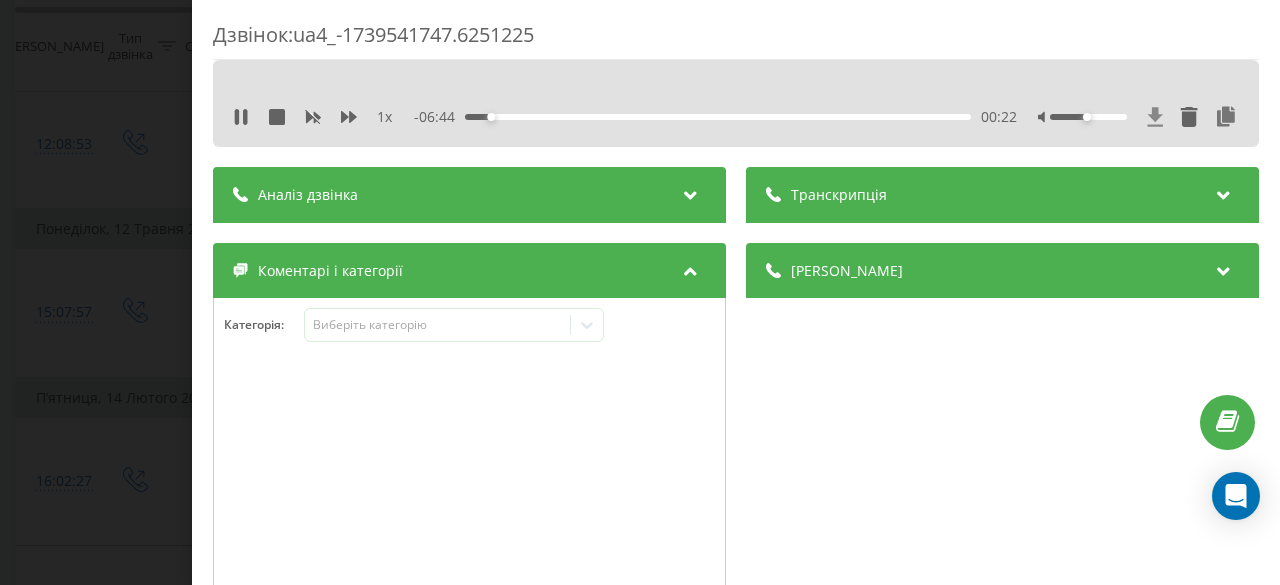 click 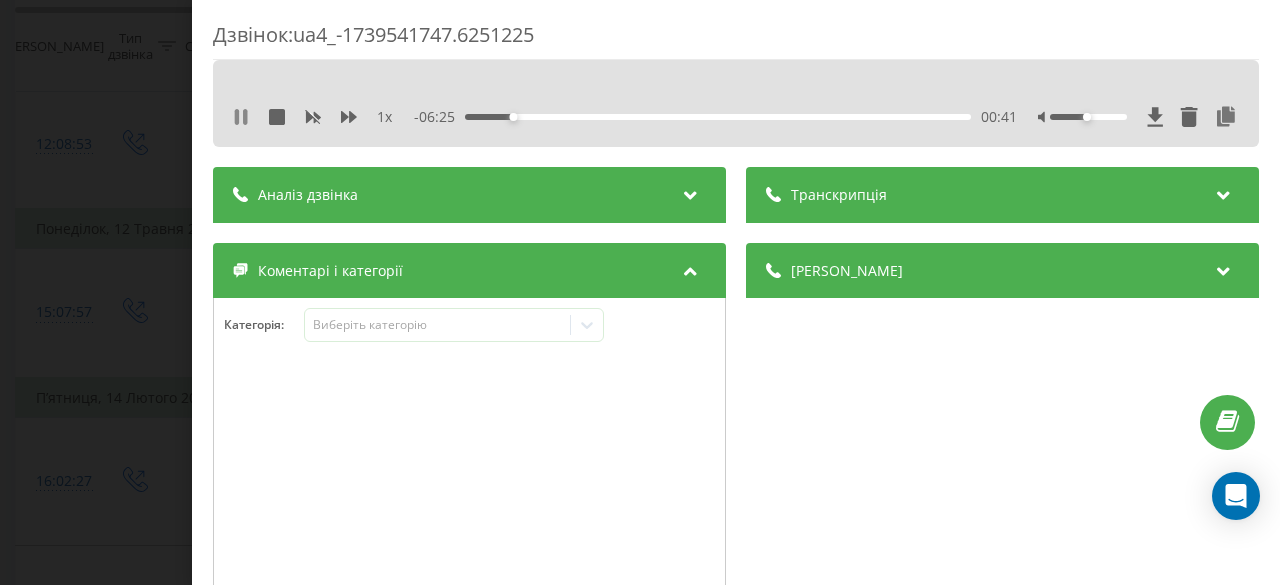 click 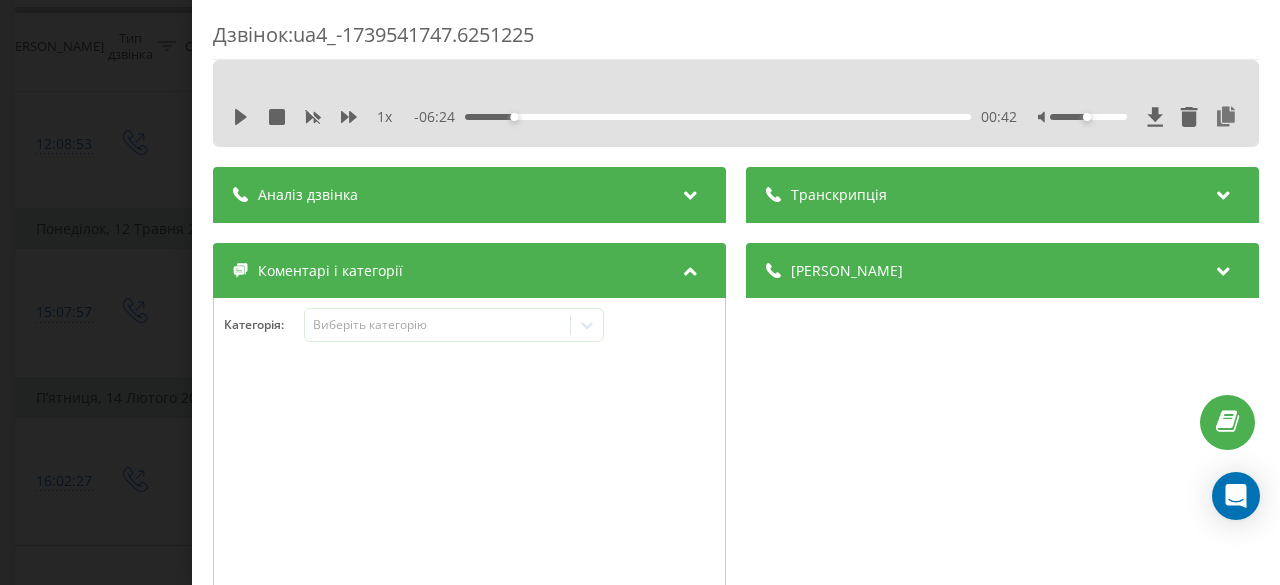 click on "Дзвінок :  ua4_-1739541747.6251225   1 x  - 06:24 00:42   00:42   Транскрипція Для AI-аналізу майбутніх дзвінків  налаштуйте та активуйте профіль на сторінці . Якщо профіль вже є і дзвінок відповідає його умовам, оновіть сторінку через 10 хвилин - AI аналізує поточний дзвінок. Аналіз дзвінка Для AI-аналізу майбутніх дзвінків  налаштуйте та активуйте профіль на сторінці . Якщо профіль вже є і дзвінок відповідає його умовам, оновіть сторінку через 10 хвилин - AI аналізує поточний дзвінок. Деталі дзвінка Загальне Дата дзвінка 2025-02-14 16:02:27 Тип дзвінка Вихідний Статус дзвінка Успішний 380731506986" at bounding box center (640, 292) 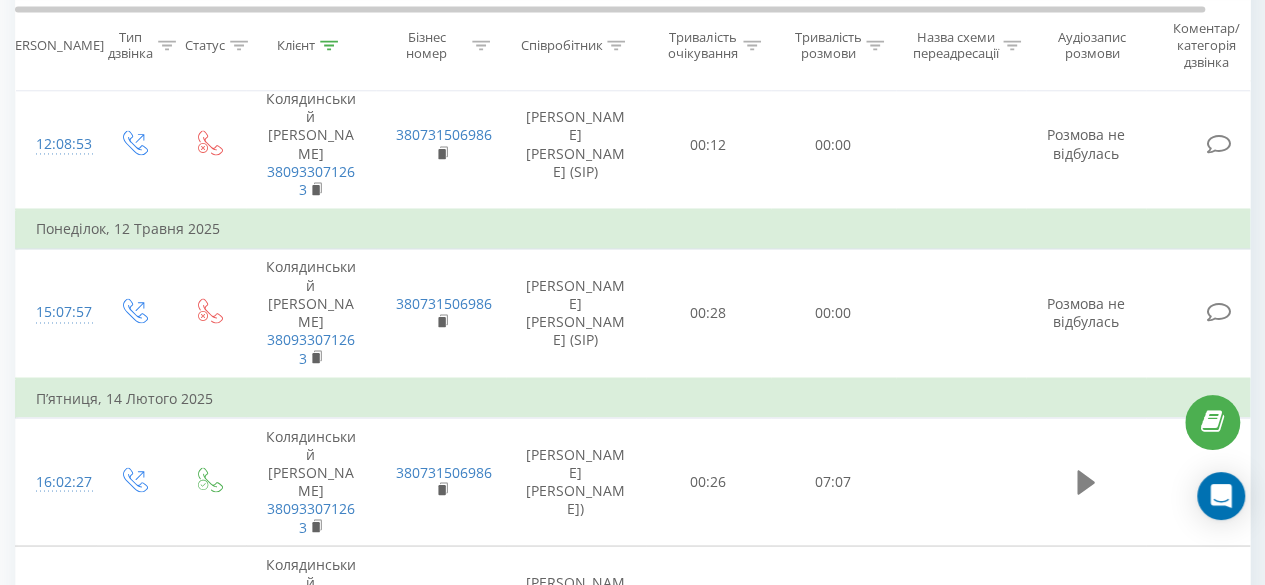 click 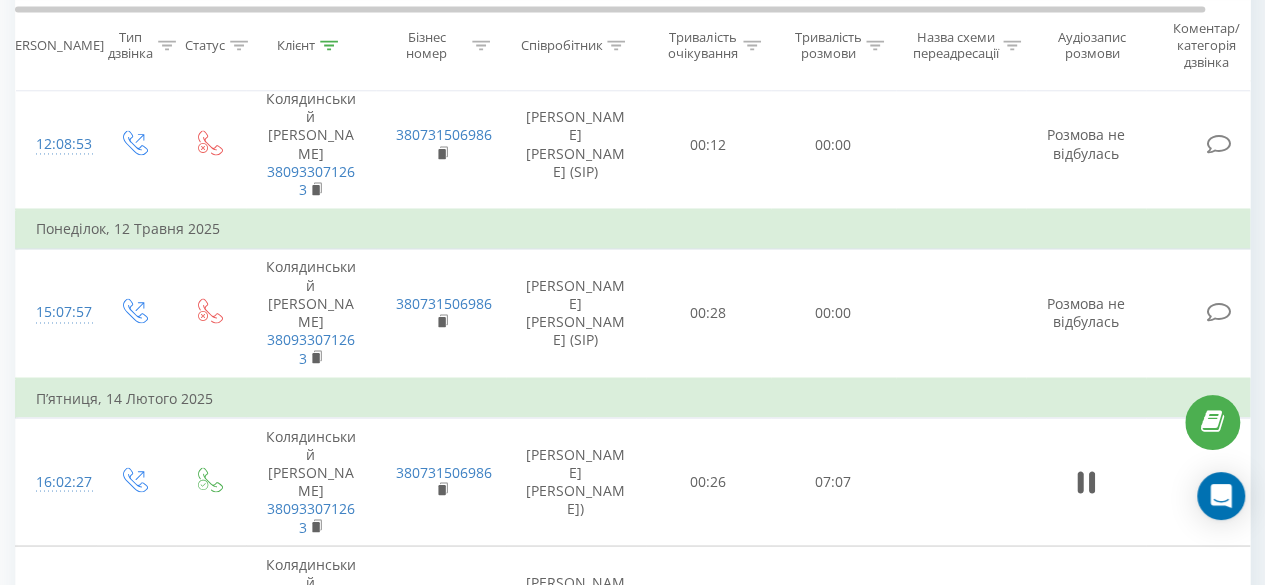 click on "1 x" at bounding box center (208, 910) 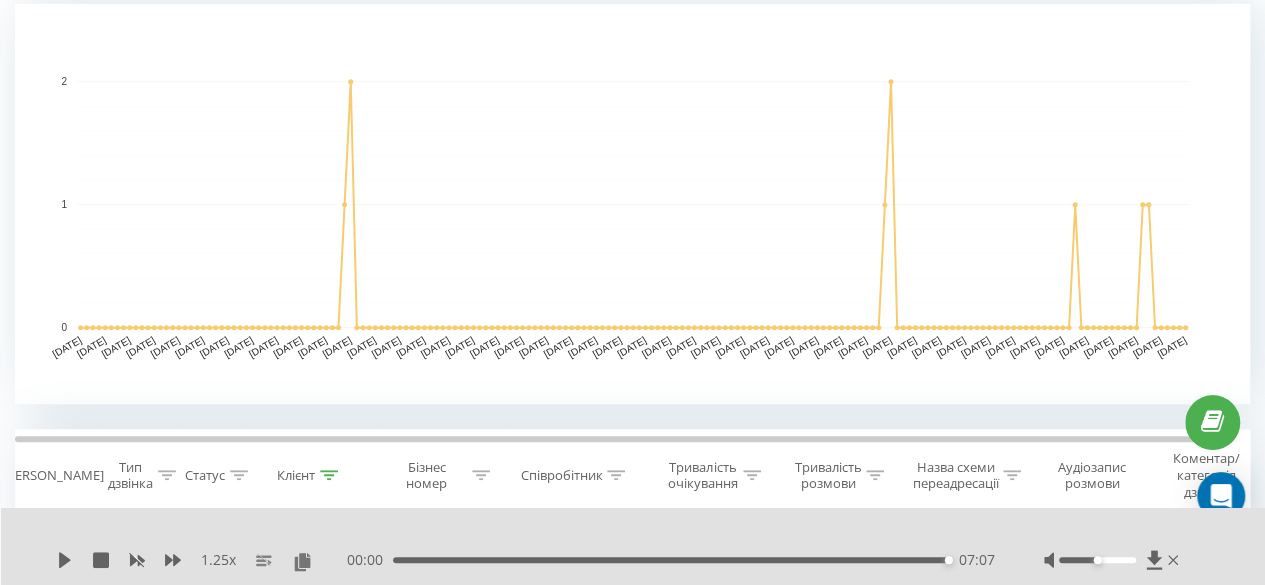 scroll, scrollTop: 0, scrollLeft: 0, axis: both 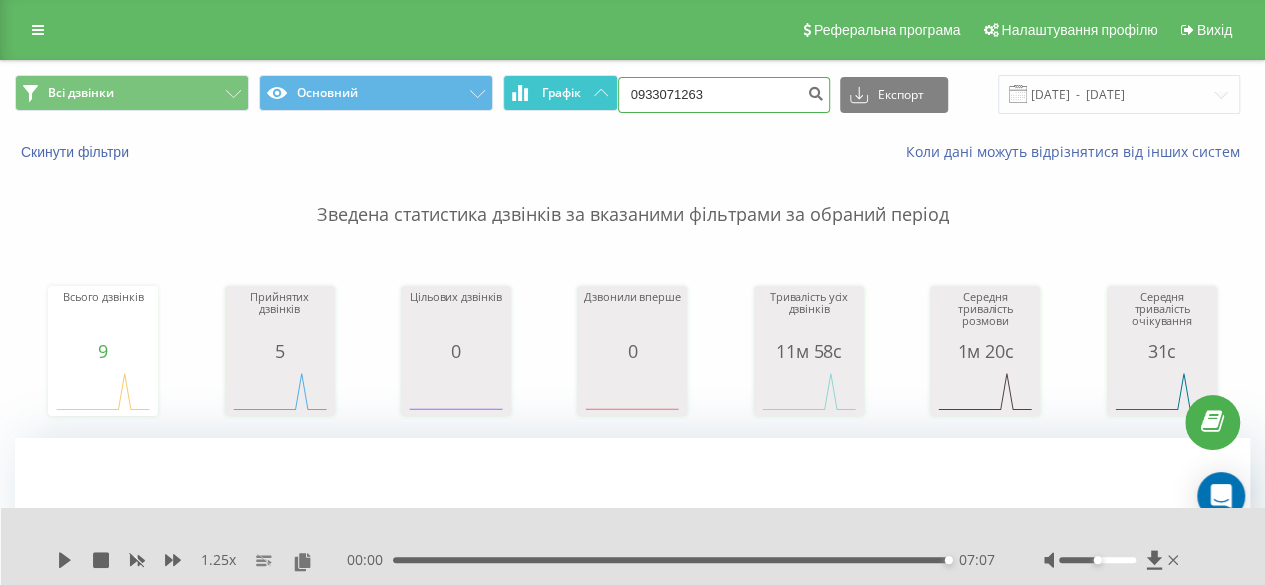 drag, startPoint x: 735, startPoint y: 104, endPoint x: 609, endPoint y: 104, distance: 126 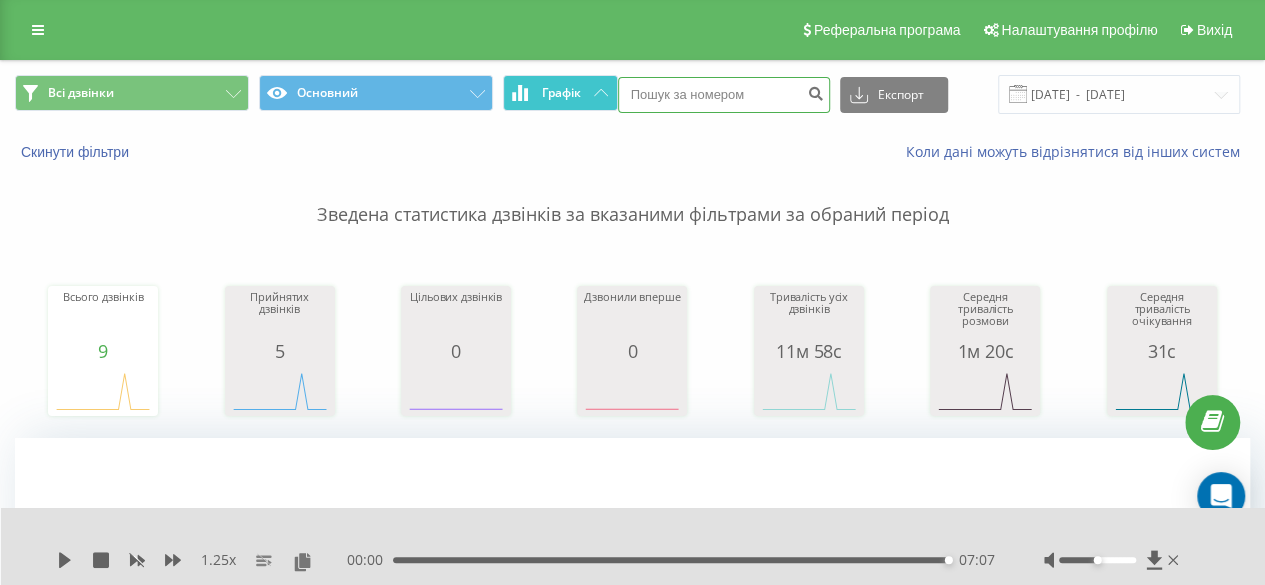 paste on "+380731020374" 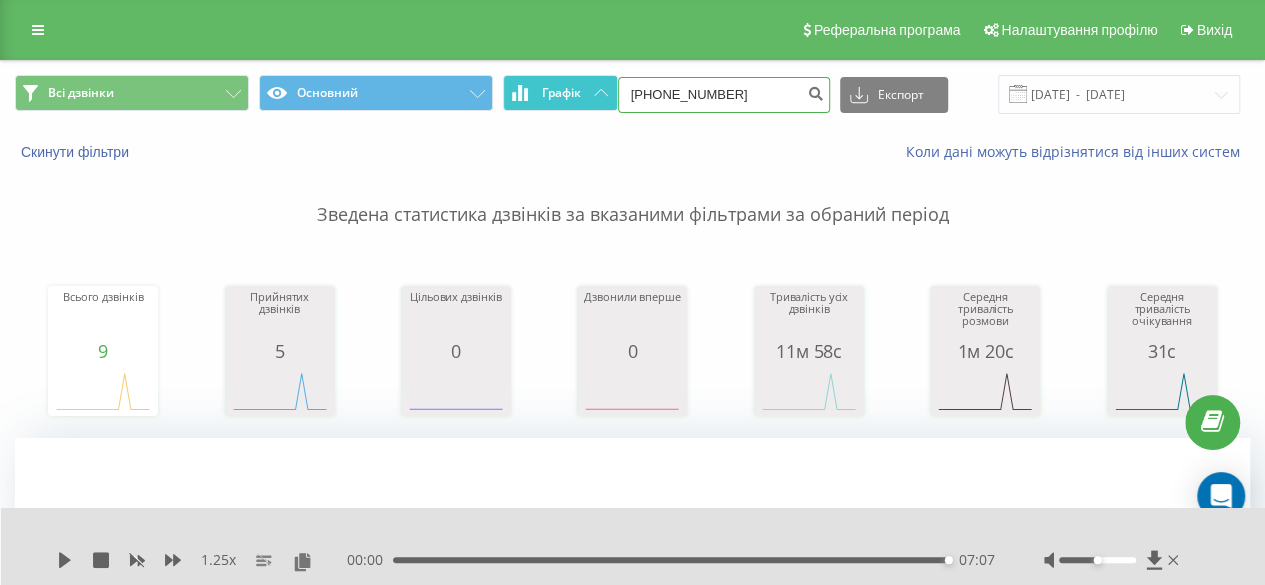 type on "+380731020374" 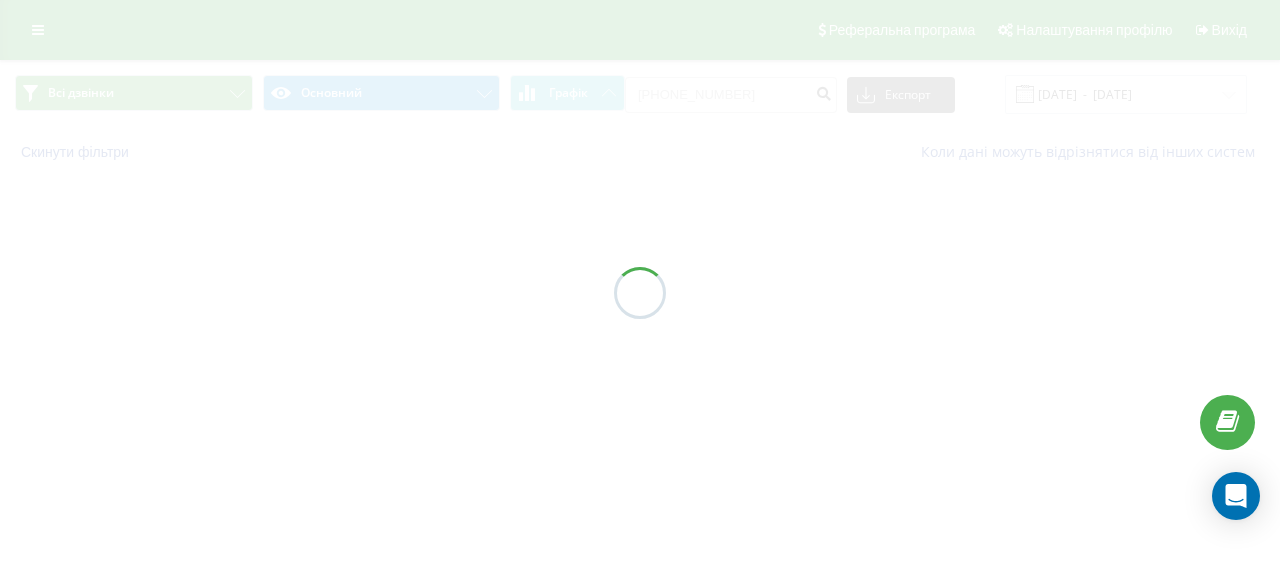 scroll, scrollTop: 0, scrollLeft: 0, axis: both 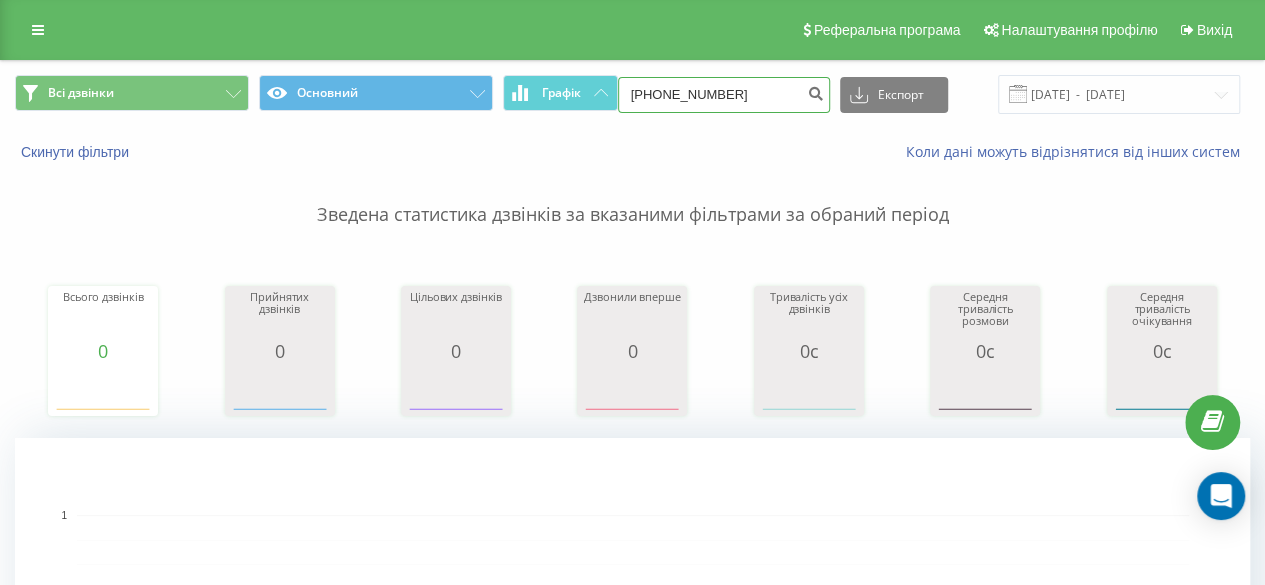 click on "[PHONE_NUMBER]" at bounding box center [724, 95] 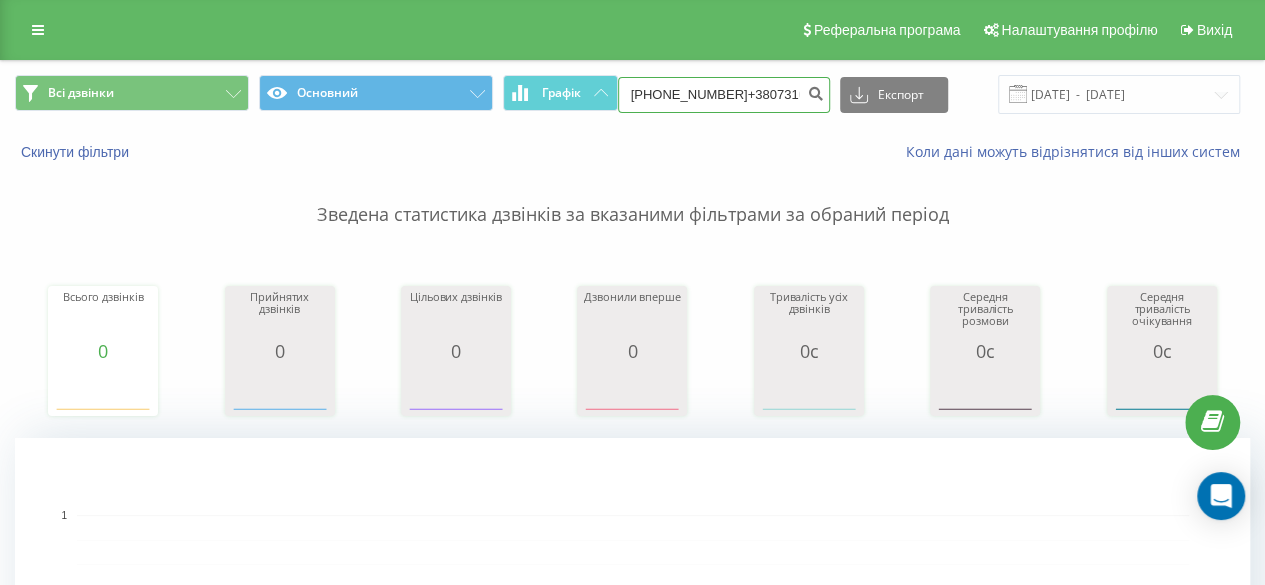 scroll, scrollTop: 0, scrollLeft: 27, axis: horizontal 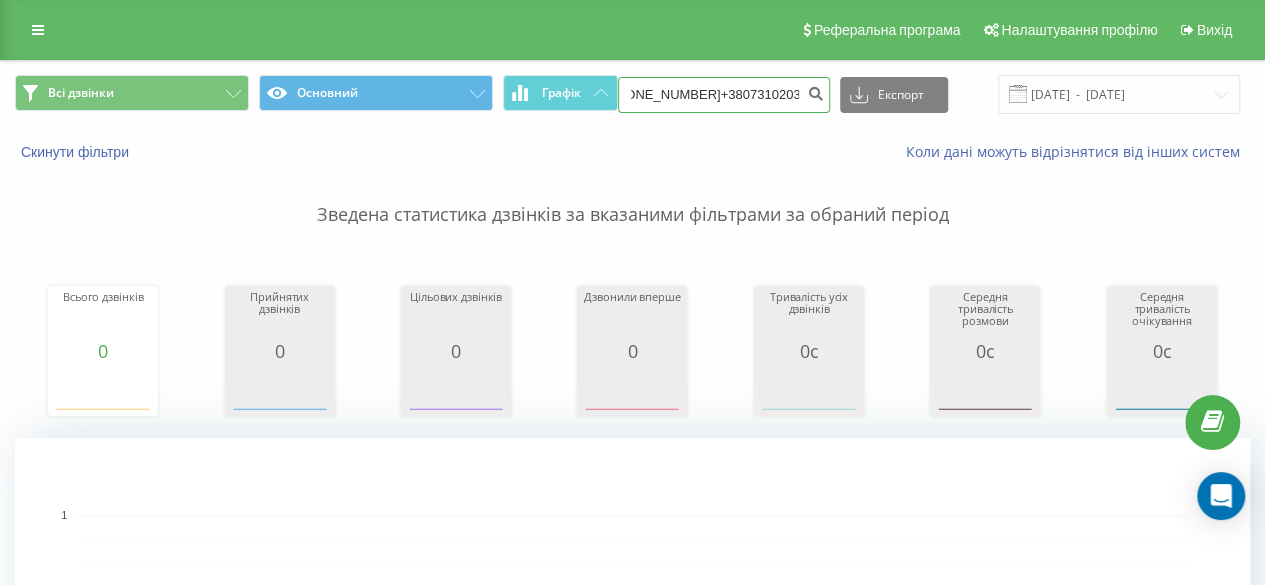type on "[PHONE_NUMBER]" 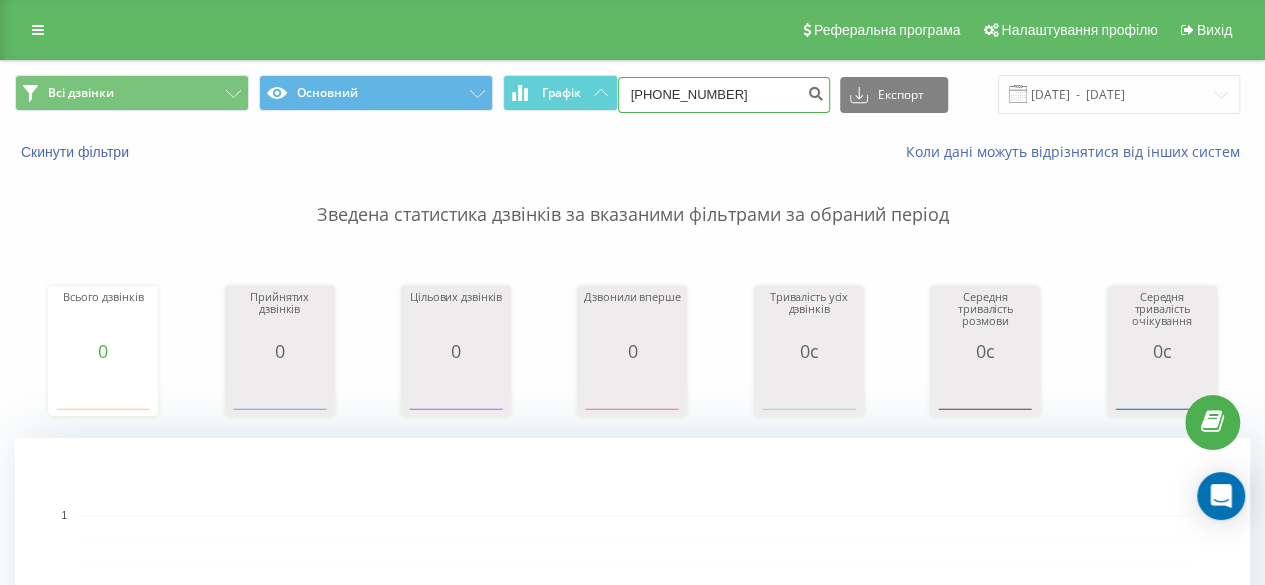 scroll, scrollTop: 0, scrollLeft: 0, axis: both 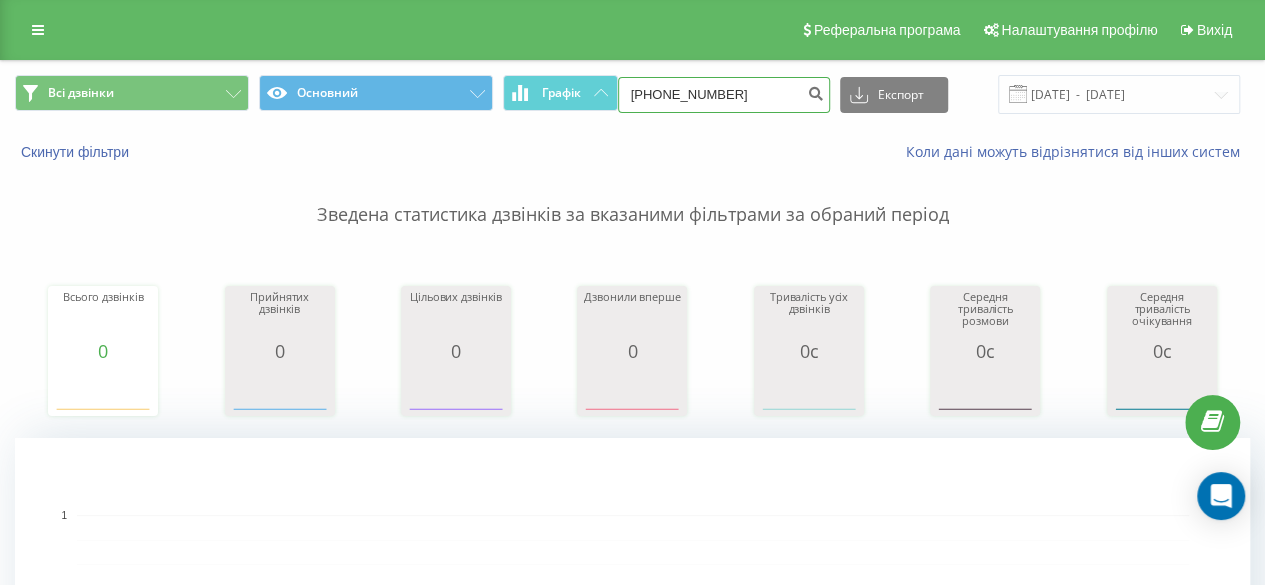 click on "[PHONE_NUMBER]" at bounding box center [724, 95] 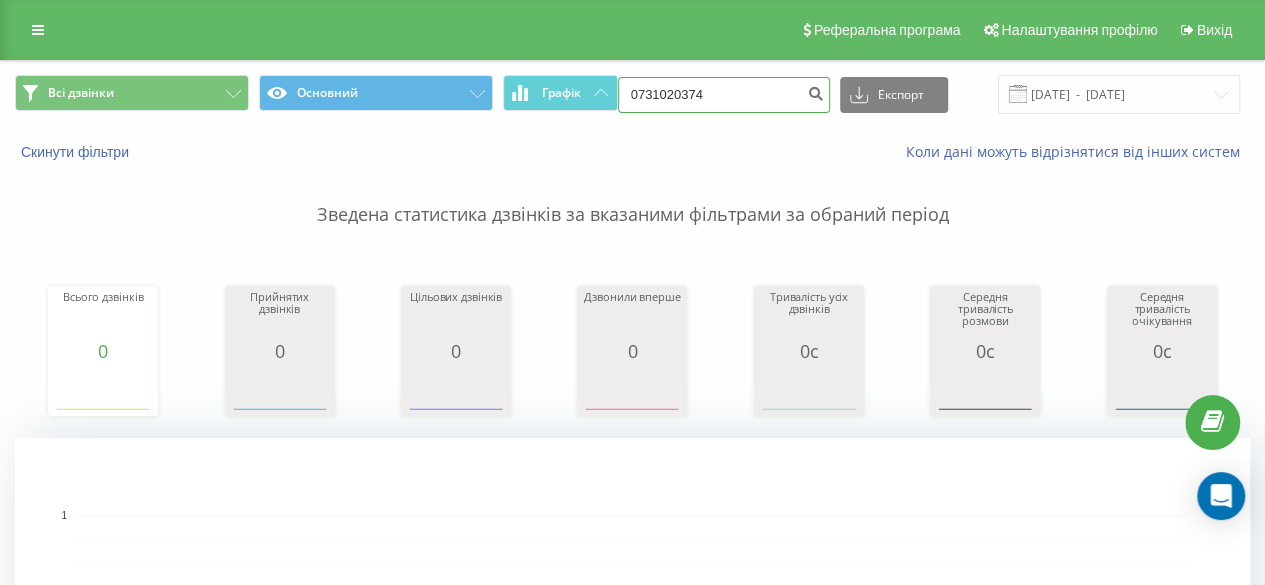 type on "0731020374" 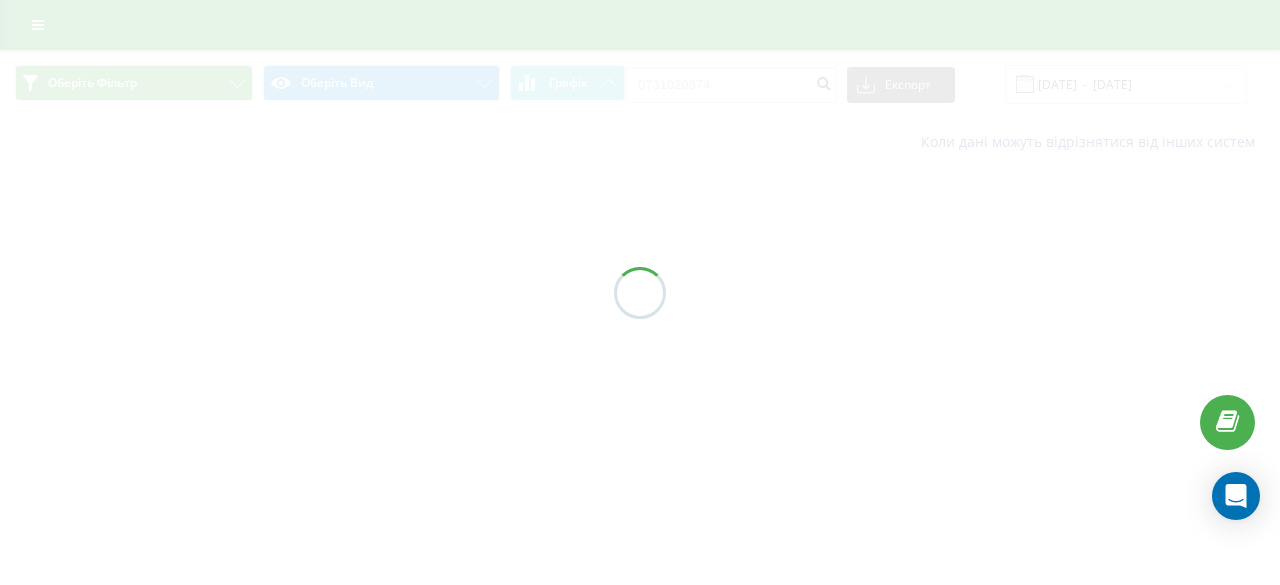 scroll, scrollTop: 0, scrollLeft: 0, axis: both 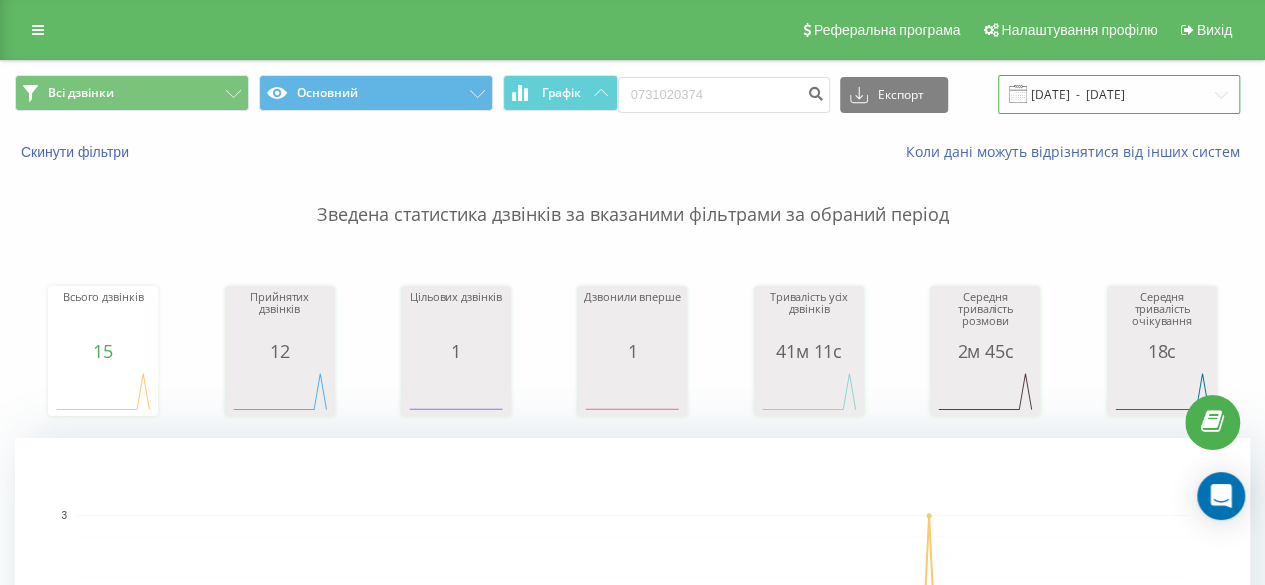 click on "[DATE]  -  [DATE]" at bounding box center [1119, 94] 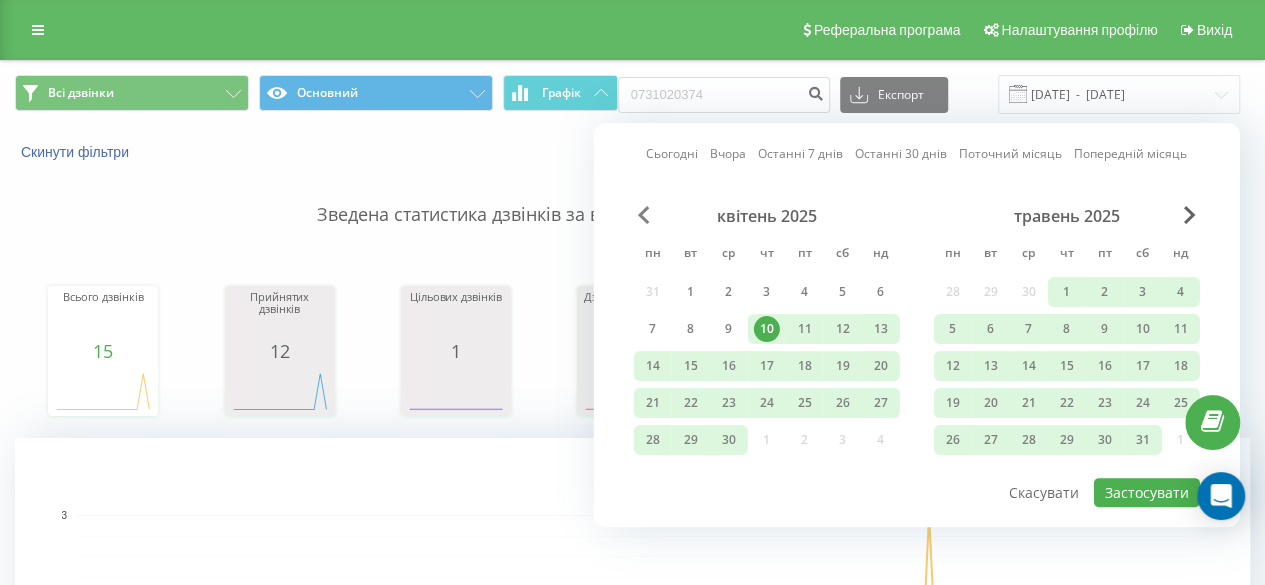 click at bounding box center (644, 215) 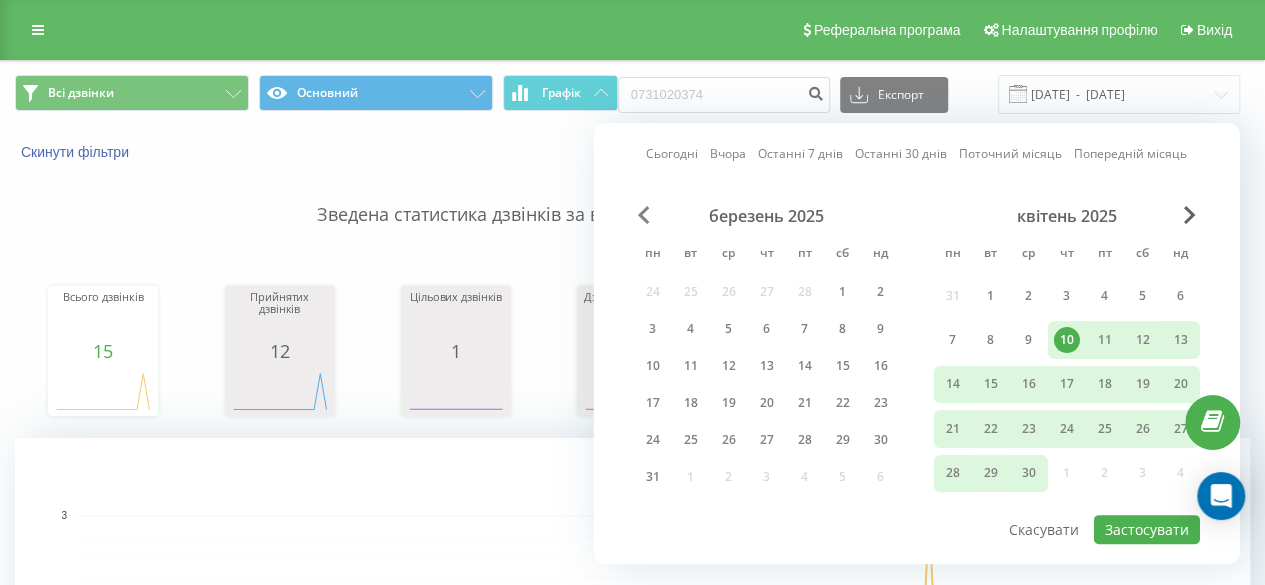 click at bounding box center [644, 215] 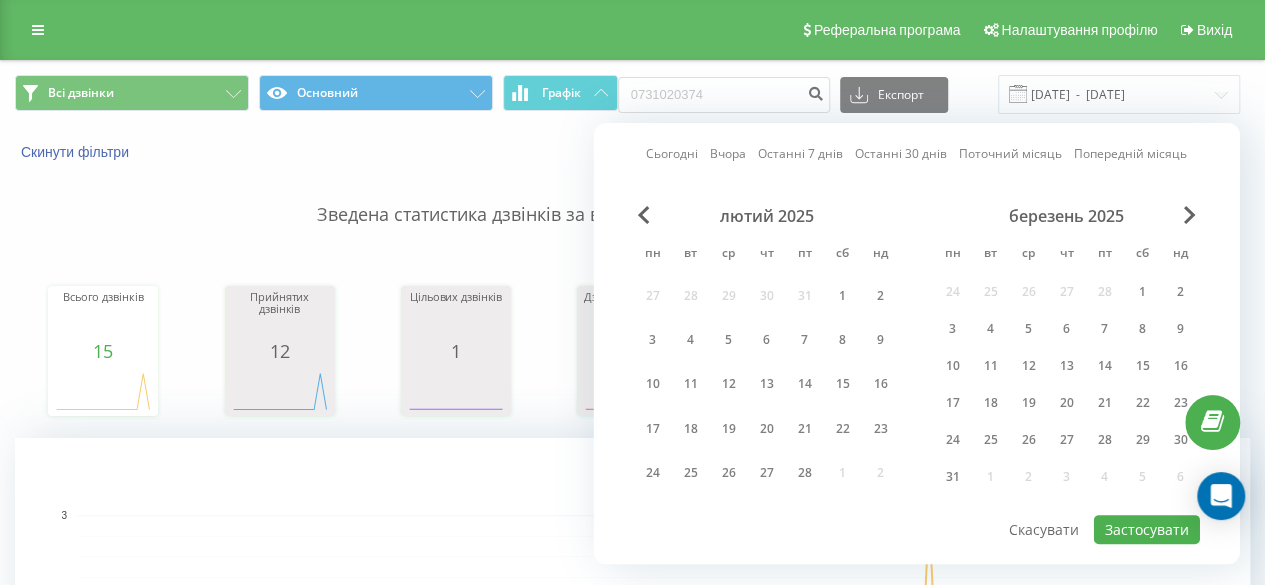 click on "лютий 2025" at bounding box center (767, 216) 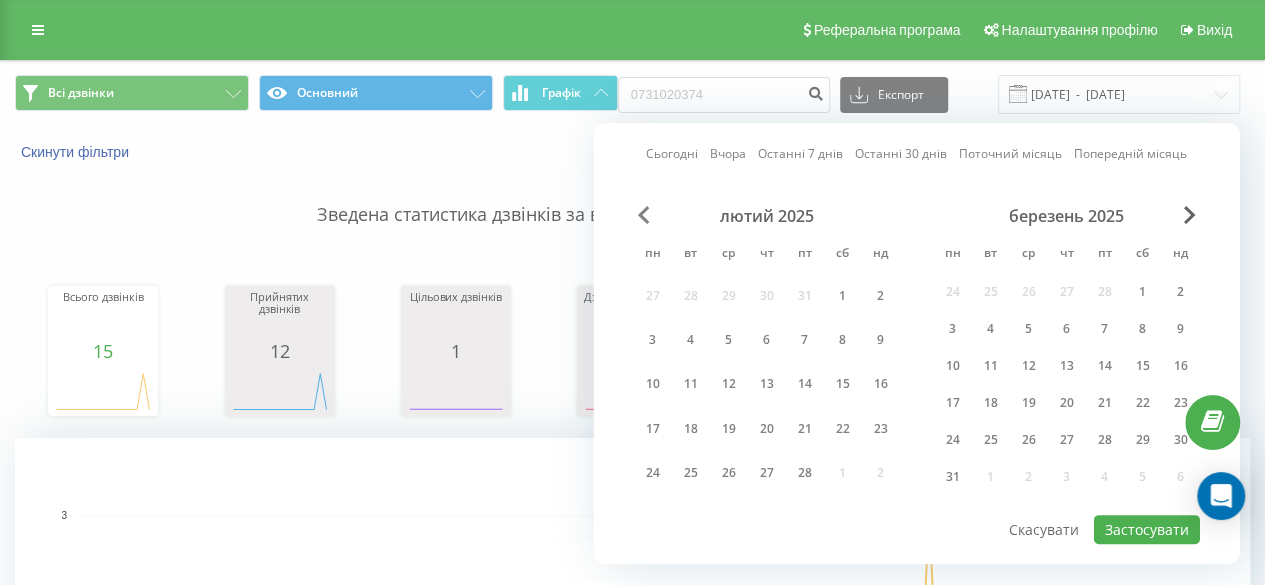 click at bounding box center (644, 215) 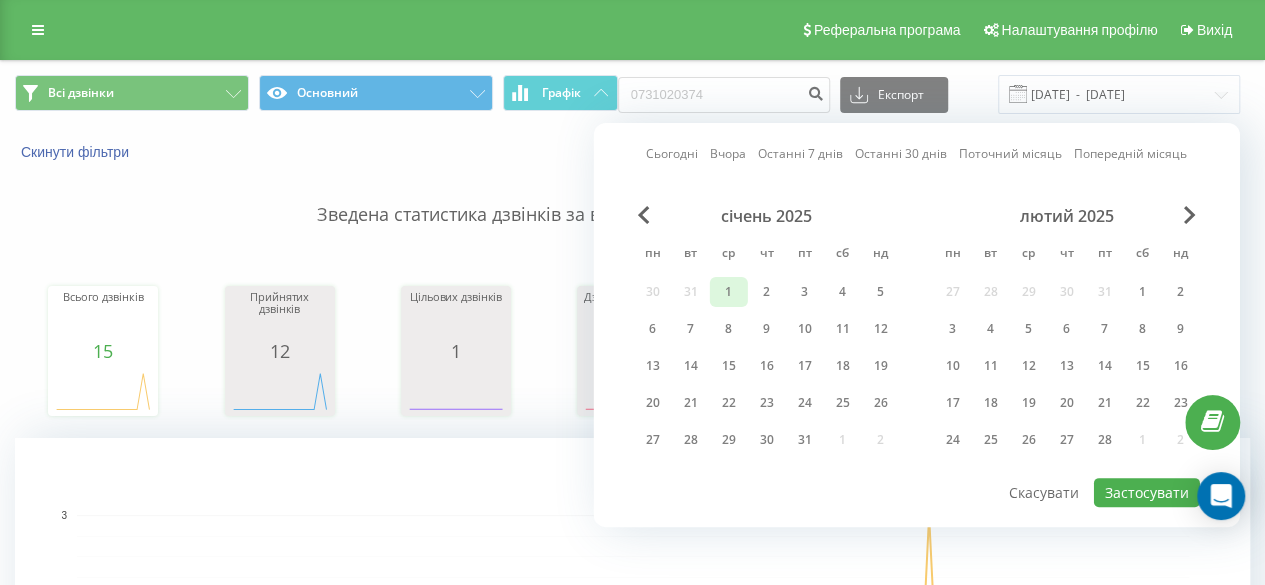 click on "1" at bounding box center (729, 292) 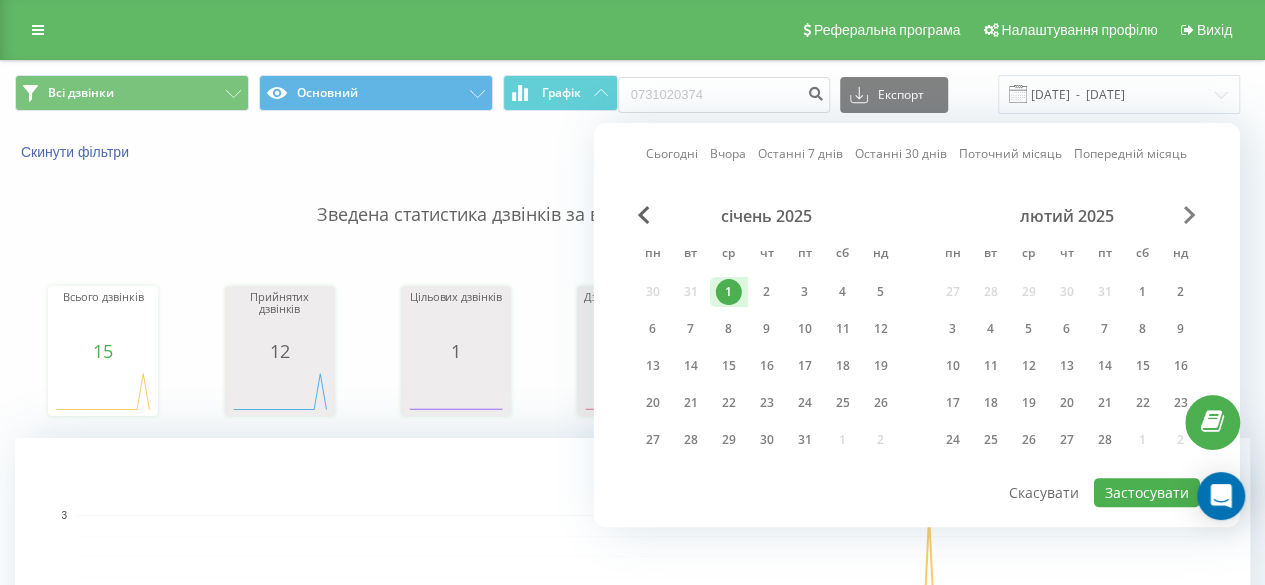 click at bounding box center (1190, 215) 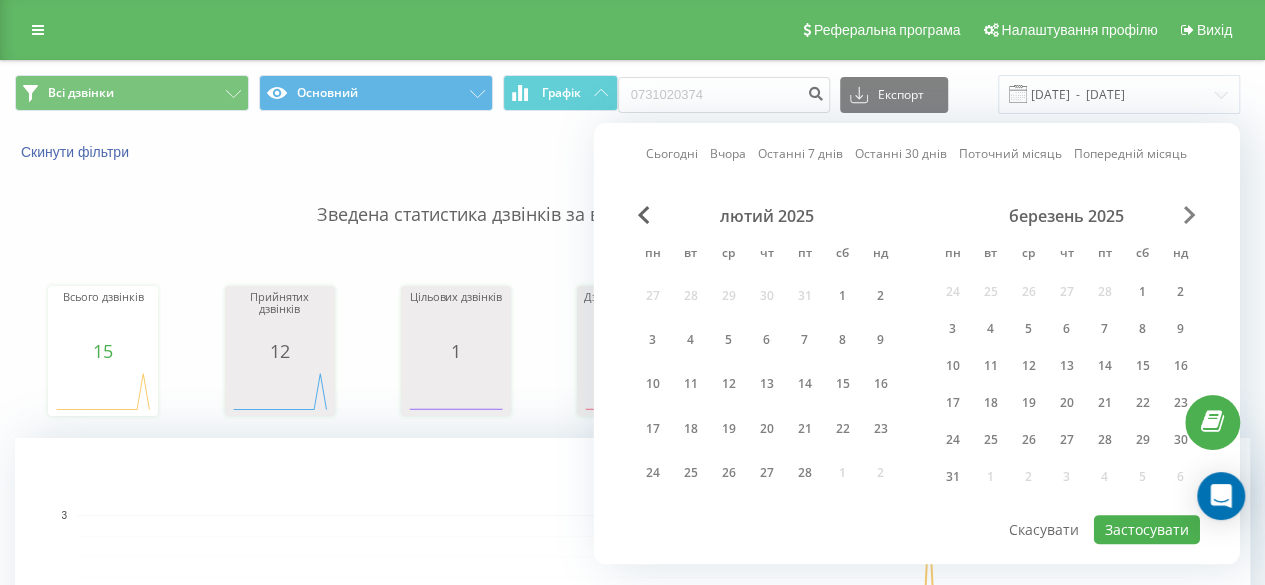 click at bounding box center (1190, 215) 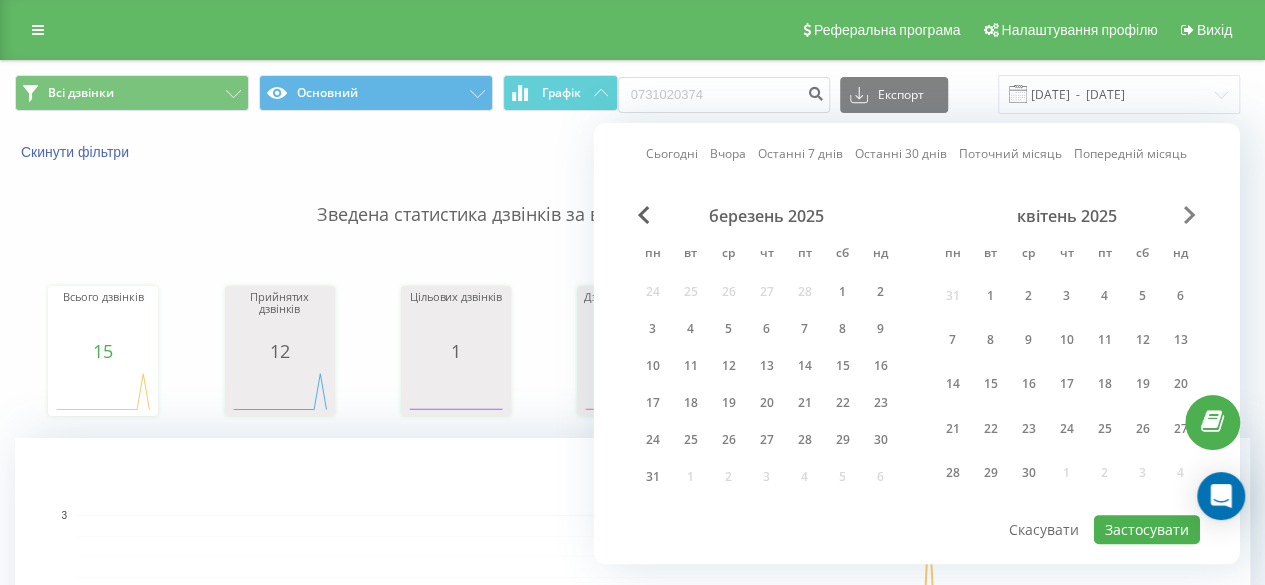 click at bounding box center [1190, 215] 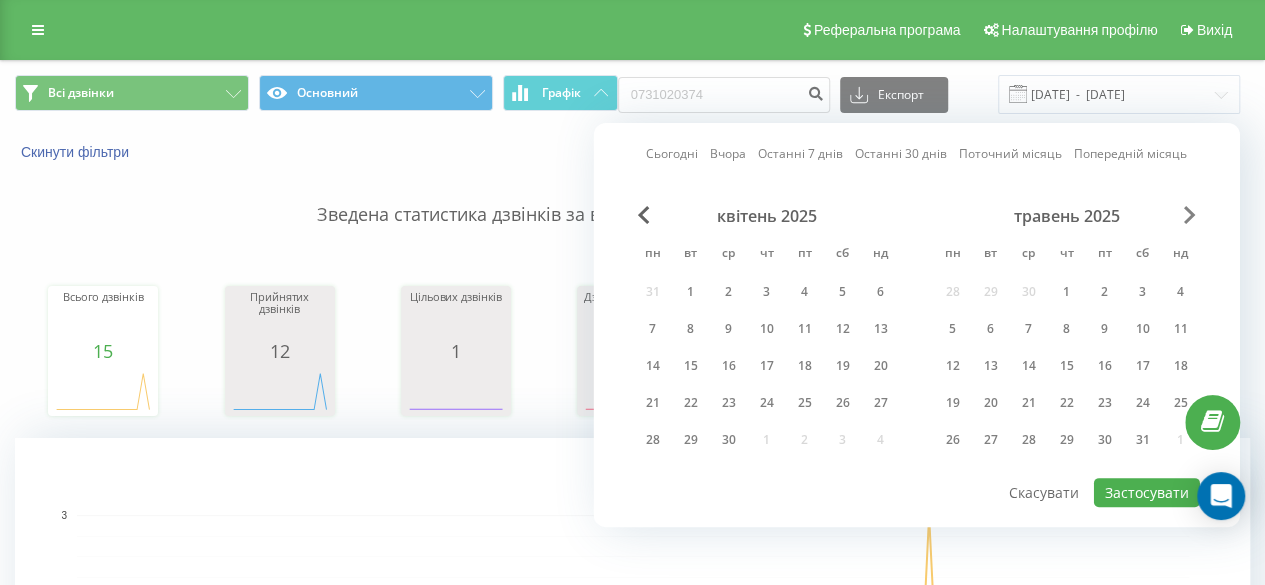 click at bounding box center [1190, 215] 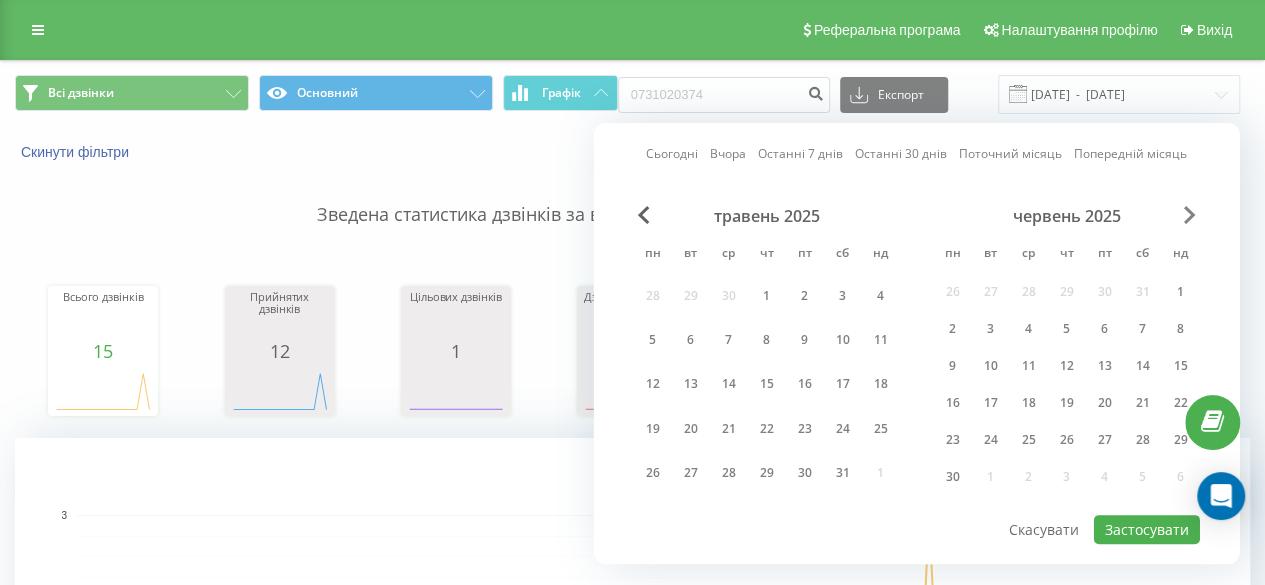 click at bounding box center [1190, 215] 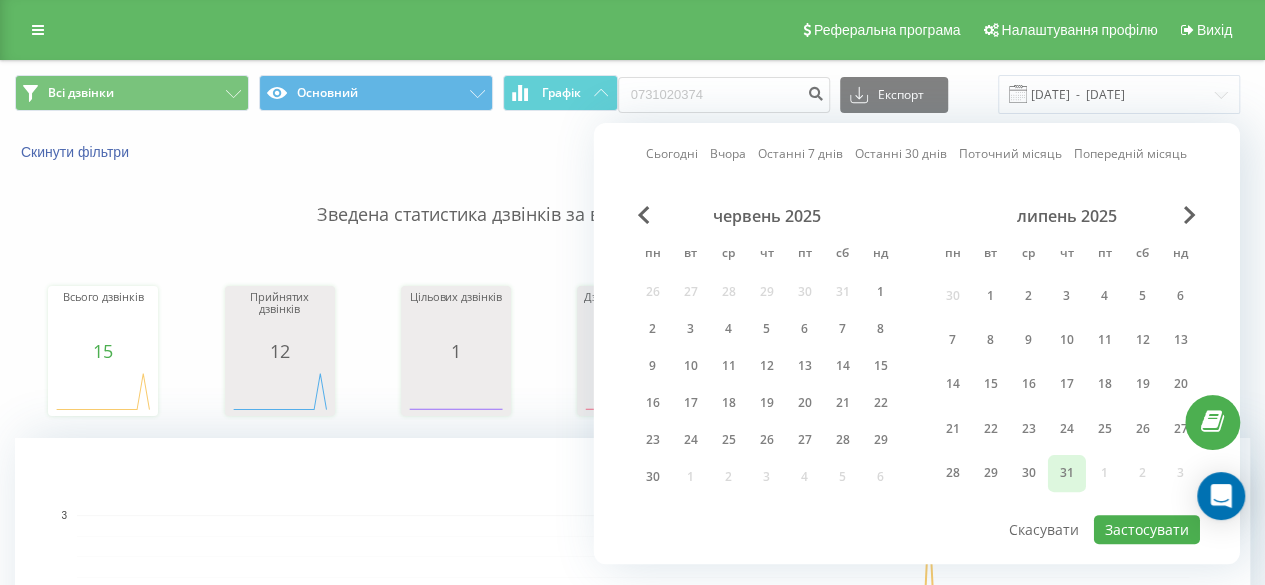 click on "31" at bounding box center [1067, 473] 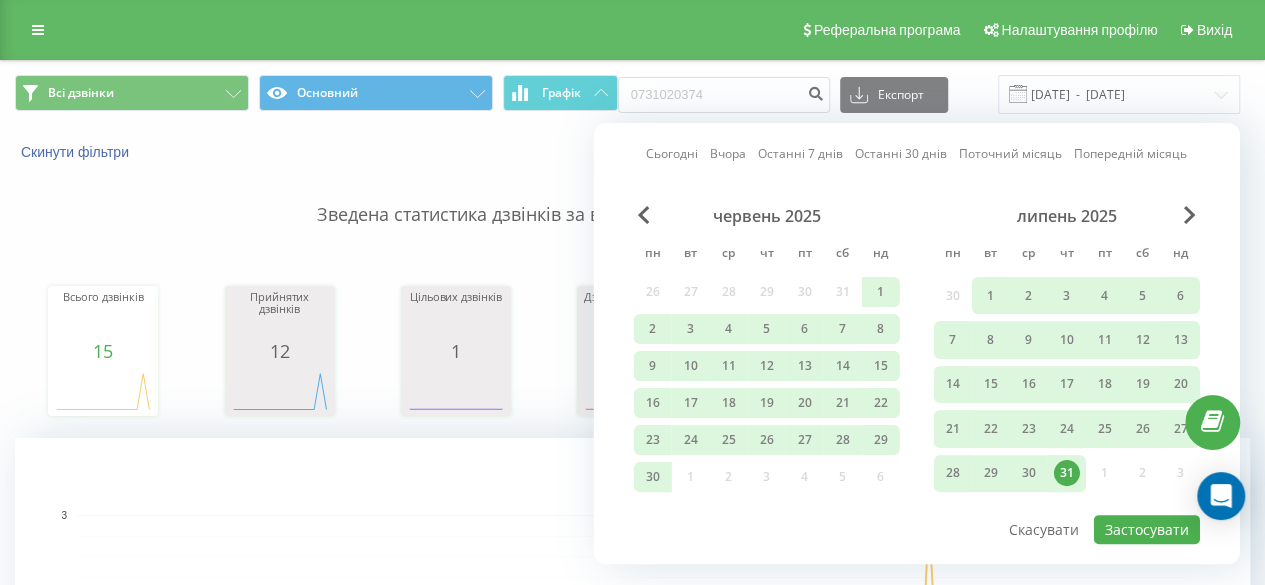 click on "Сьогодні Вчора Останні 7 днів Останні 30 днів Поточний місяць Попередній місяць червень 2025 пн вт ср чт пт сб нд 26 27 28 29 30 31 1 2 3 4 5 6 7 8 9 10 11 12 13 14 15 16 17 18 19 20 21 22 23 24 25 26 27 28 29 30 1 2 3 4 5 6 липень 2025 пн вт ср чт пт сб нд 30 1 2 3 4 5 6 7 8 9 10 11 12 13 14 15 16 17 18 19 20 21 22 23 24 25 26 27 28 29 30 31 1 2 3 Застосувати Скасувати" at bounding box center (917, 343) 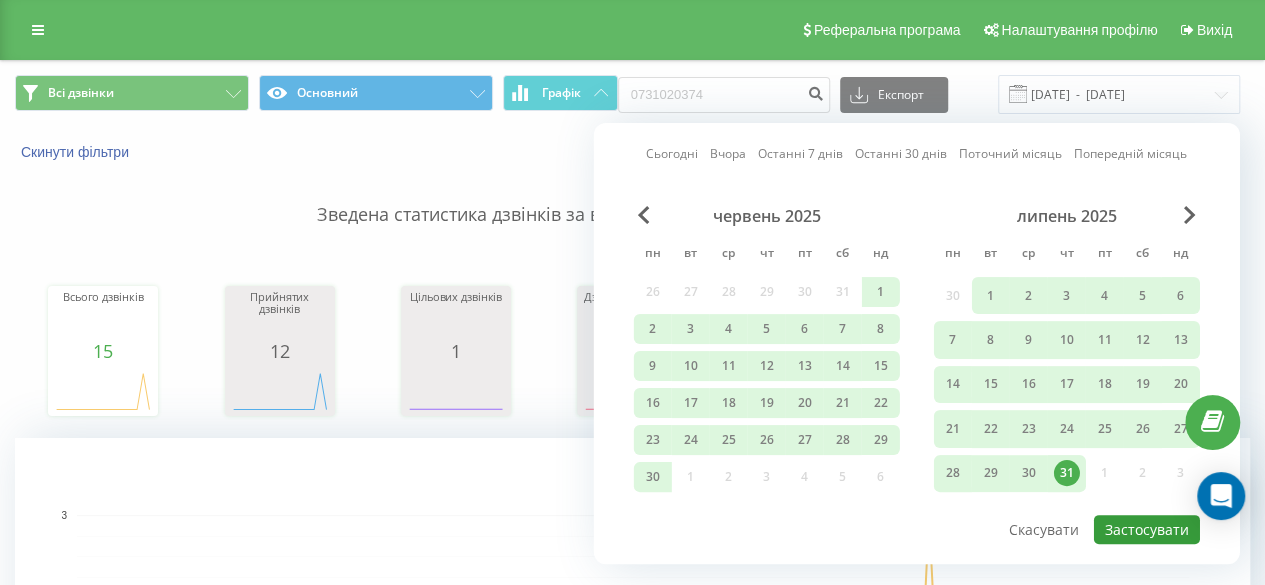 click on "Застосувати" at bounding box center (1147, 529) 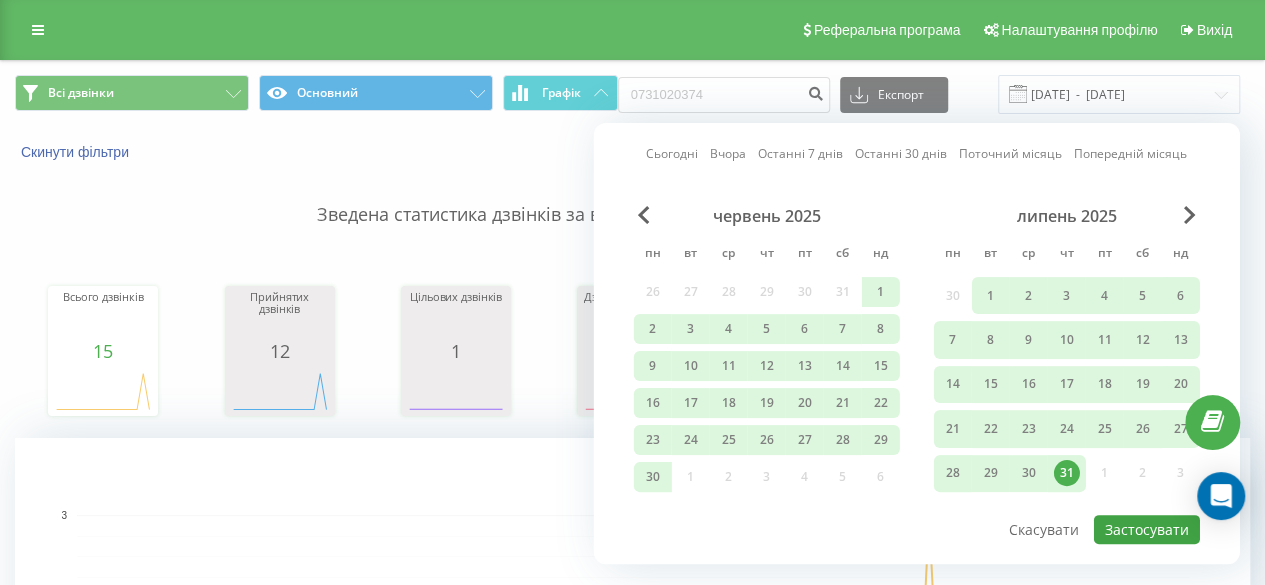type on "[DATE]  -  [DATE]" 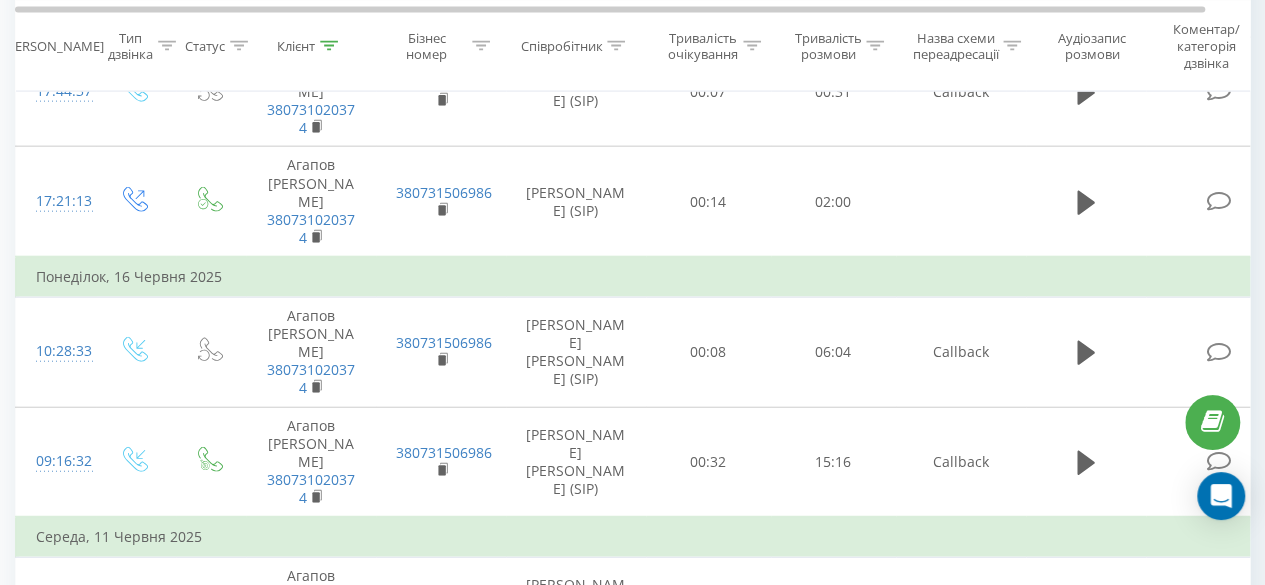 scroll, scrollTop: 2442, scrollLeft: 0, axis: vertical 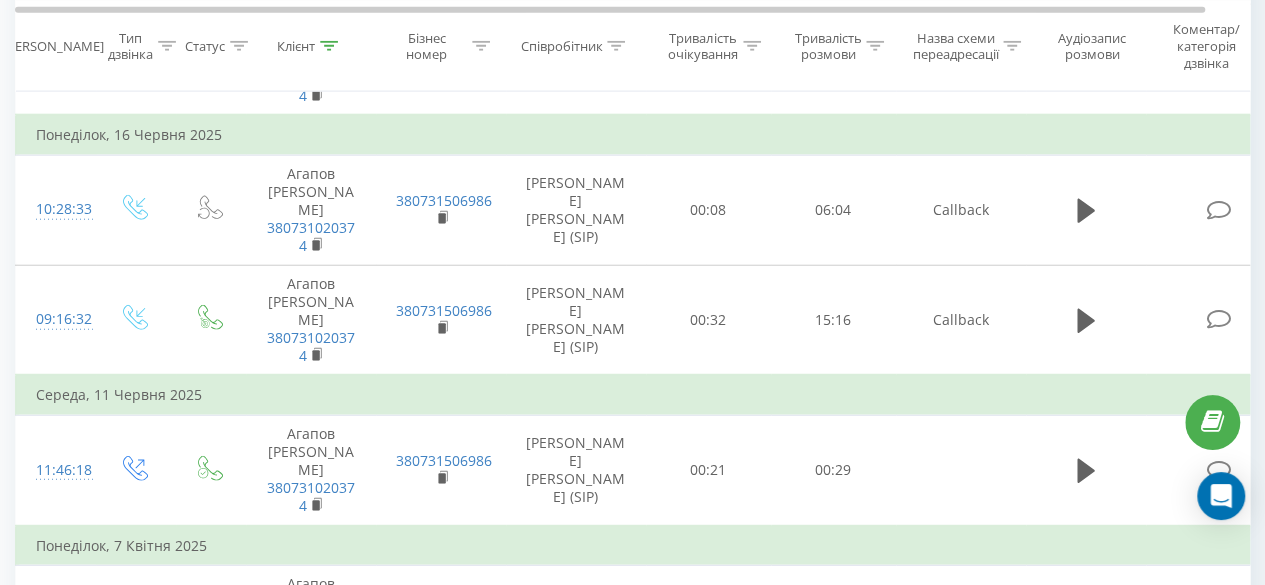 click at bounding box center (1086, 771) 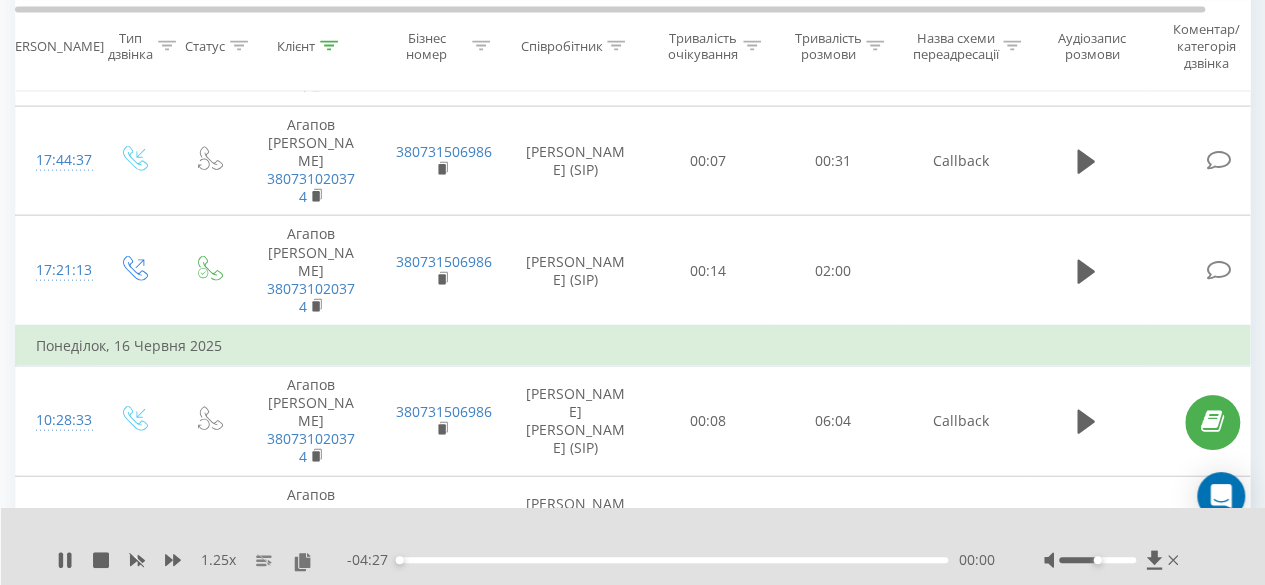 scroll, scrollTop: 2216, scrollLeft: 0, axis: vertical 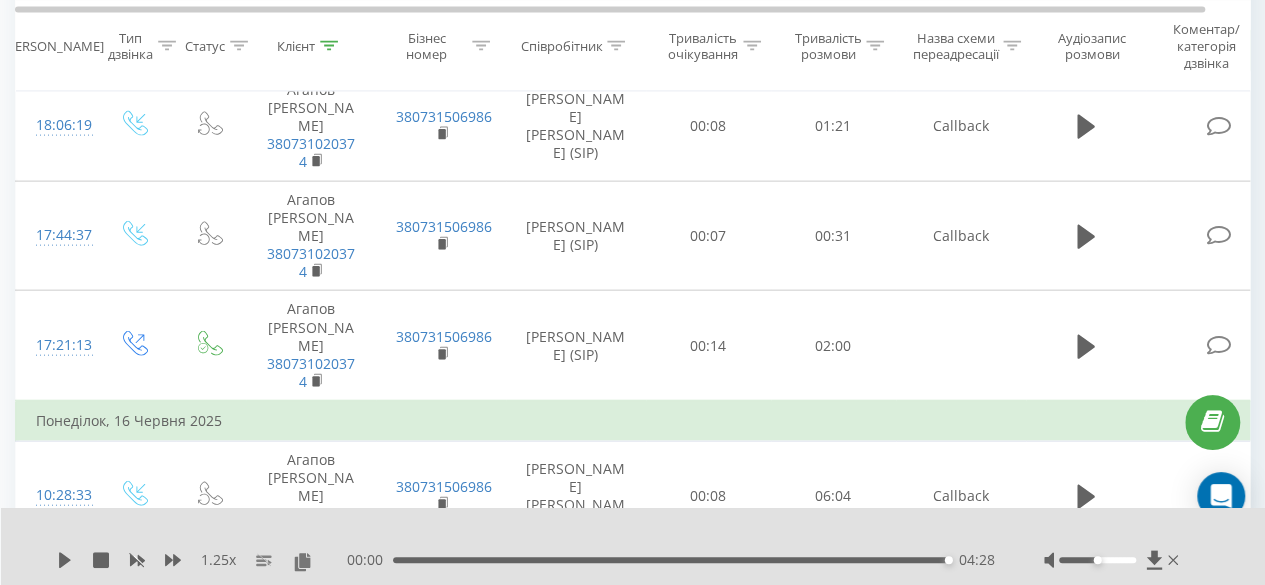 click at bounding box center [1086, 606] 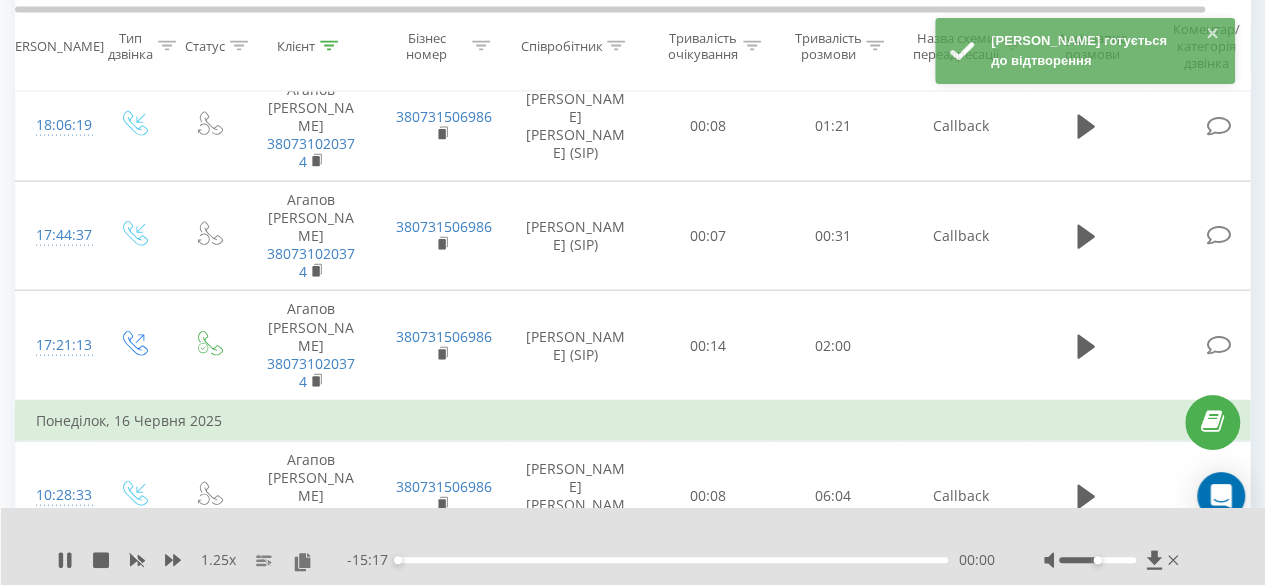 click on "00:32" at bounding box center (708, 606) 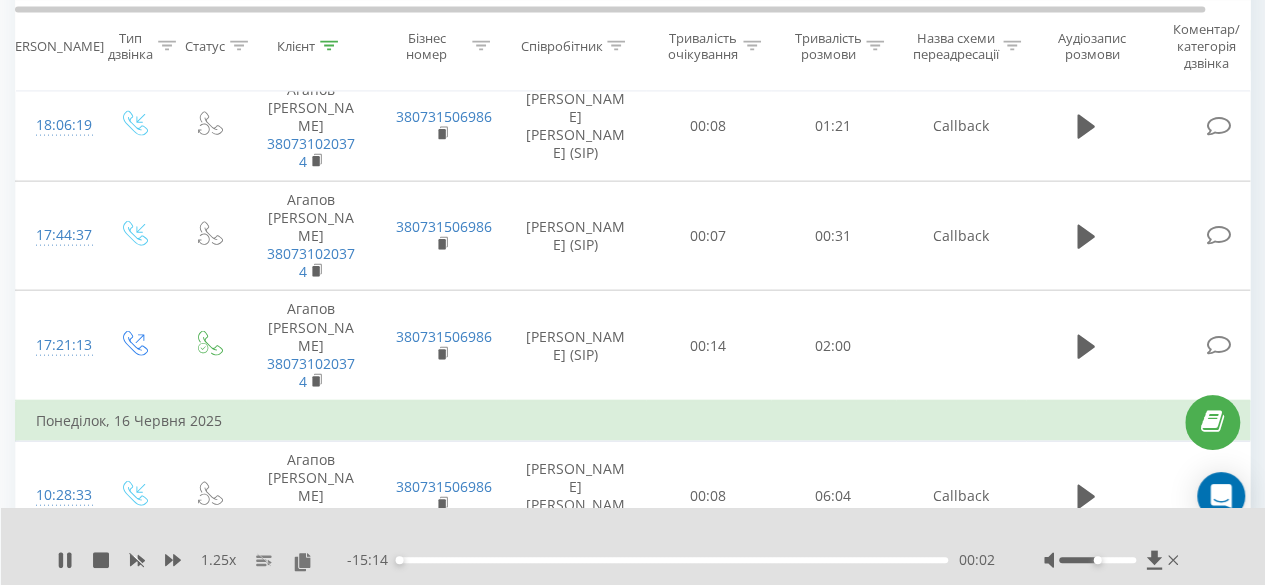 click on "00:32" at bounding box center (708, 606) 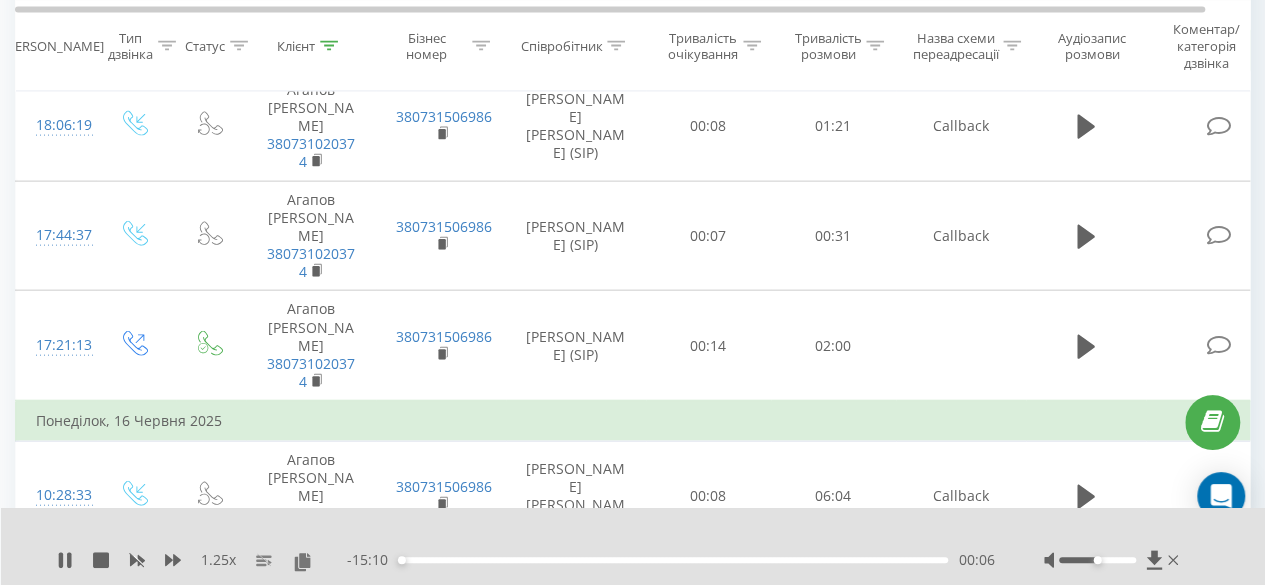 click on "Агапов Володимир 380731020374" at bounding box center (311, 606) 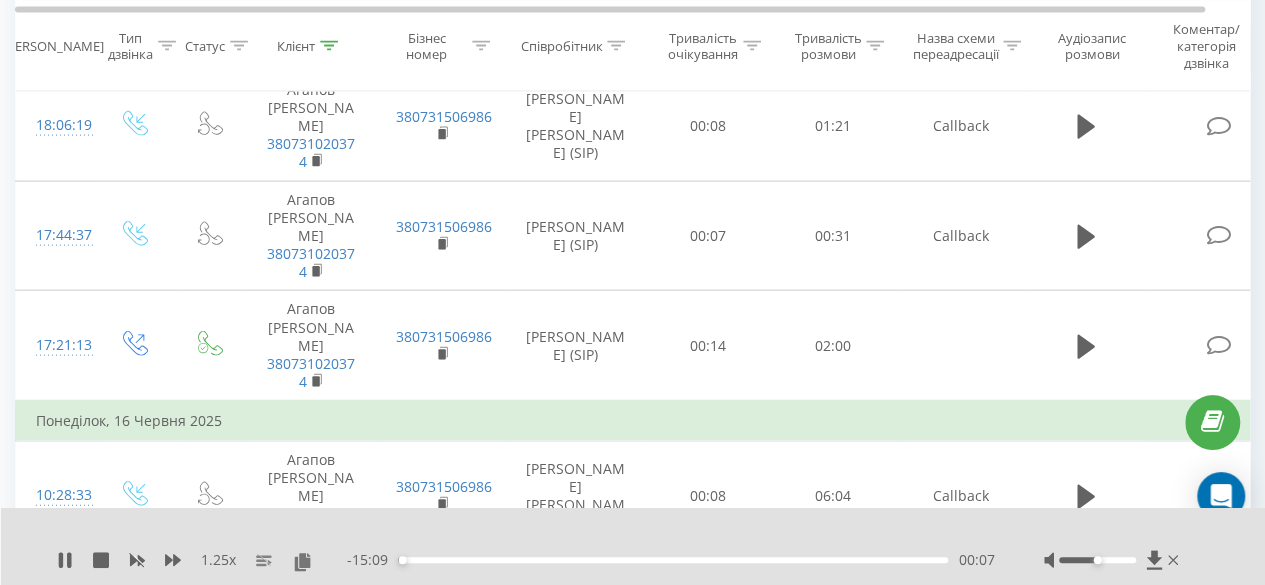 click on "Агапов Володимир 380731020374" at bounding box center [311, 606] 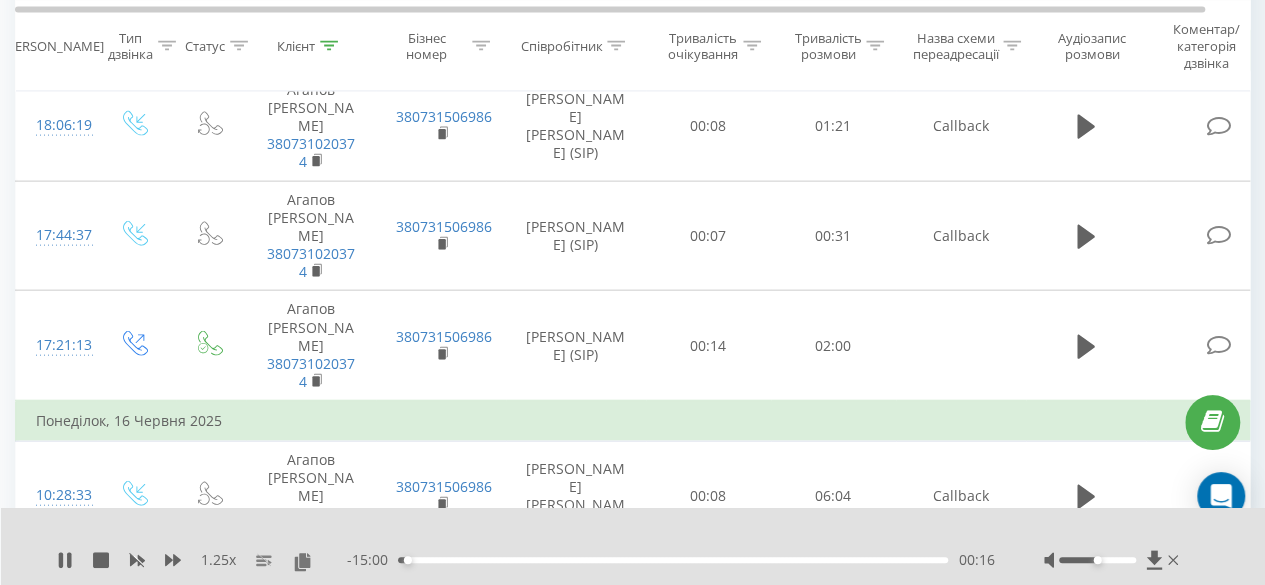 click on "[PERSON_NAME] [PERSON_NAME] (SIP)" at bounding box center [576, 606] 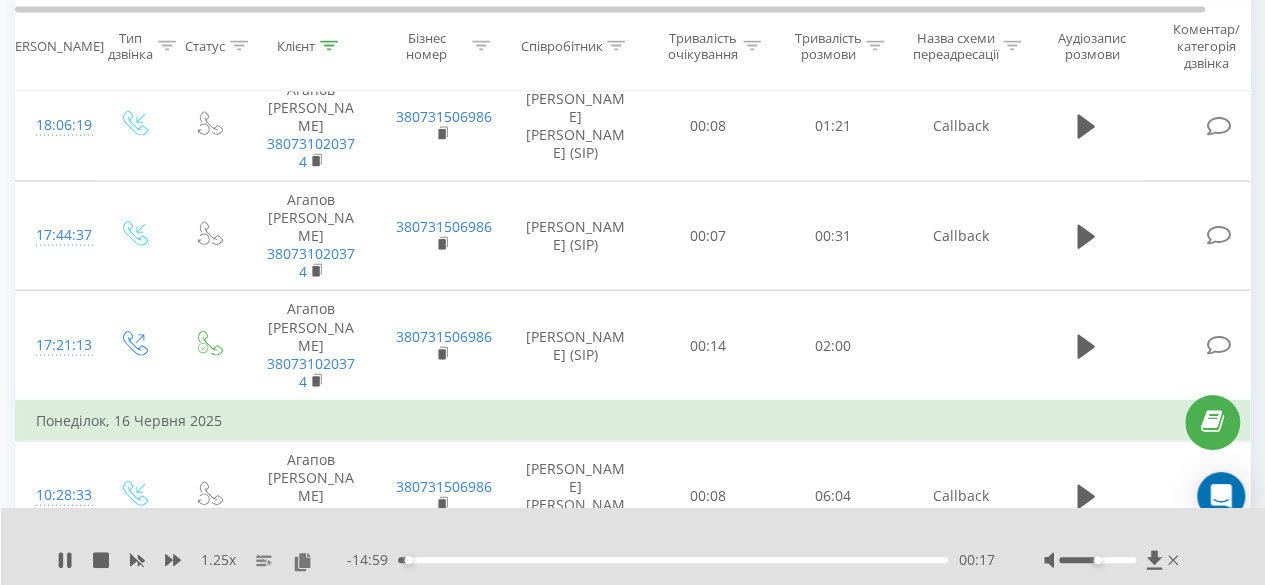 click on "[PERSON_NAME] [PERSON_NAME] (SIP)" at bounding box center (576, 606) 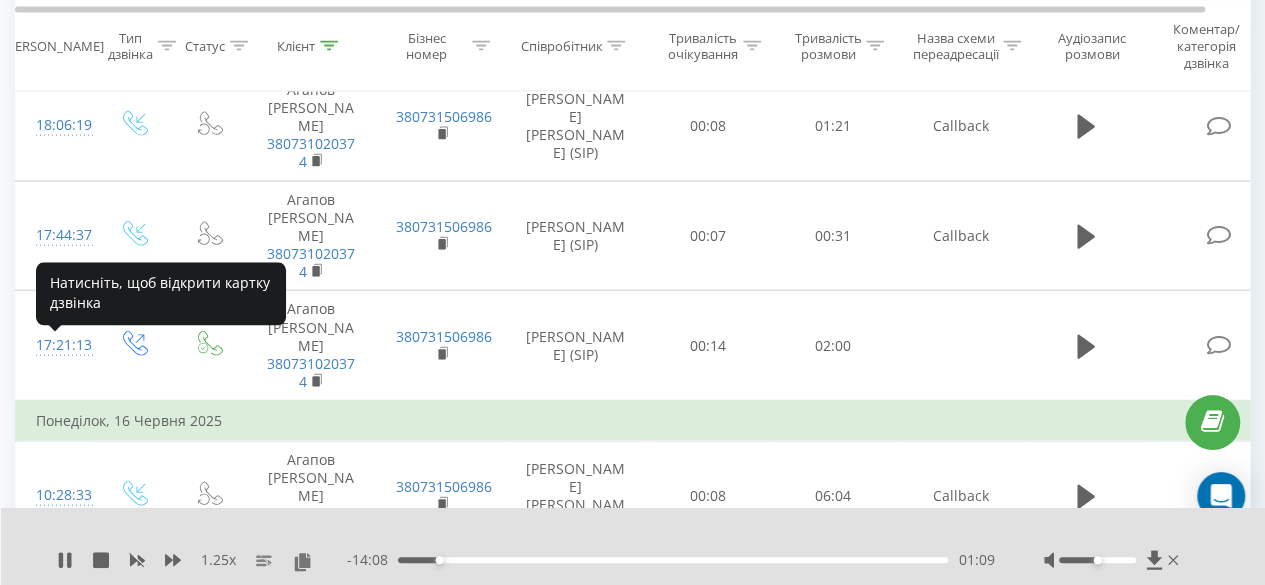 click on "09:16:32" at bounding box center [56, 605] 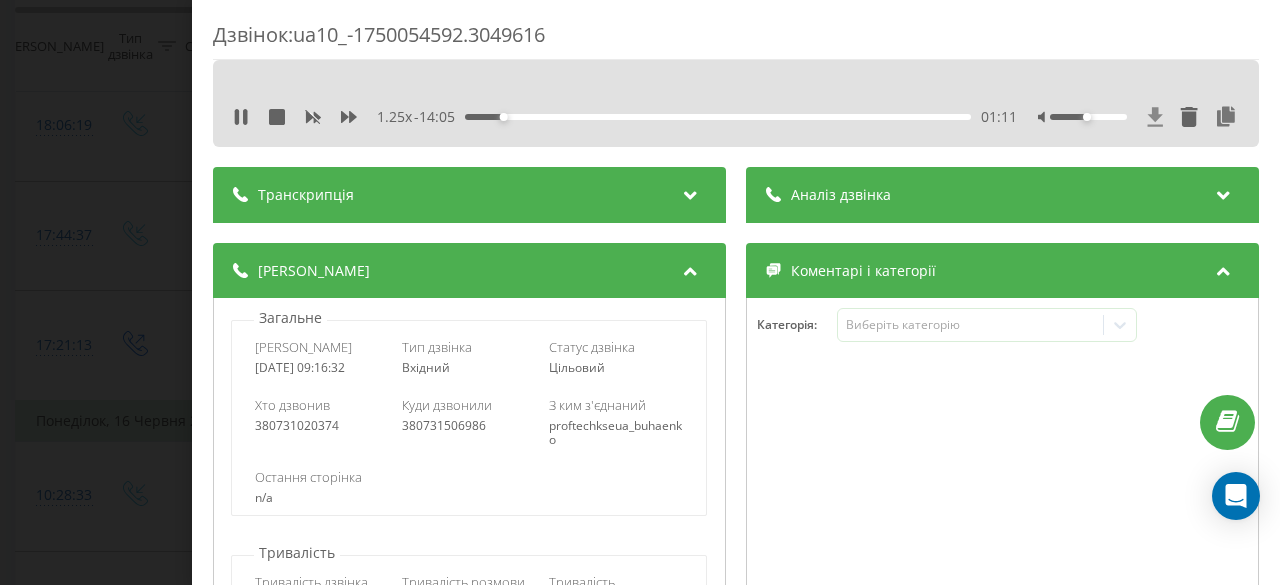 click 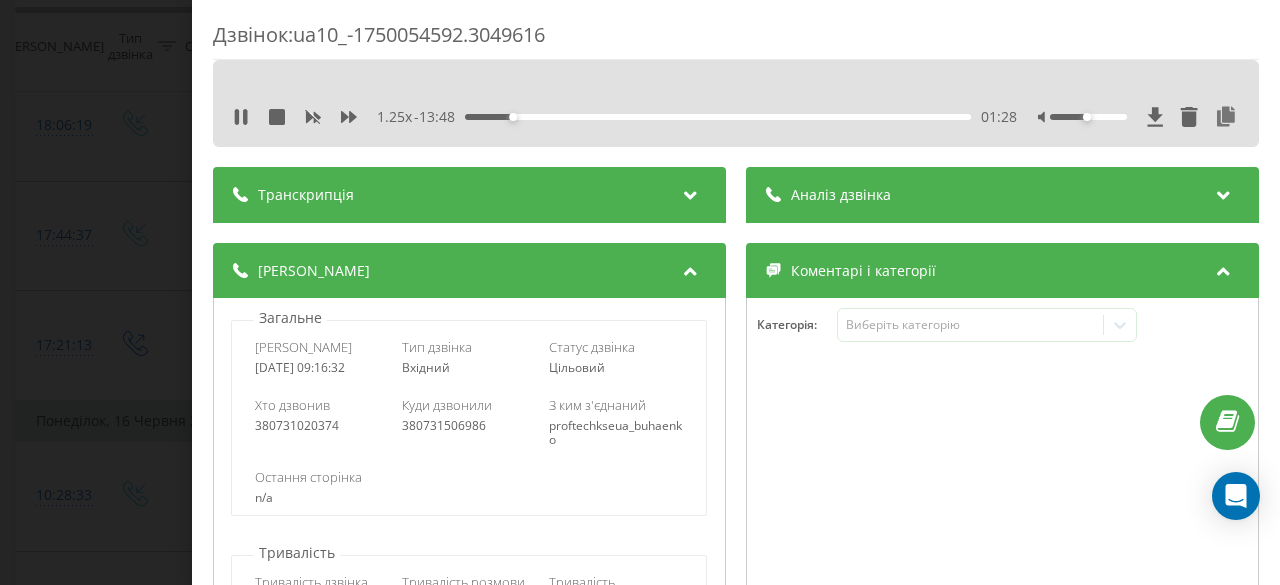 click on "Дзвінок :  ua10_-1750054592.3049616   1.25 x  - 13:48 01:28   01:28   Транскрипція Для AI-аналізу майбутніх дзвінків  налаштуйте та активуйте профіль на сторінці . Якщо профіль вже є і дзвінок відповідає його умовам, оновіть сторінку через 10 хвилин - AI аналізує поточний дзвінок. Аналіз дзвінка Для AI-аналізу майбутніх дзвінків  налаштуйте та активуйте профіль на сторінці . Якщо профіль вже є і дзвінок відповідає його умовам, оновіть сторінку через 10 хвилин - AI аналізує поточний дзвінок. Деталі дзвінка Загальне Дата дзвінка 2025-06-16 09:16:32 Тип дзвінка Вхідний Статус дзвінка Цільовий n/a : n/a 5" at bounding box center (640, 292) 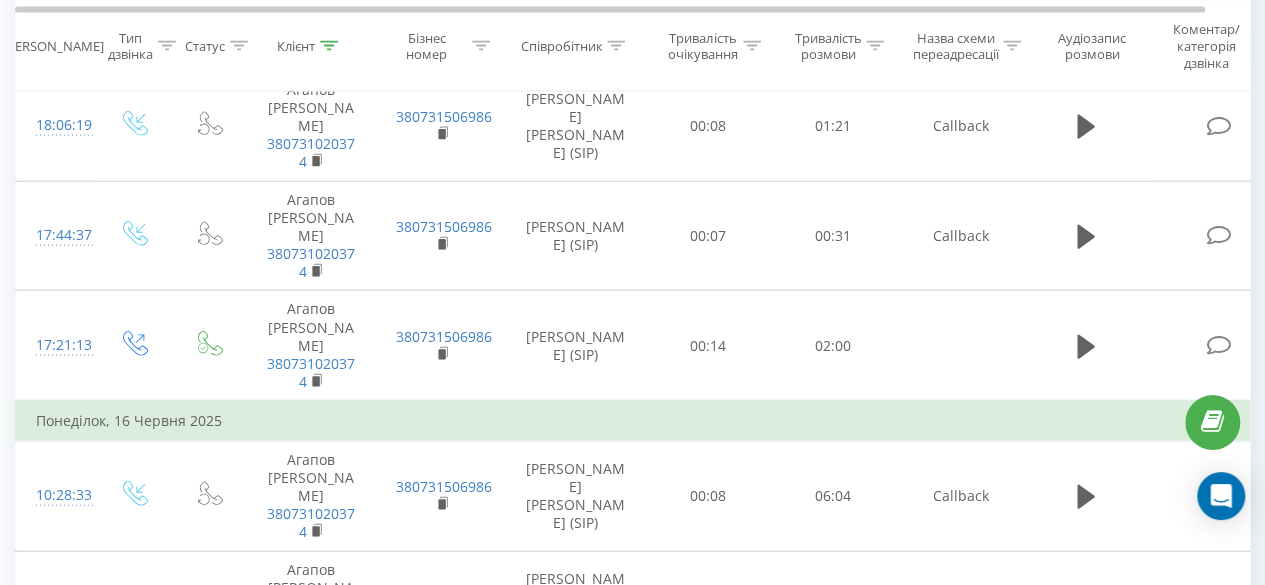 click 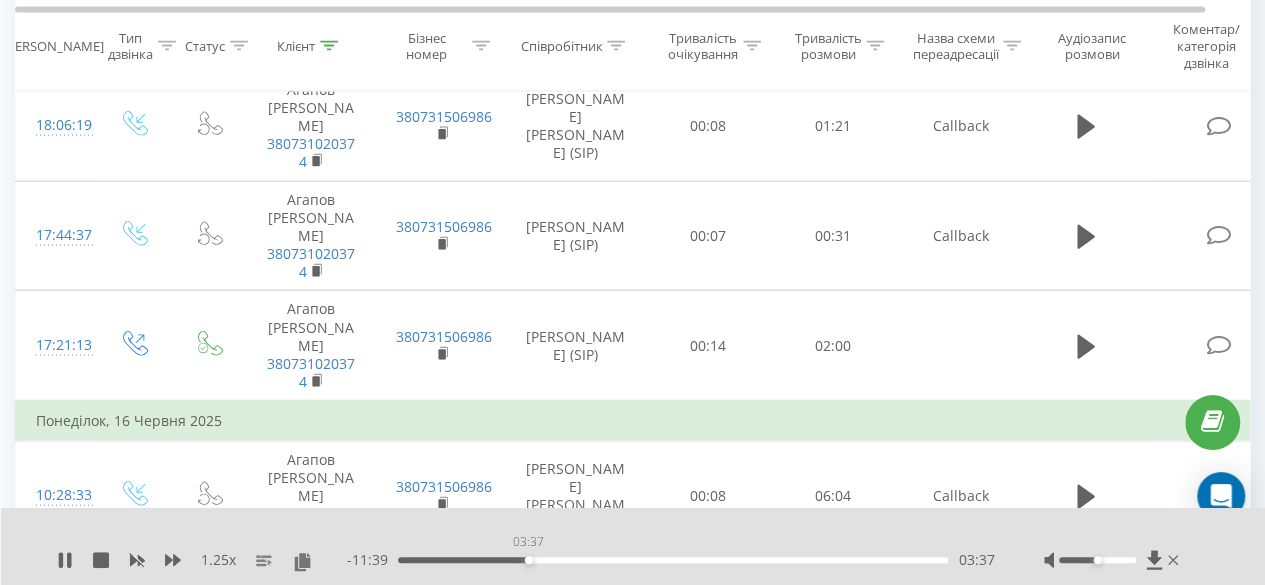 click on "03:37" at bounding box center [673, 560] 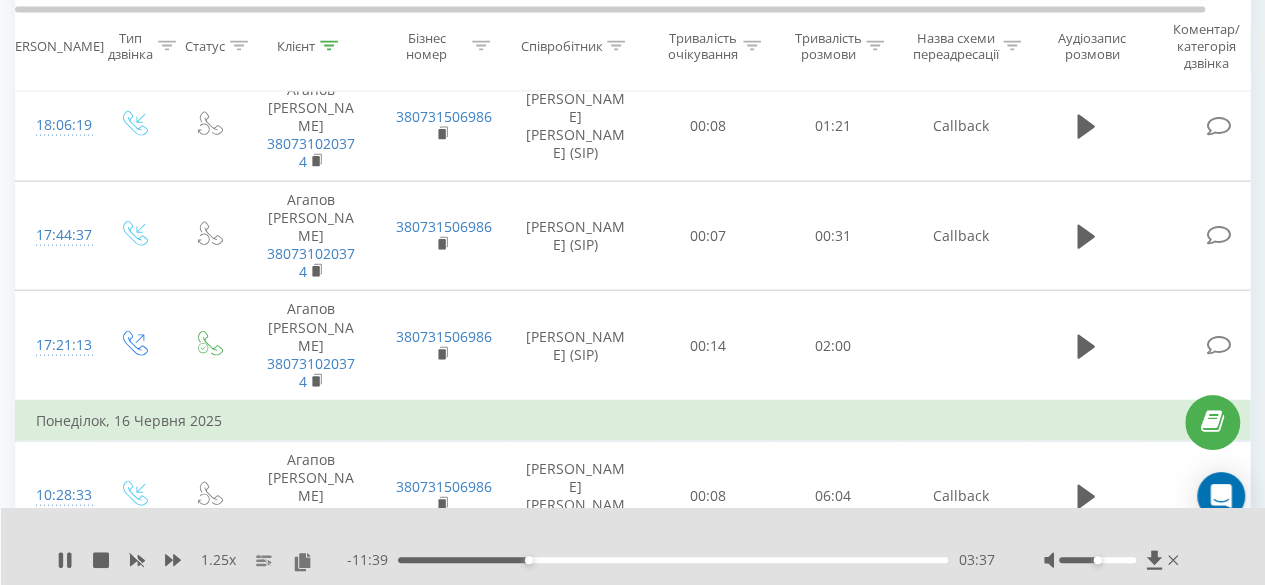 click on "03:37" at bounding box center (673, 560) 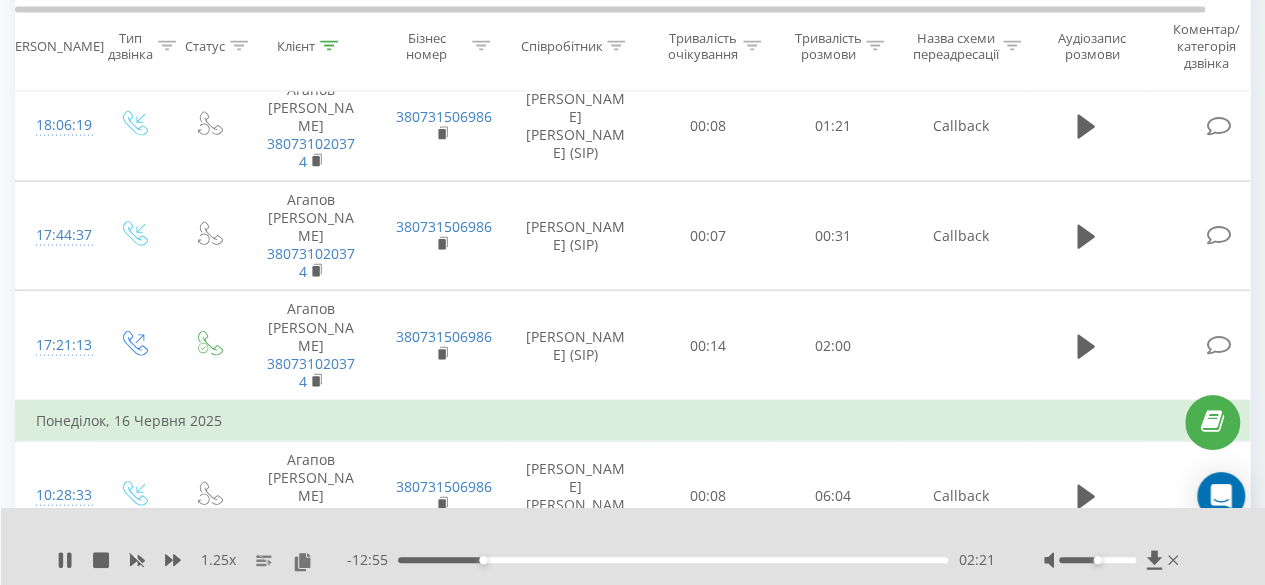 click on "02:21" at bounding box center (673, 560) 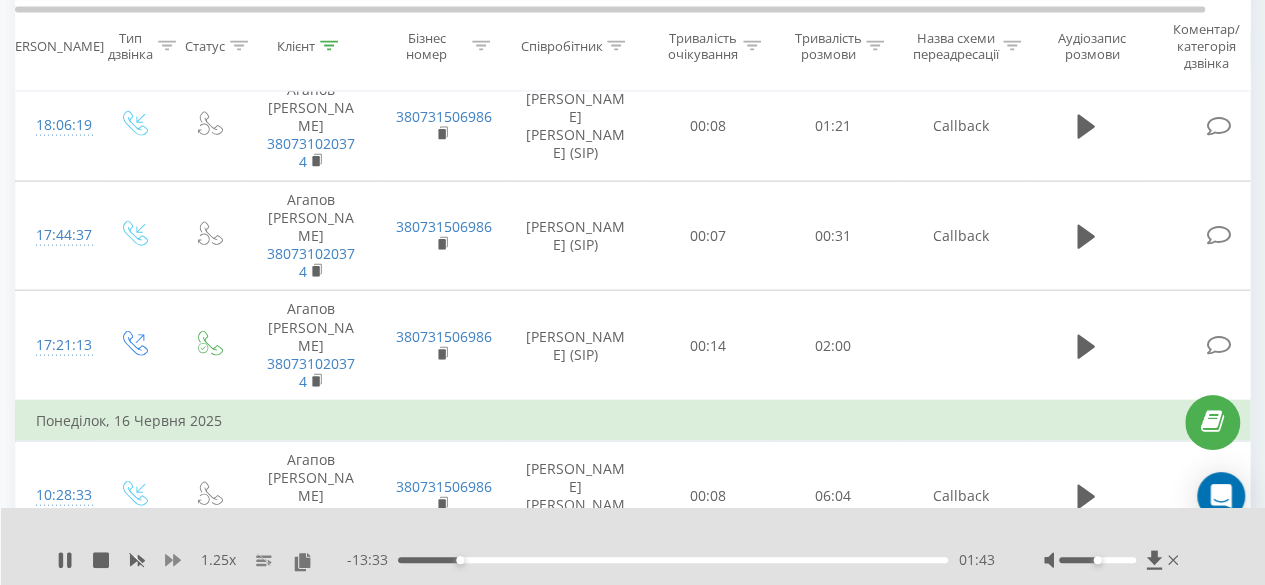 click 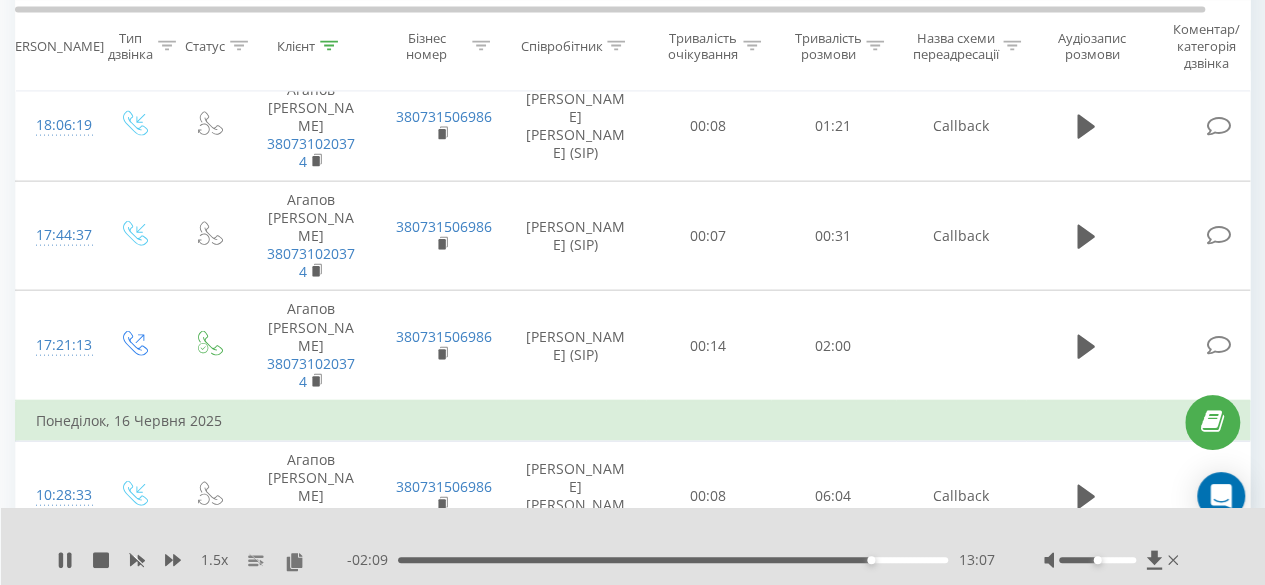 click on "1.5 x" at bounding box center [214, 560] 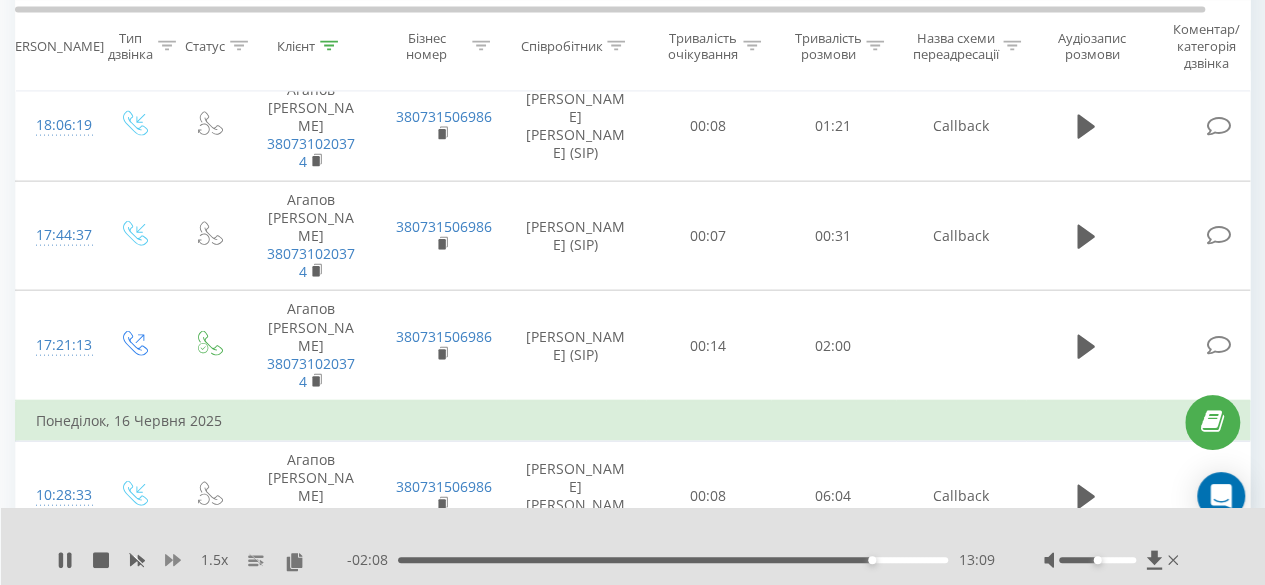 click 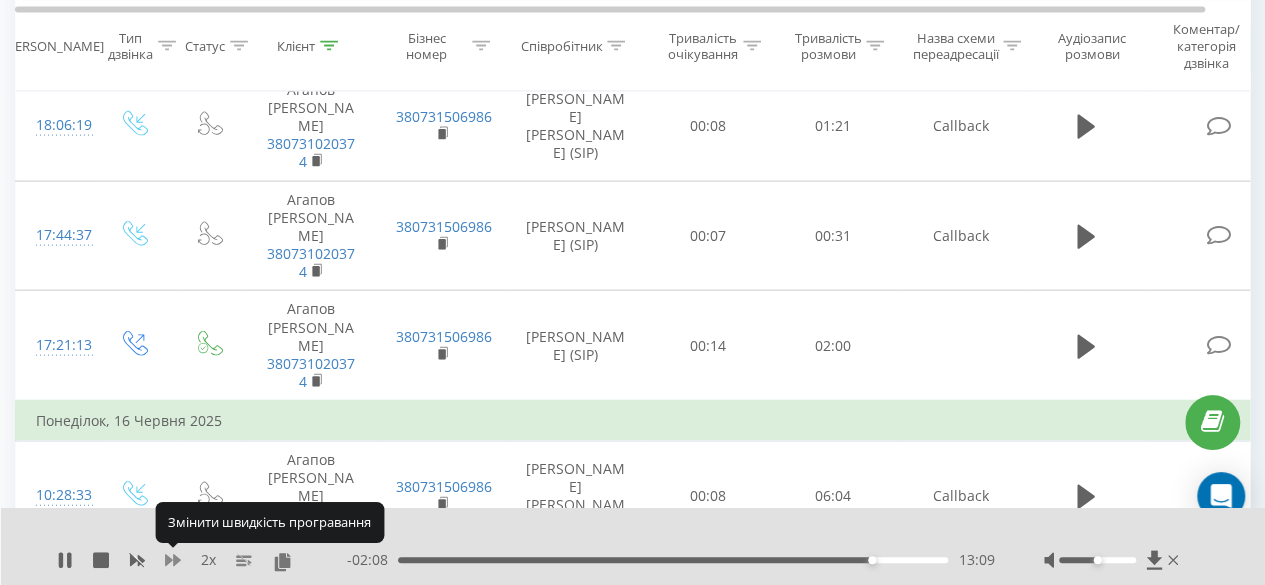 click 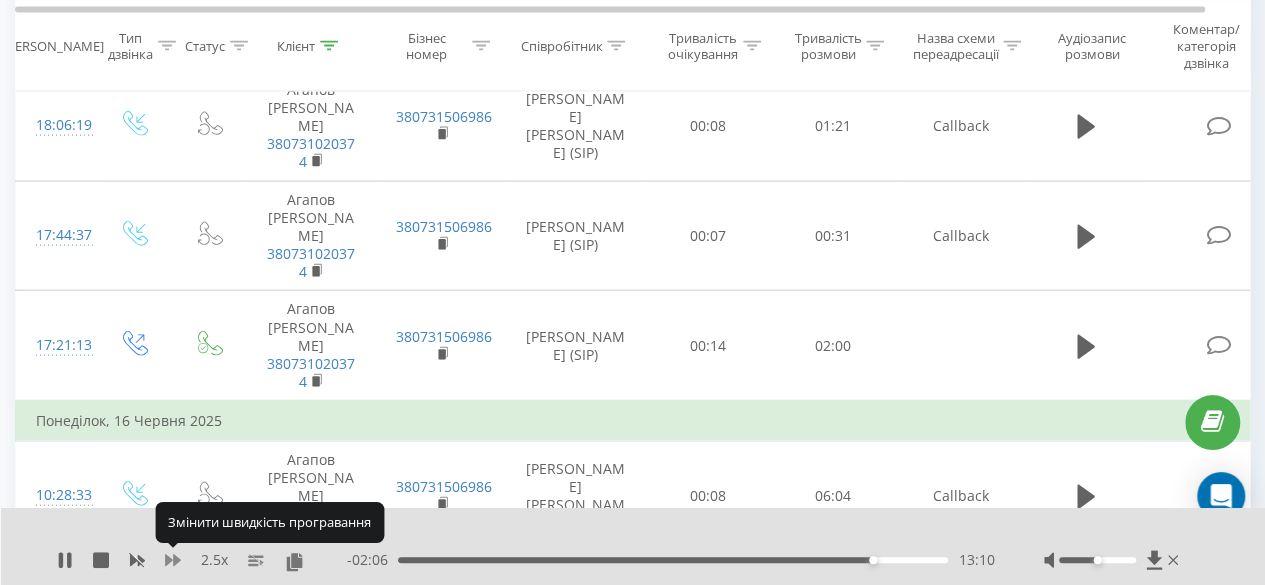 click 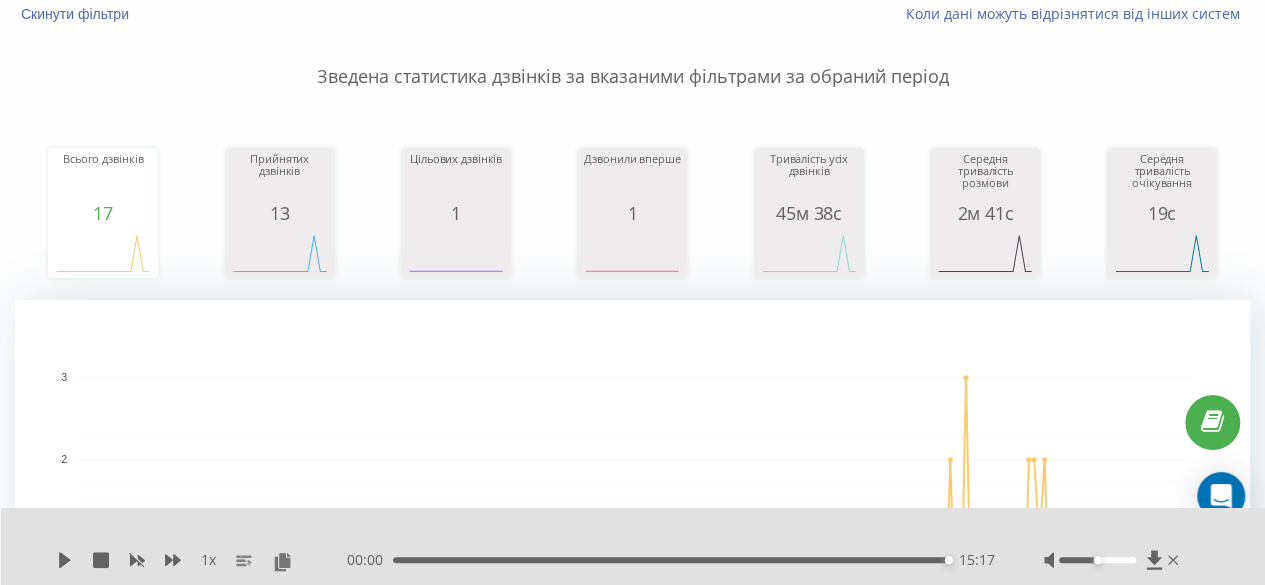 scroll, scrollTop: 0, scrollLeft: 0, axis: both 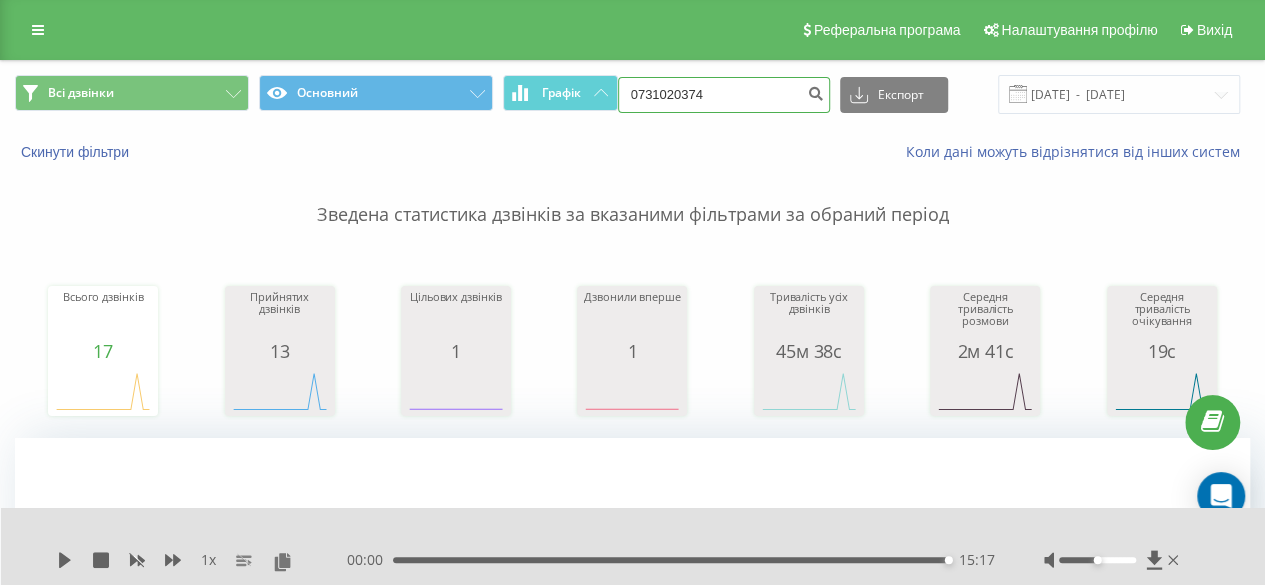 click on "0731020374" at bounding box center [724, 95] 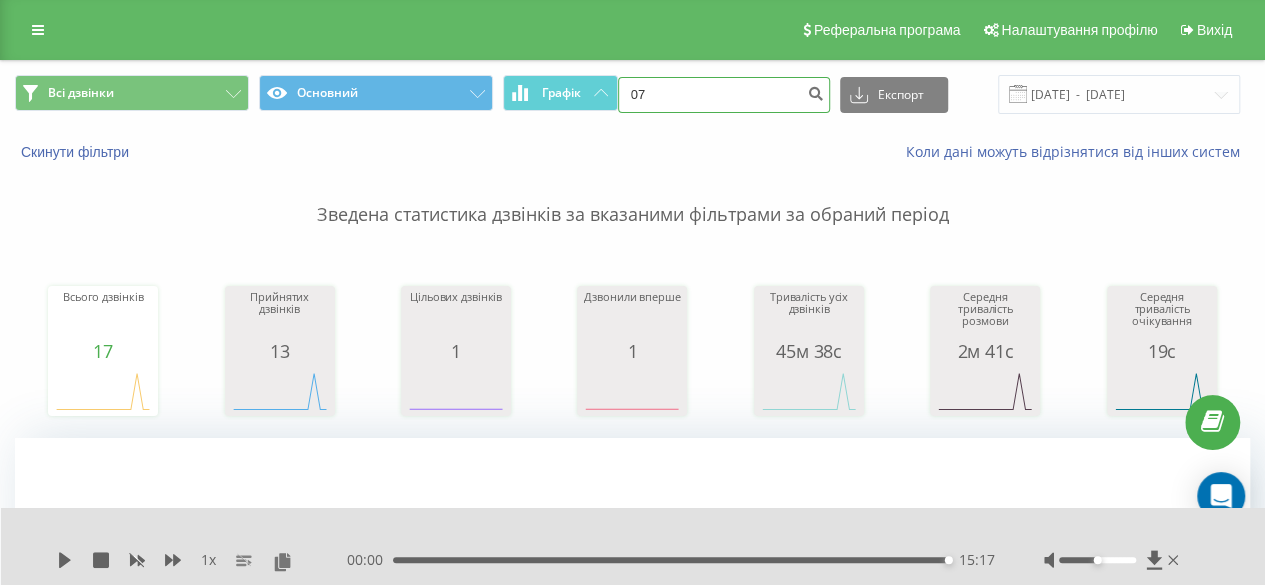 type on "0" 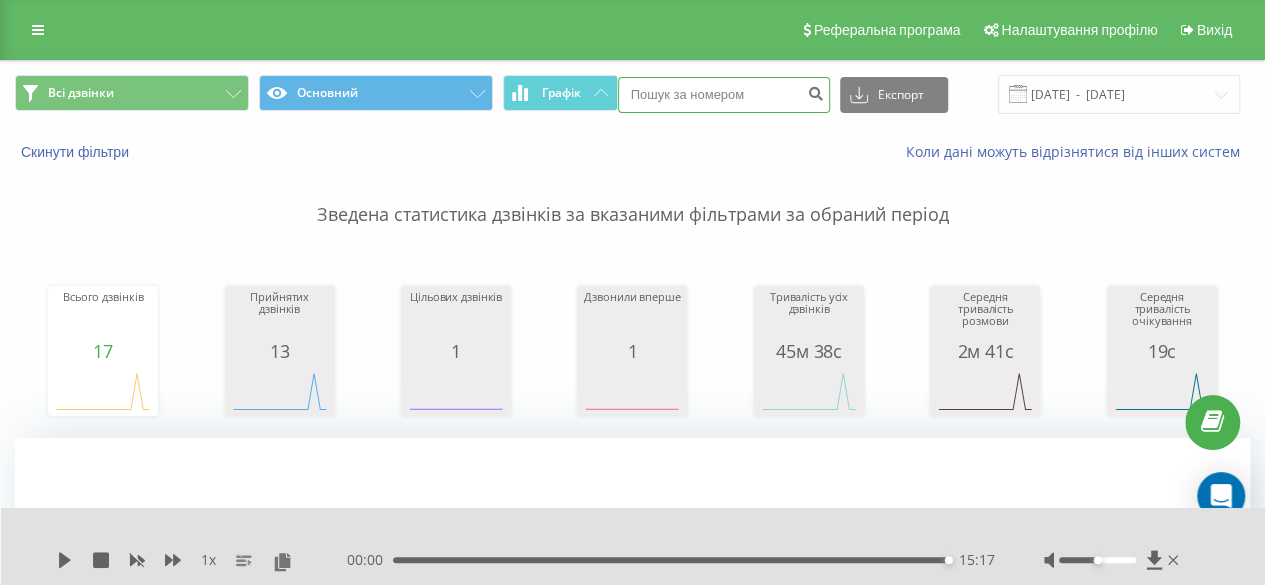 paste on "+380955681036" 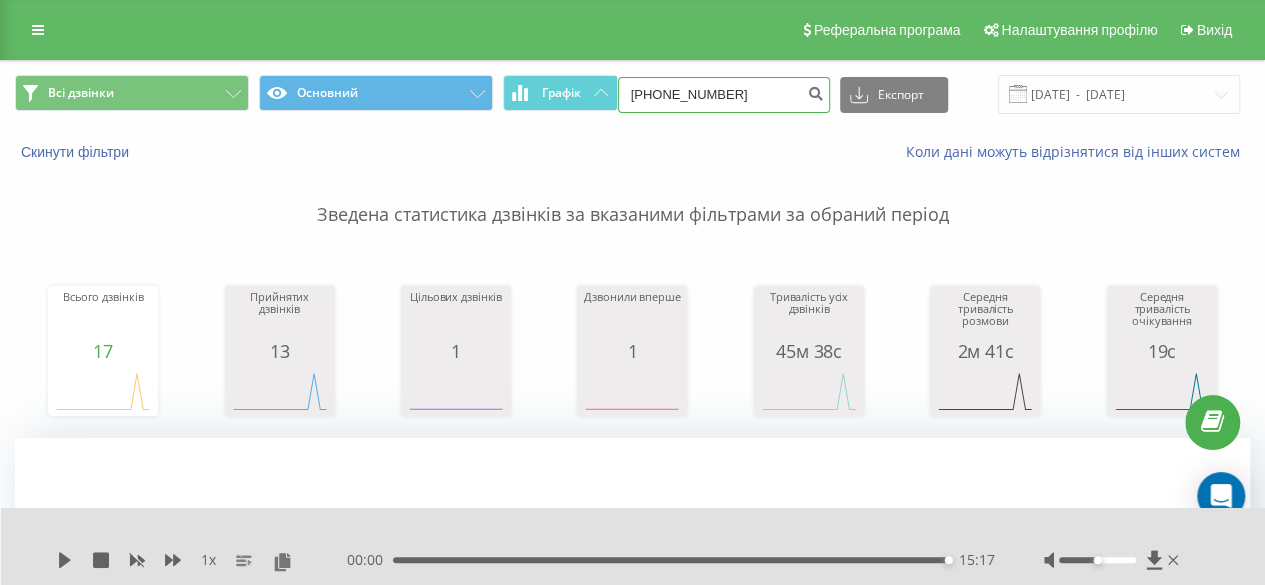type on "+380955681036" 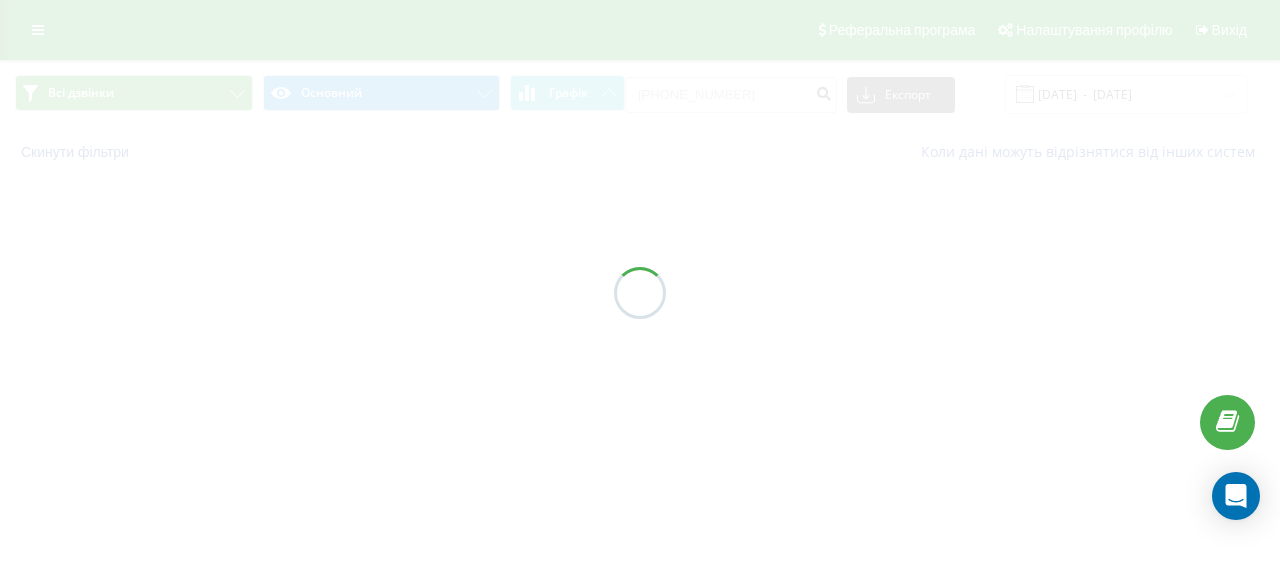 scroll, scrollTop: 0, scrollLeft: 0, axis: both 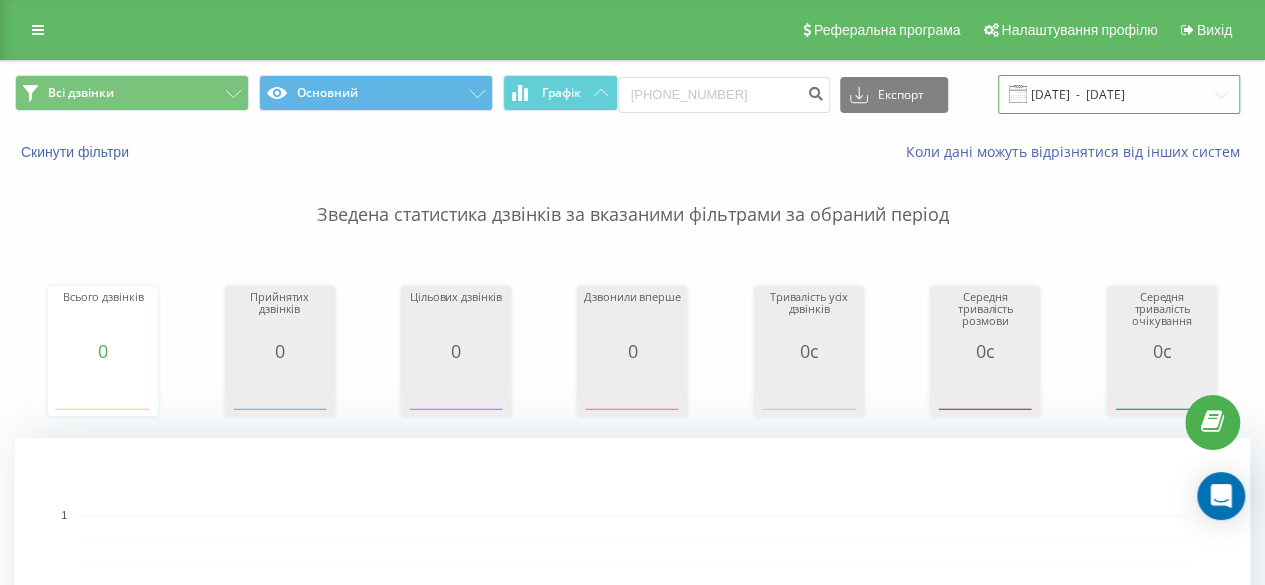 click on "[DATE]  -  [DATE]" at bounding box center (1119, 94) 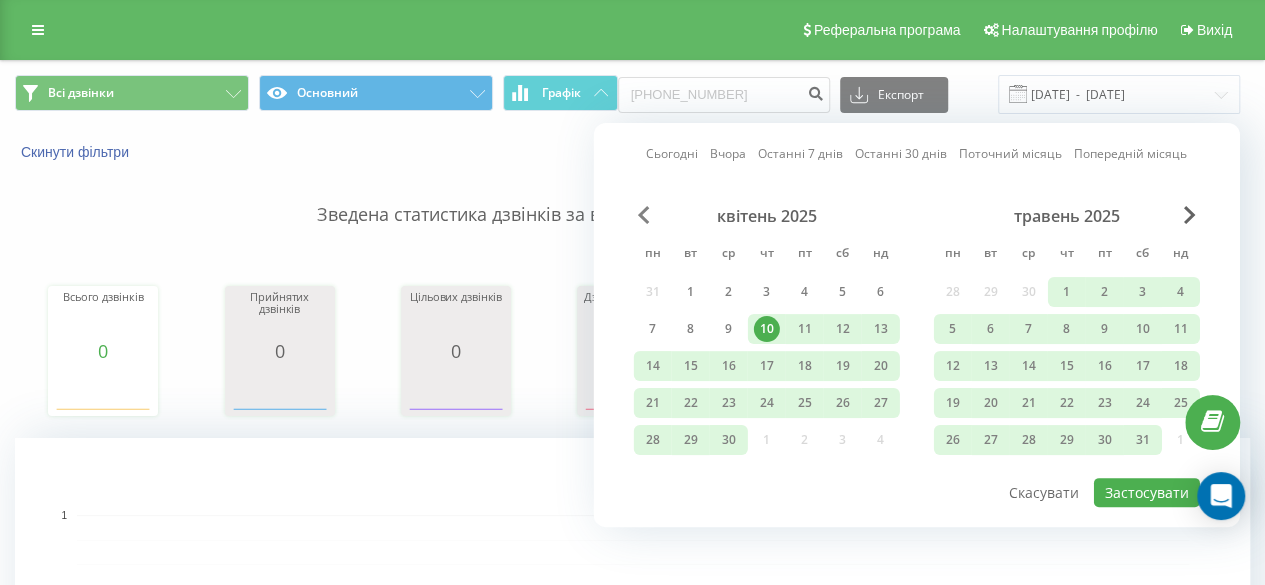 click at bounding box center [644, 215] 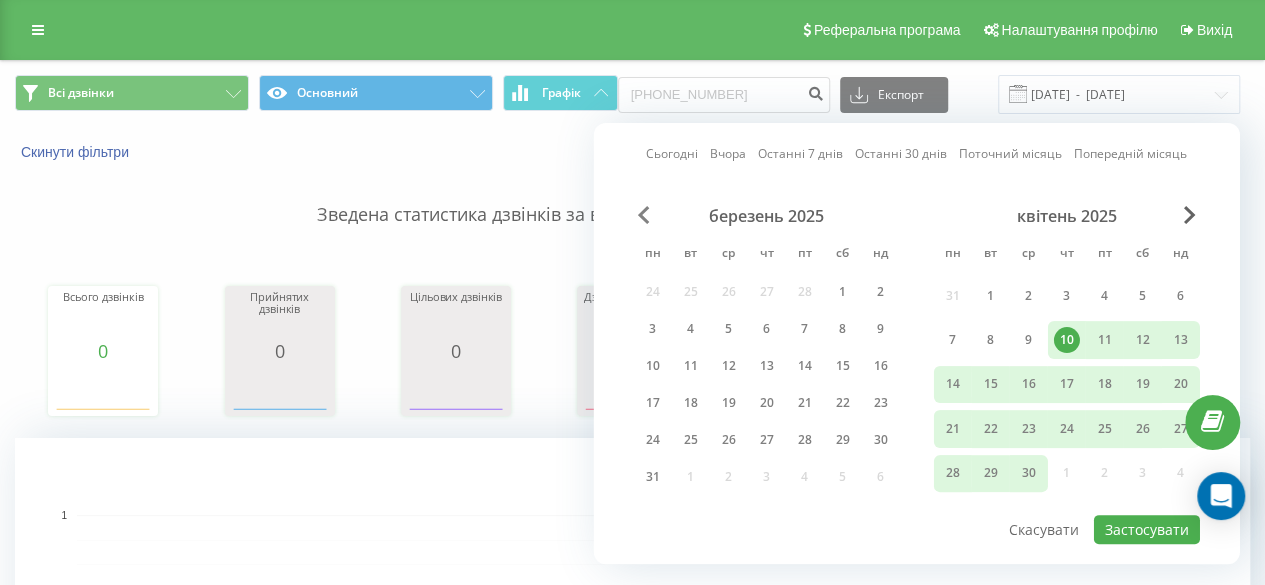 click at bounding box center [644, 215] 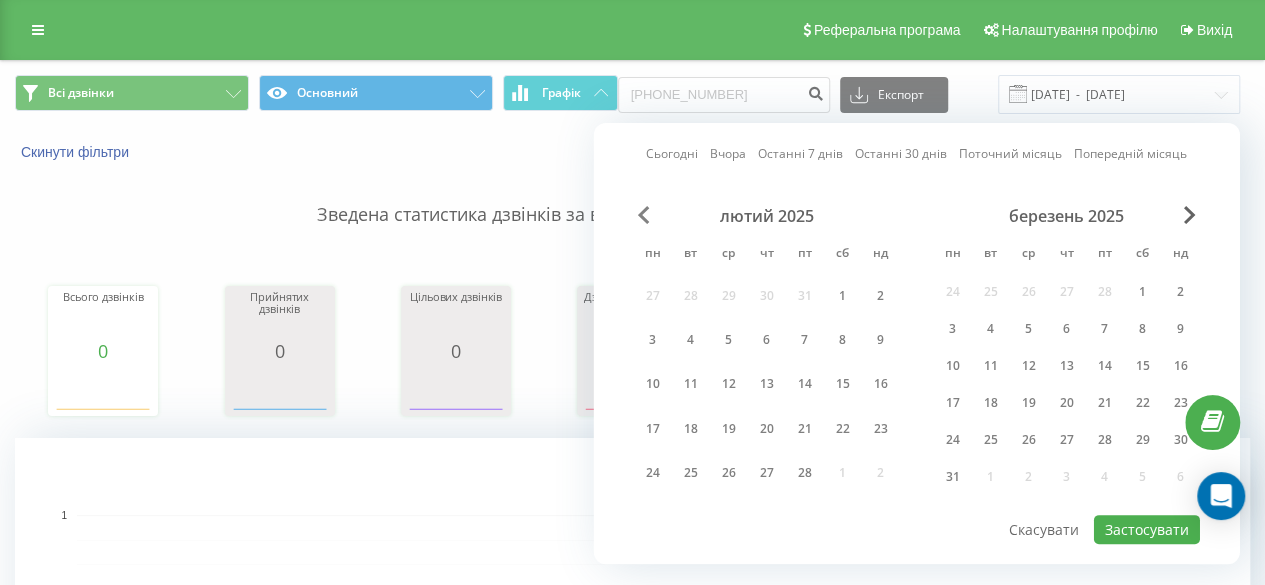 click at bounding box center [644, 215] 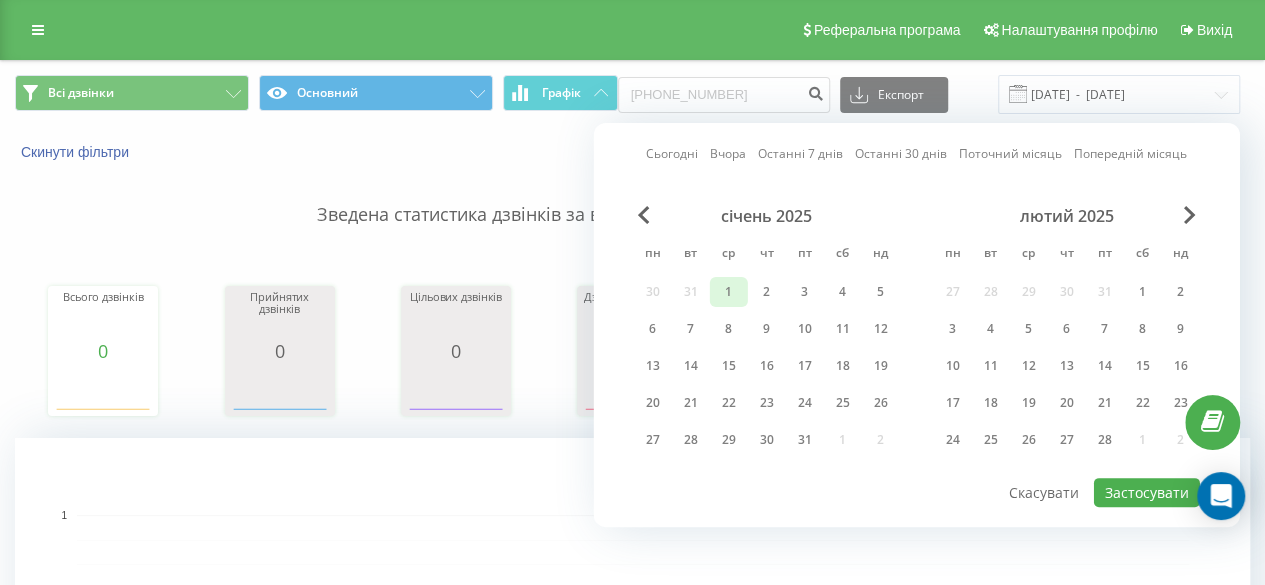 click on "1" at bounding box center [729, 292] 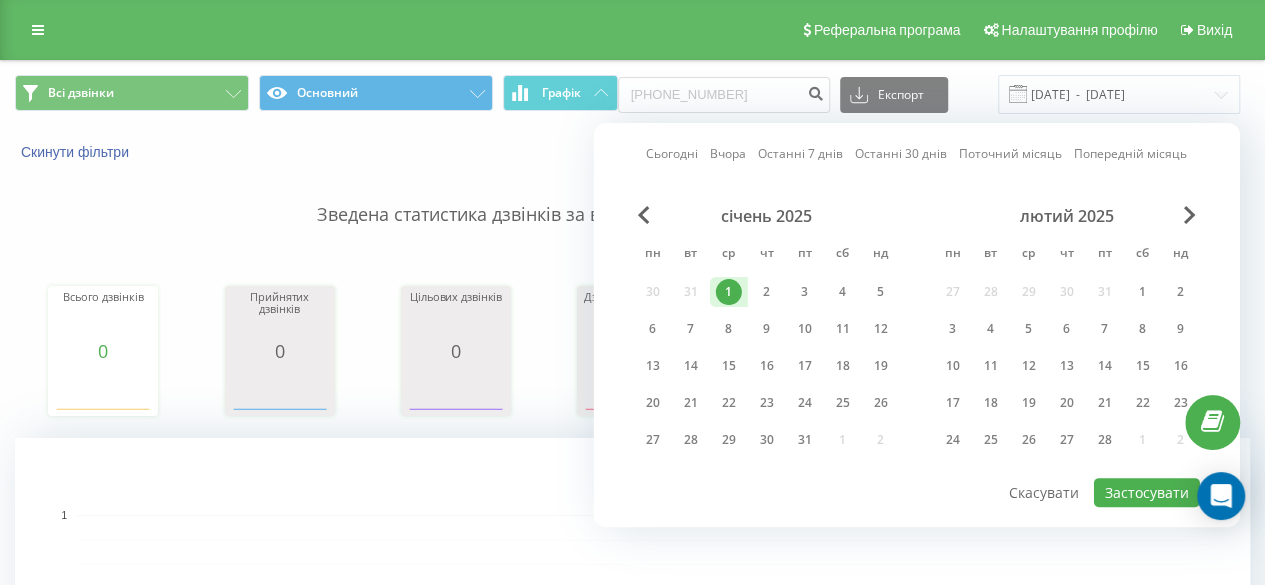 click on "Сьогодні Вчора Останні 7 днів Останні 30 днів Поточний місяць Попередній місяць січень 2025 пн вт ср чт пт сб нд 30 31 1 2 3 4 5 6 7 8 9 10 11 12 13 14 15 16 17 18 19 20 21 22 23 24 25 26 27 28 29 30 31 1 2 лютий 2025 пн вт ср чт пт сб нд 27 28 29 30 31 1 2 3 4 5 6 7 8 9 10 11 12 13 14 15 16 17 18 19 20 21 22 23 24 25 26 27 28 1 2 Застосувати Скасувати" at bounding box center (917, 325) 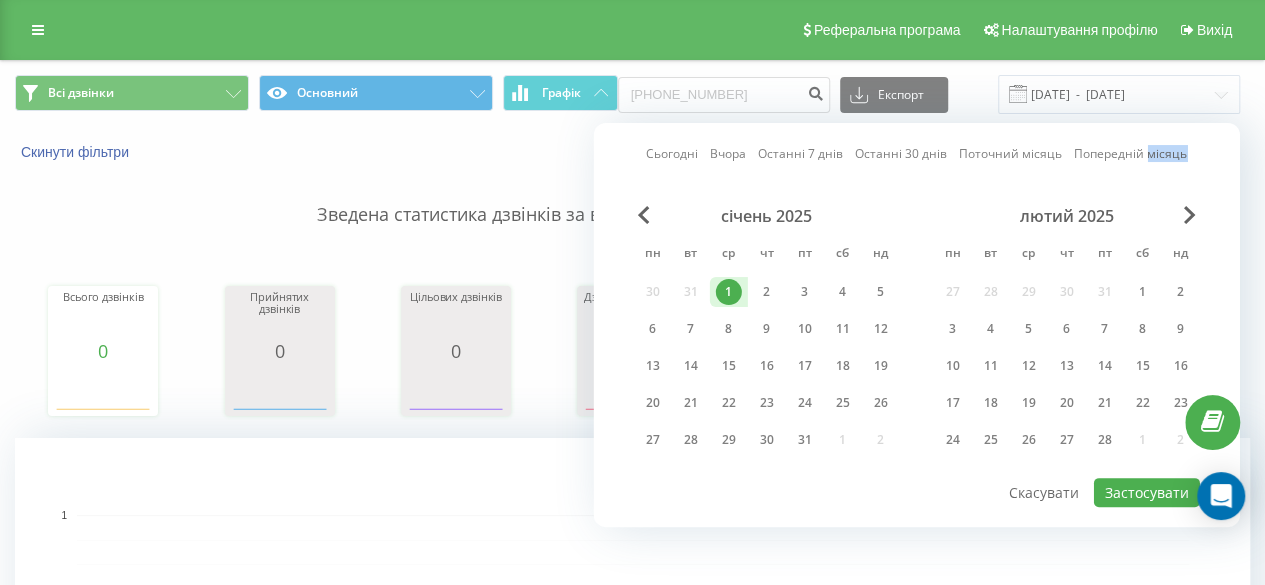 click on "Сьогодні Вчора Останні 7 днів Останні 30 днів Поточний місяць Попередній місяць січень 2025 пн вт ср чт пт сб нд 30 31 1 2 3 4 5 6 7 8 9 10 11 12 13 14 15 16 17 18 19 20 21 22 23 24 25 26 27 28 29 30 31 1 2 лютий 2025 пн вт ср чт пт сб нд 27 28 29 30 31 1 2 3 4 5 6 7 8 9 10 11 12 13 14 15 16 17 18 19 20 21 22 23 24 25 26 27 28 1 2 Застосувати Скасувати" at bounding box center (917, 325) 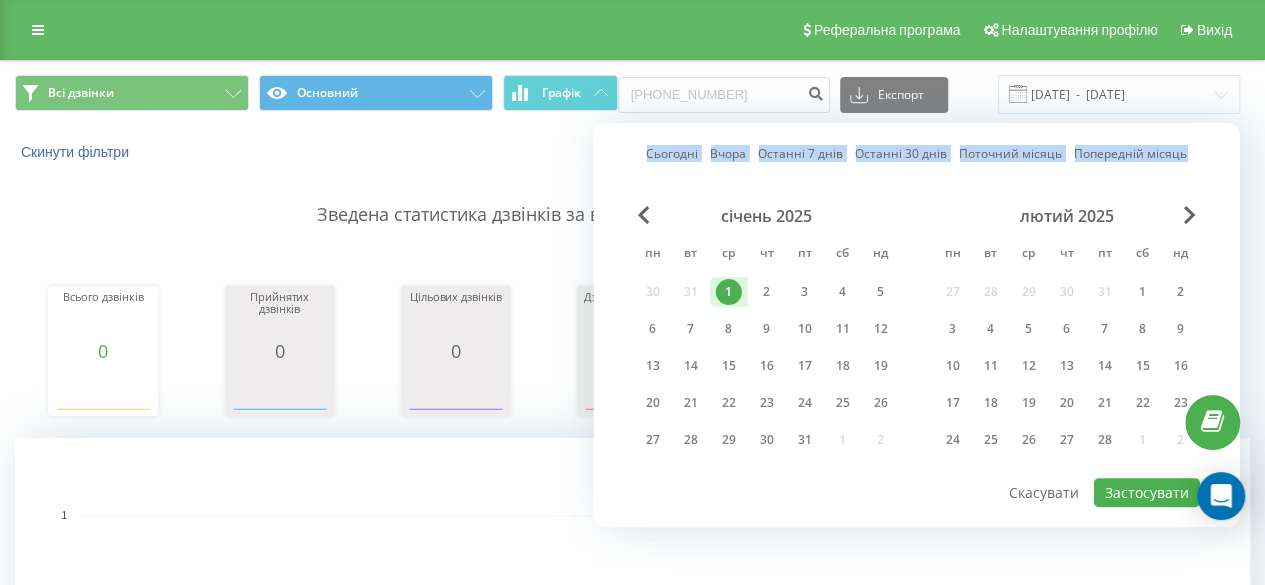 click on "Сьогодні Вчора Останні 7 днів Останні 30 днів Поточний місяць Попередній місяць січень 2025 пн вт ср чт пт сб нд 30 31 1 2 3 4 5 6 7 8 9 10 11 12 13 14 15 16 17 18 19 20 21 22 23 24 25 26 27 28 29 30 31 1 2 лютий 2025 пн вт ср чт пт сб нд 27 28 29 30 31 1 2 3 4 5 6 7 8 9 10 11 12 13 14 15 16 17 18 19 20 21 22 23 24 25 26 27 28 1 2 Застосувати Скасувати" at bounding box center [917, 325] 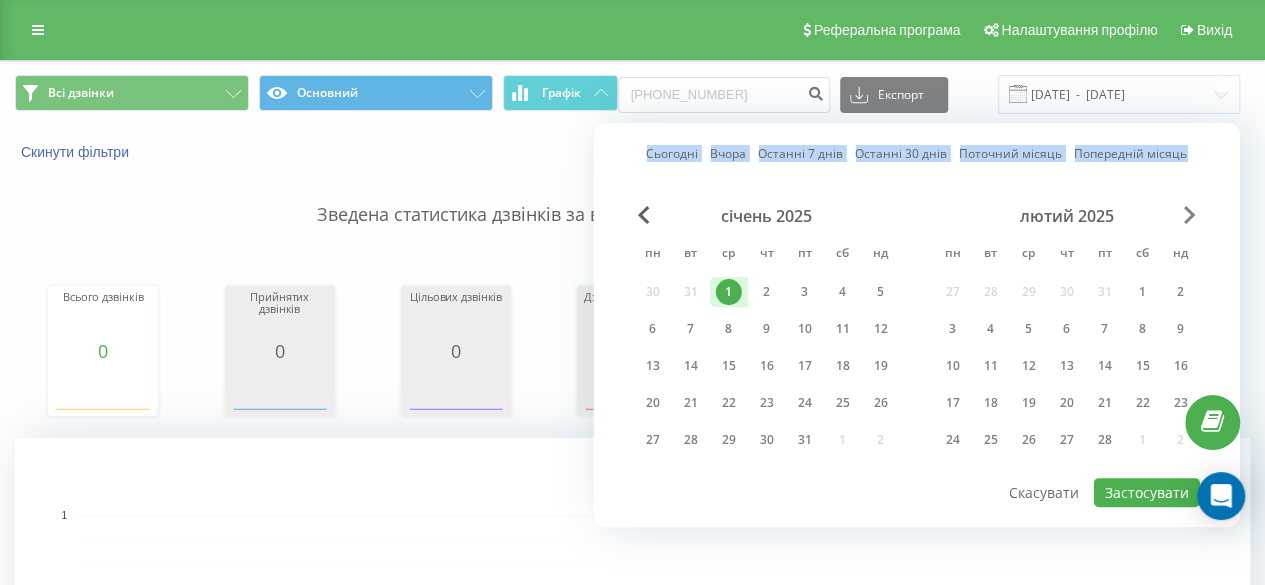 click at bounding box center (1190, 215) 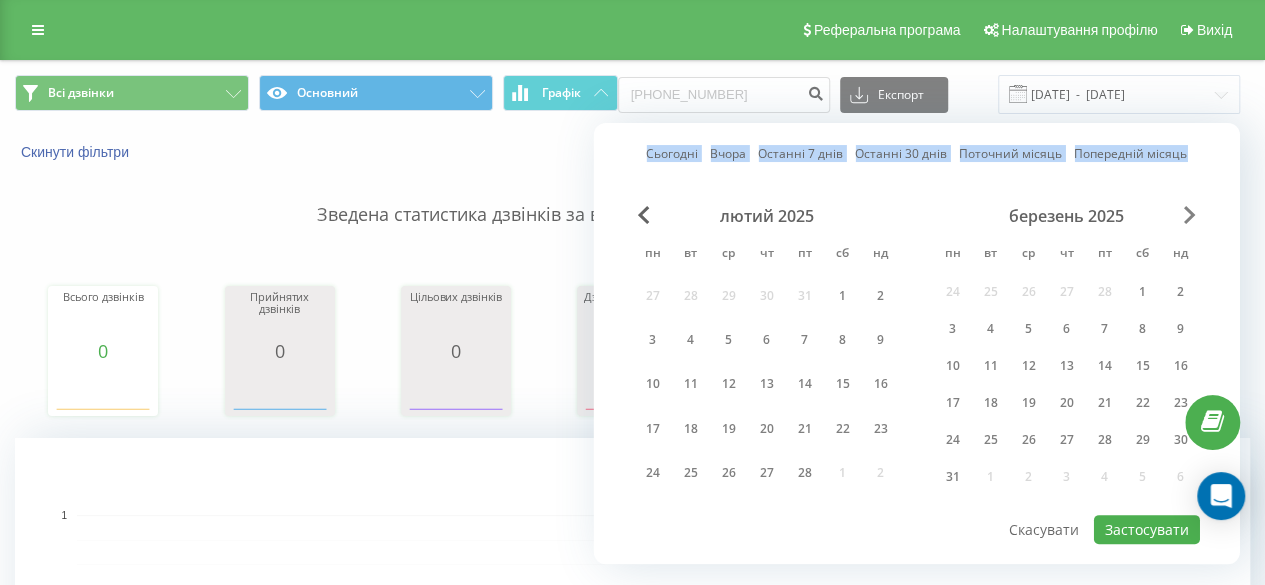 click at bounding box center (1190, 215) 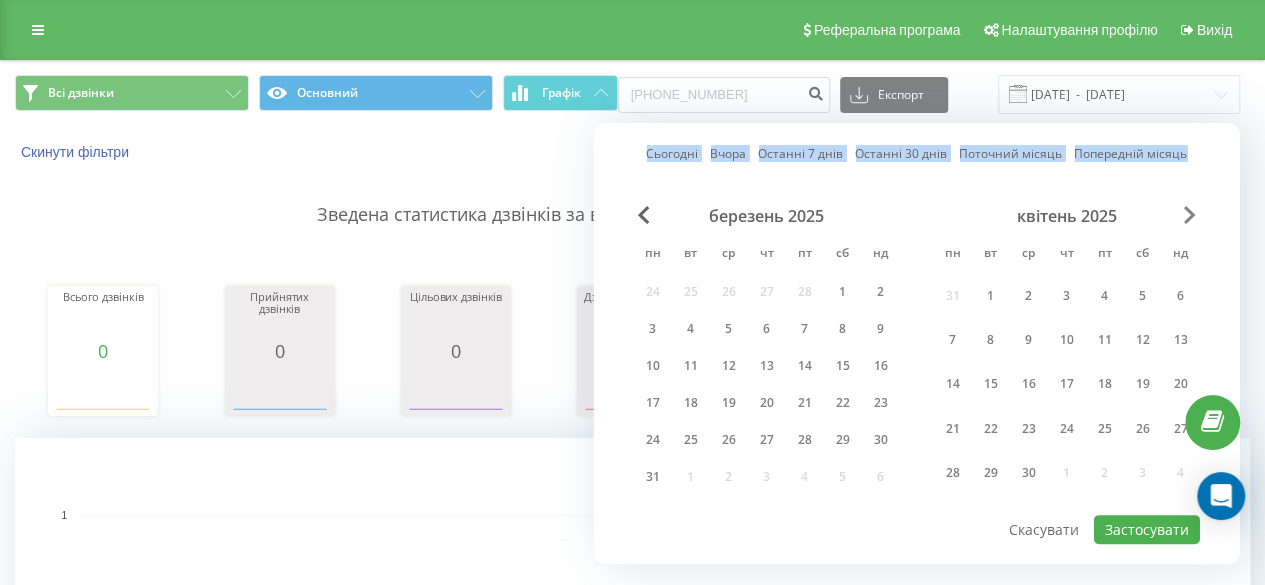 click at bounding box center [1190, 215] 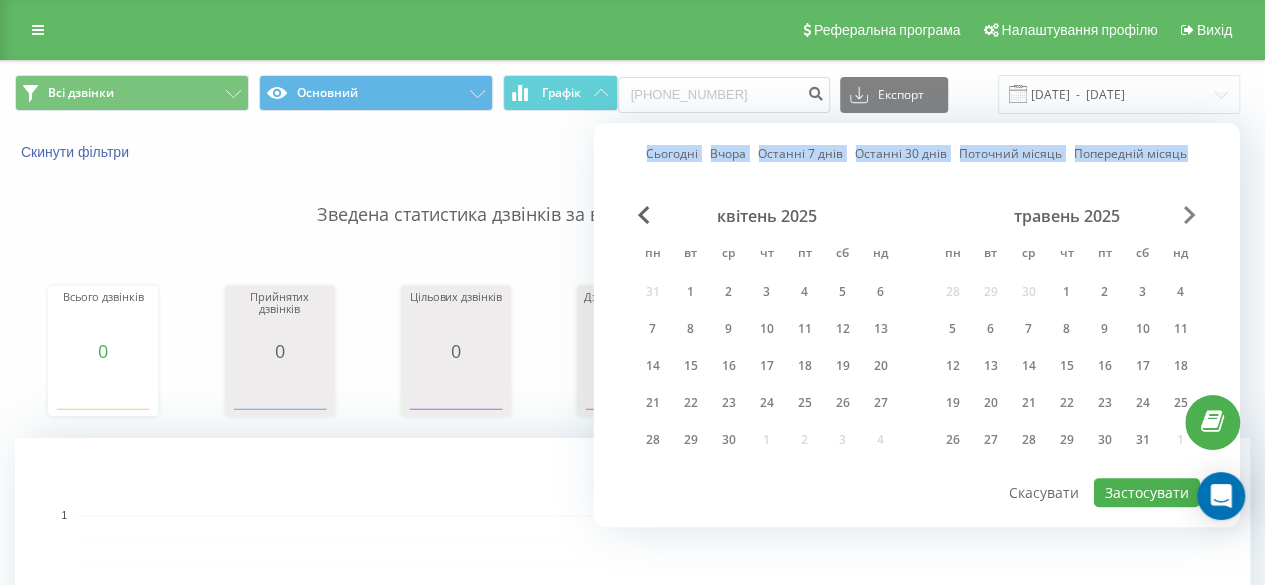 click at bounding box center [1190, 215] 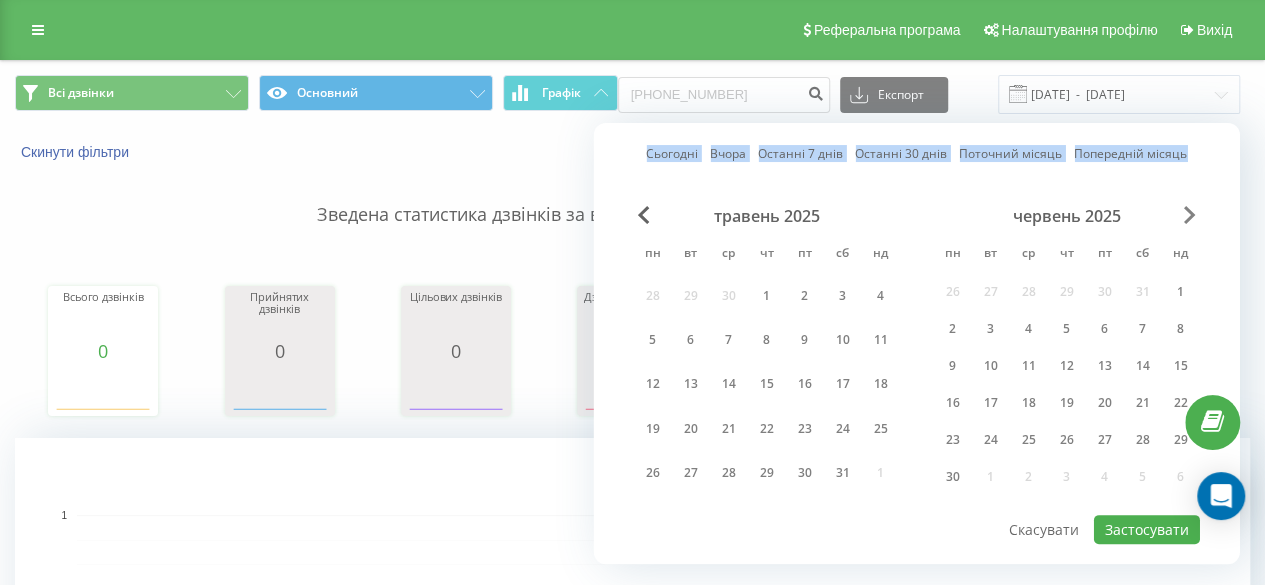 click at bounding box center [1190, 215] 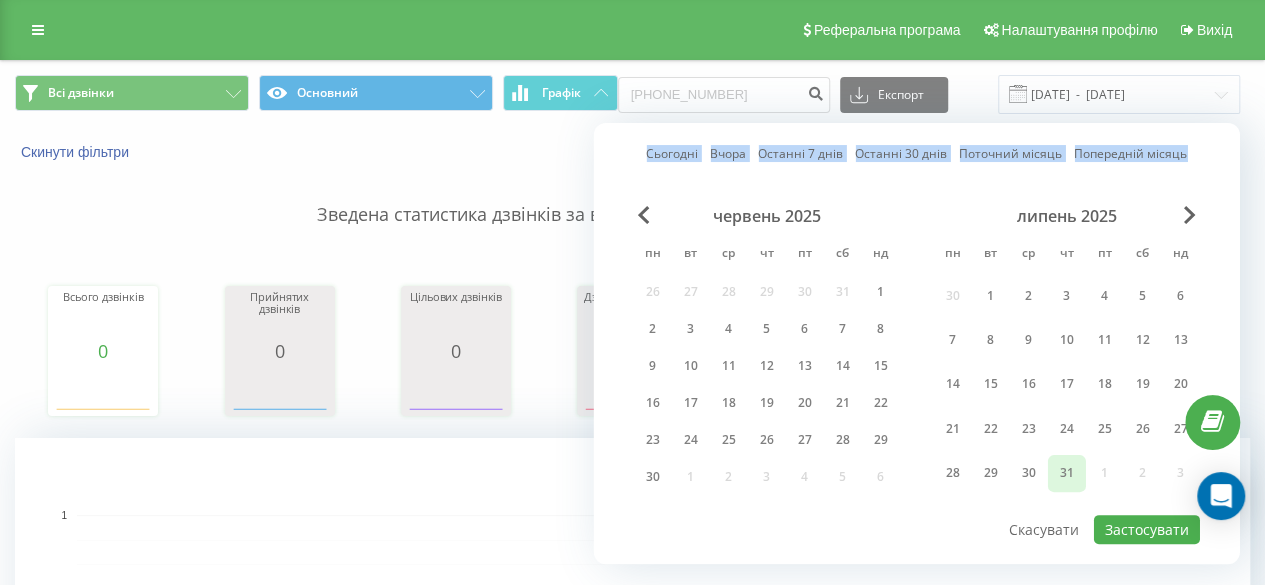 click on "31" at bounding box center (1067, 473) 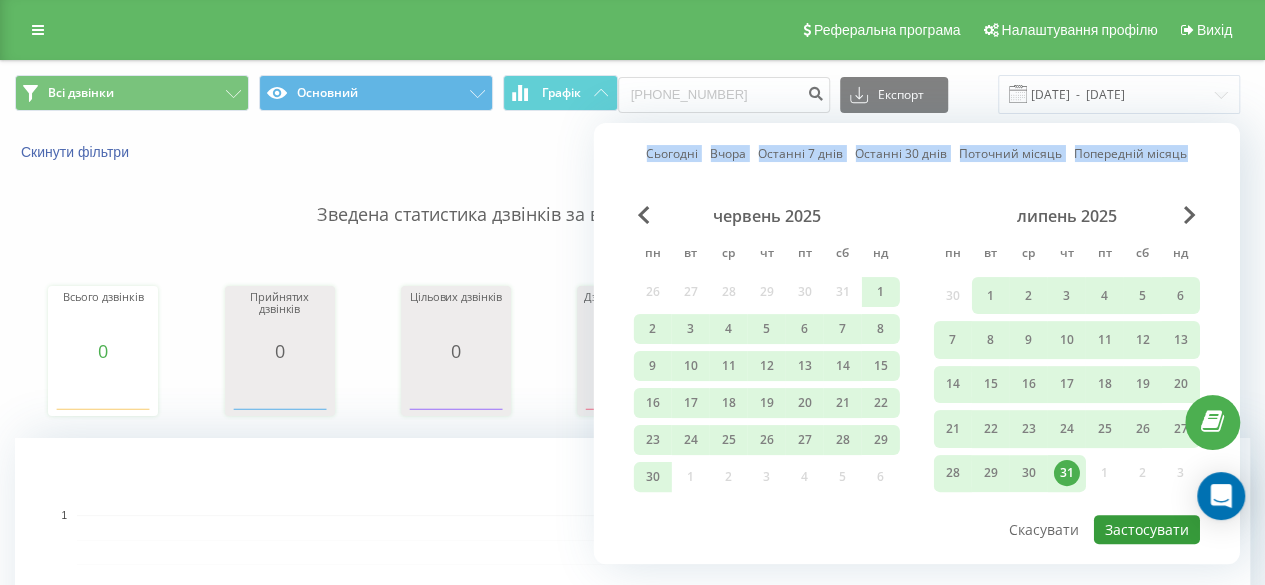 click on "Застосувати" at bounding box center [1147, 529] 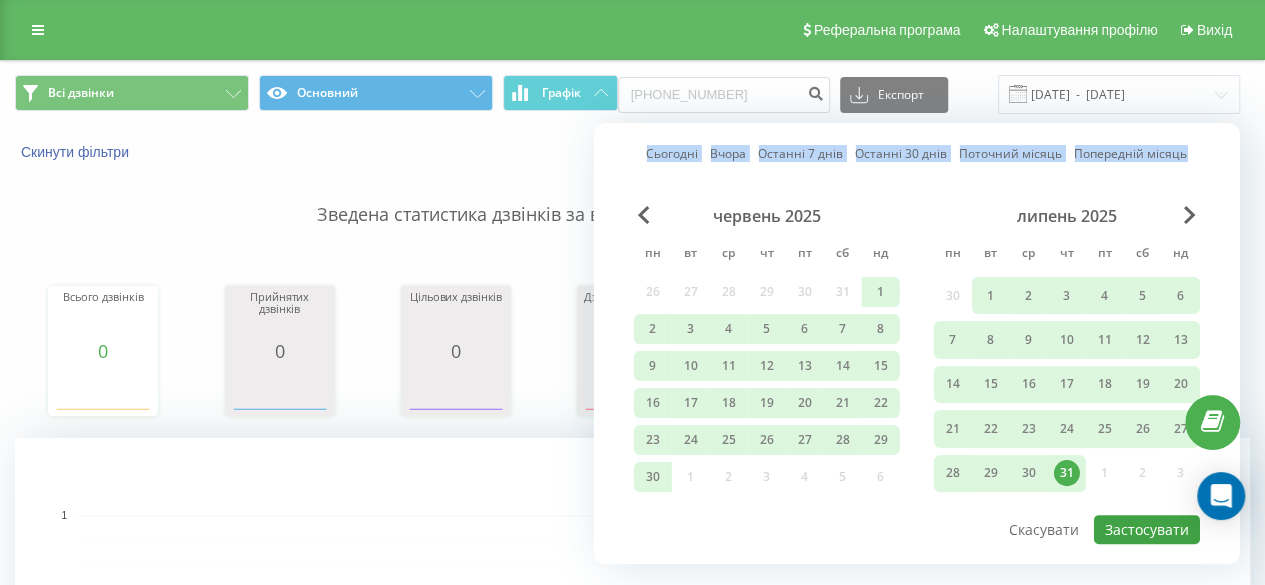 type on "[DATE]  -  [DATE]" 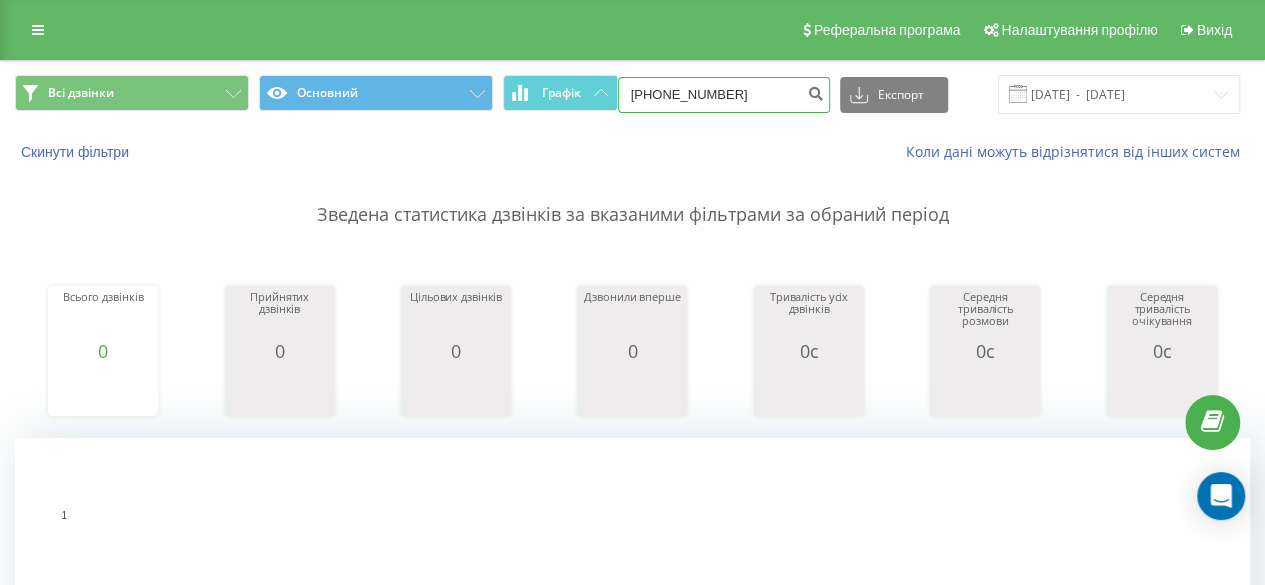 click on "+380955681036" at bounding box center [724, 95] 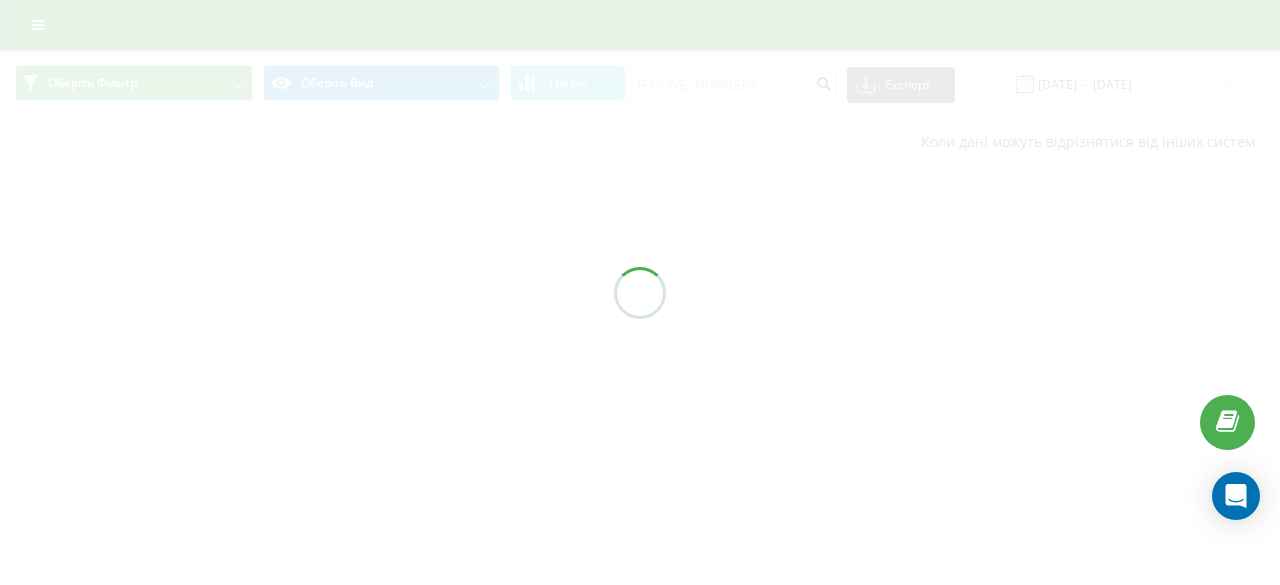 scroll, scrollTop: 0, scrollLeft: 0, axis: both 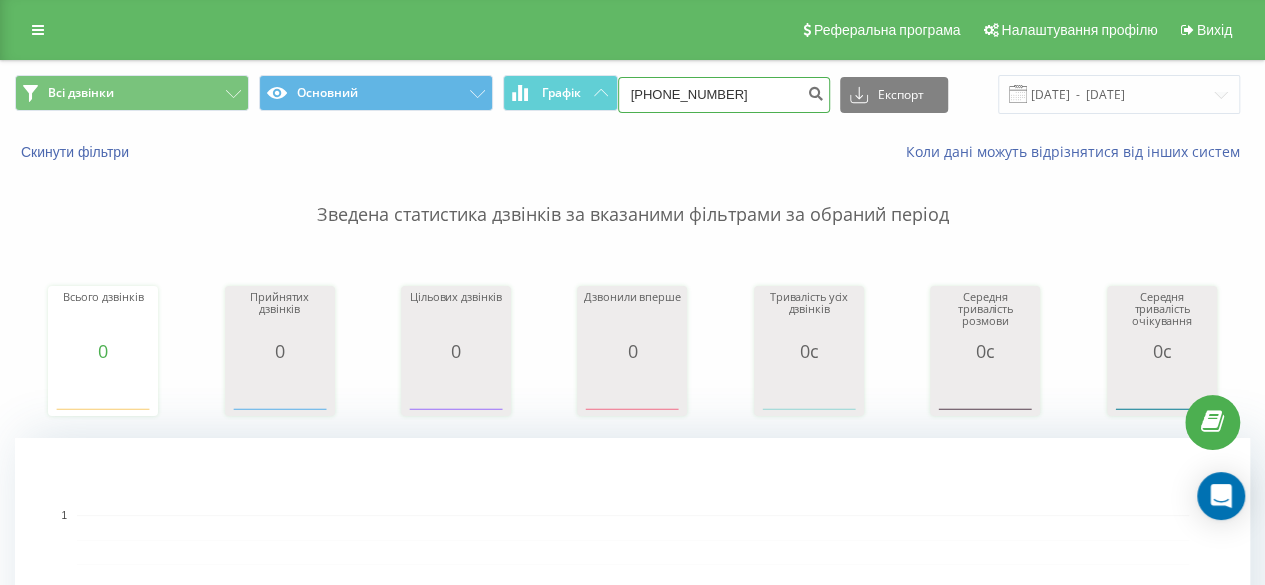 click on "[PHONE_NUMBER]" at bounding box center (724, 95) 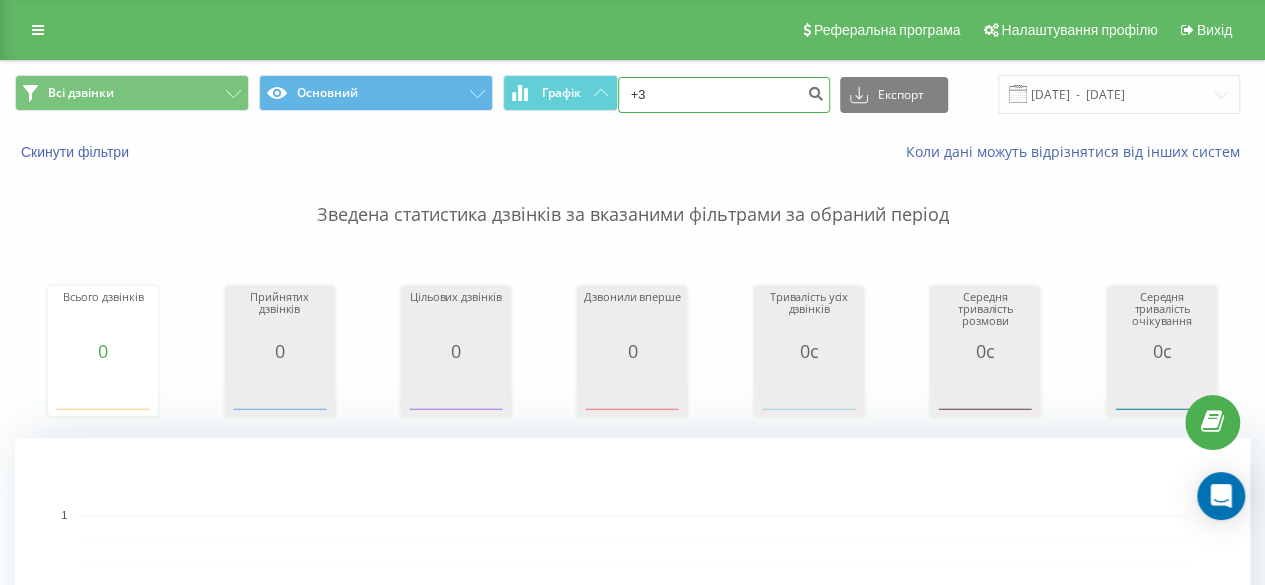 type on "+" 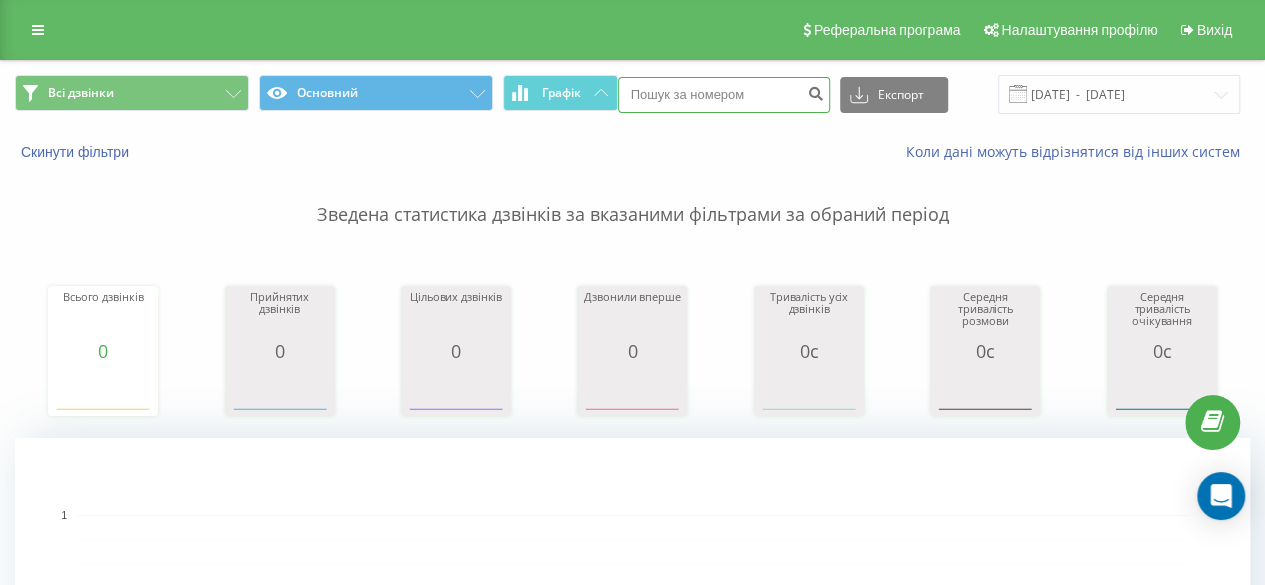paste on "[PHONE_NUMBER]" 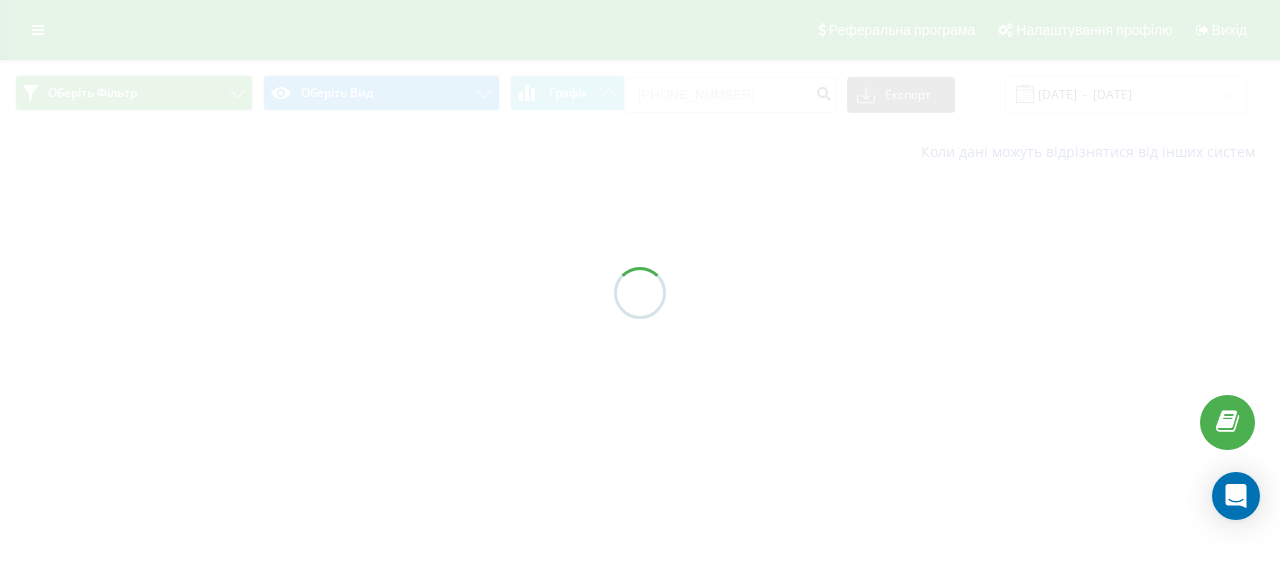 scroll, scrollTop: 0, scrollLeft: 0, axis: both 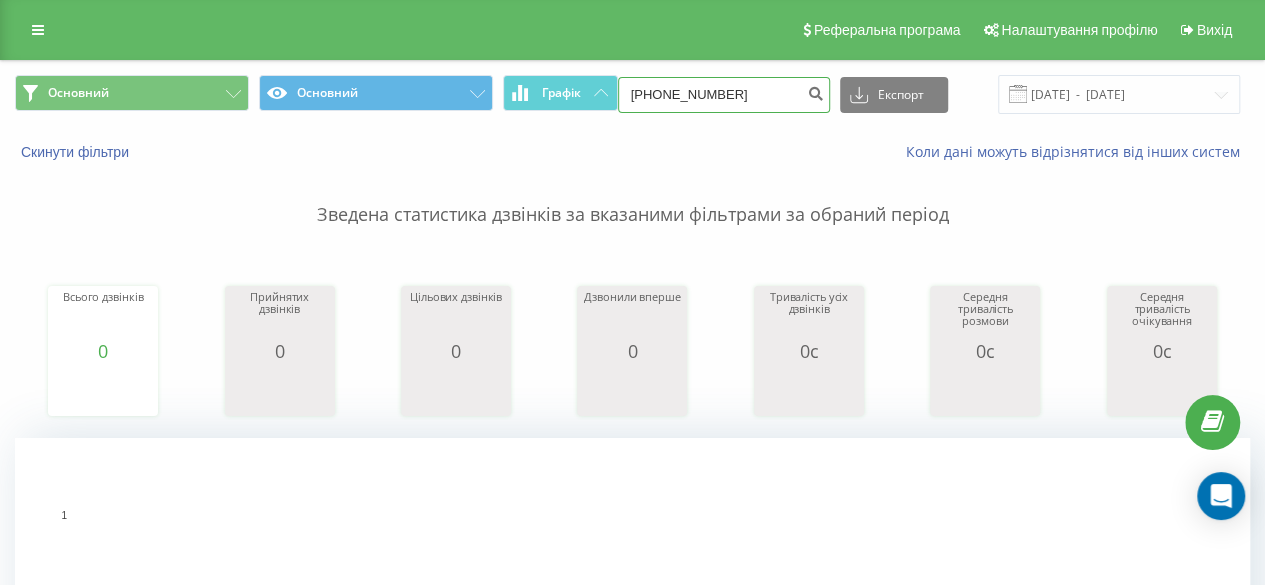 click on "[PHONE_NUMBER]" at bounding box center (724, 95) 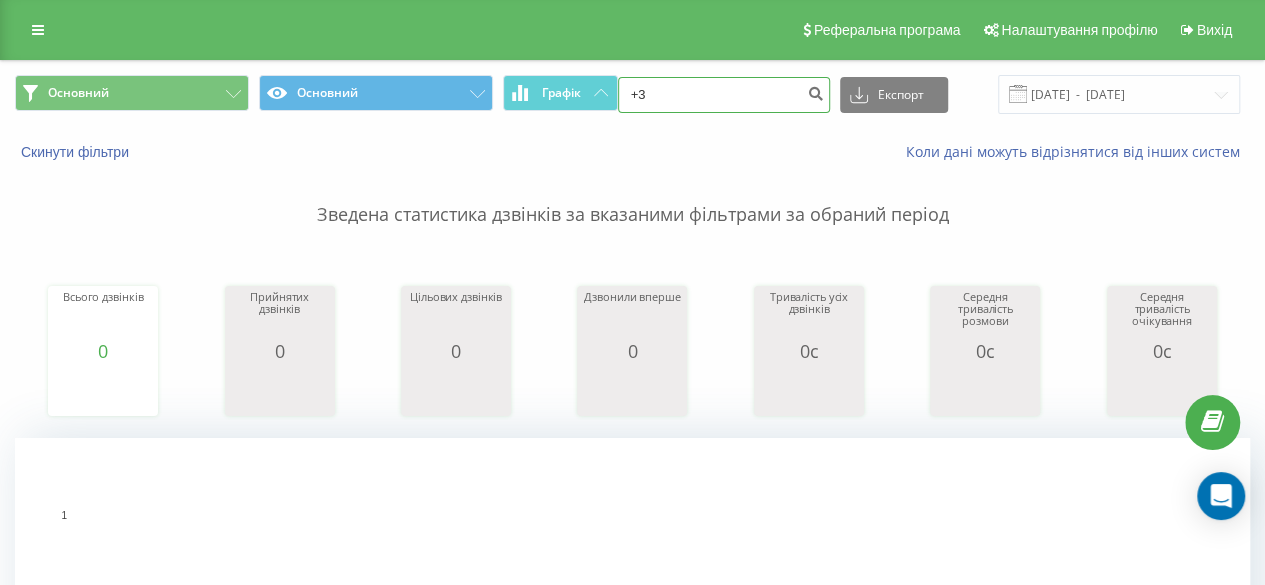 type on "+" 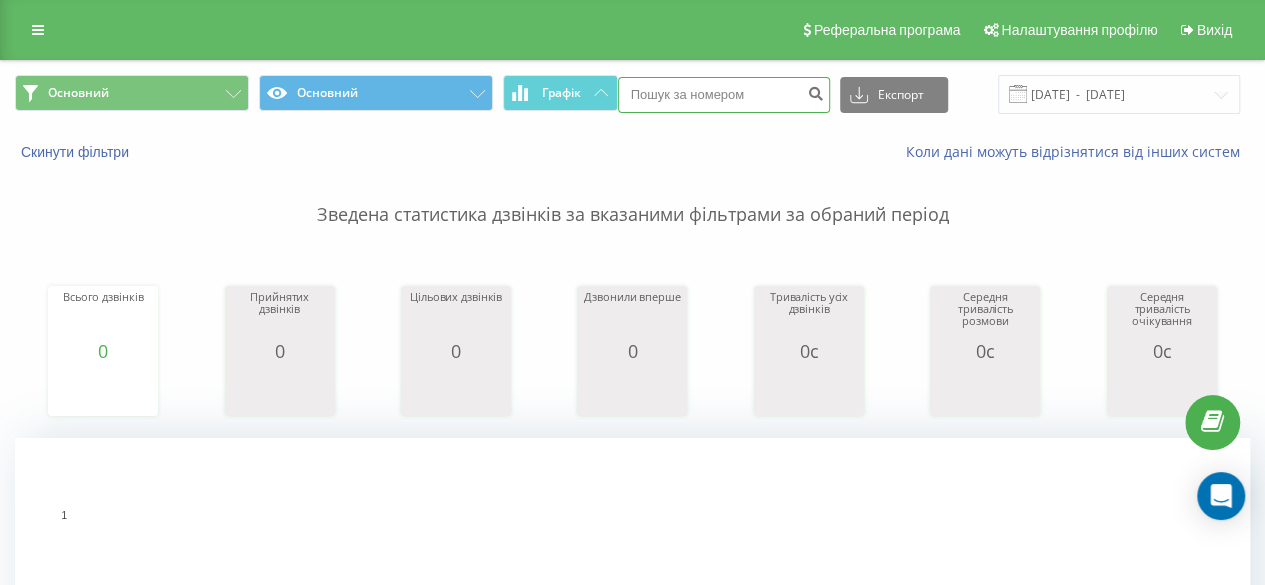 paste on "[PHONE_NUMBER]" 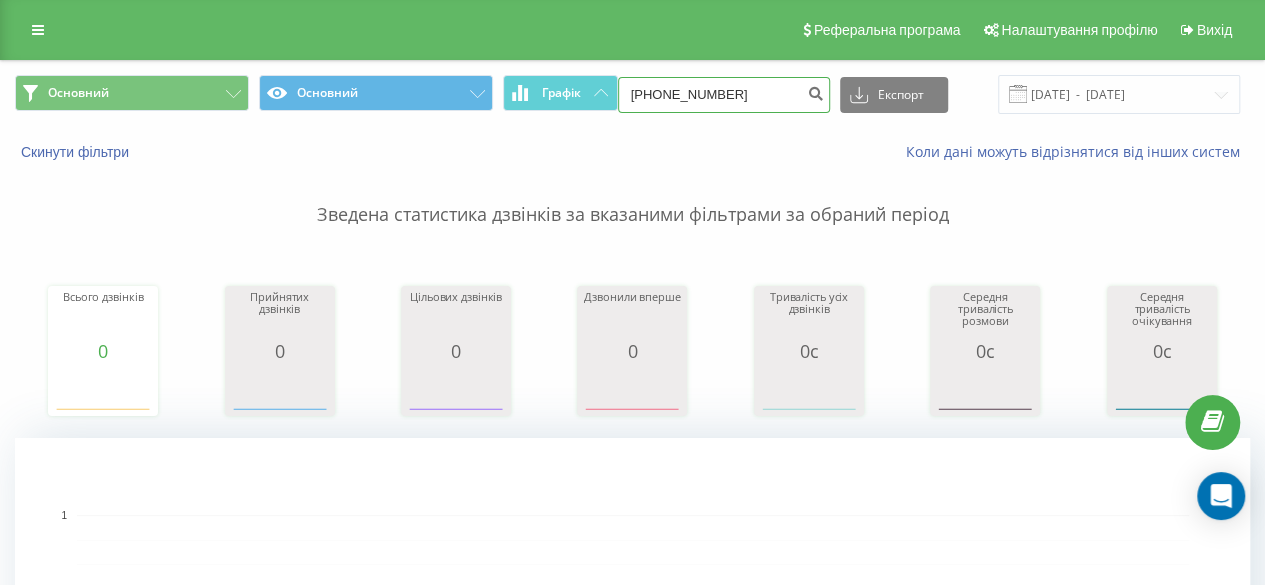 click on "[PHONE_NUMBER]" at bounding box center (724, 95) 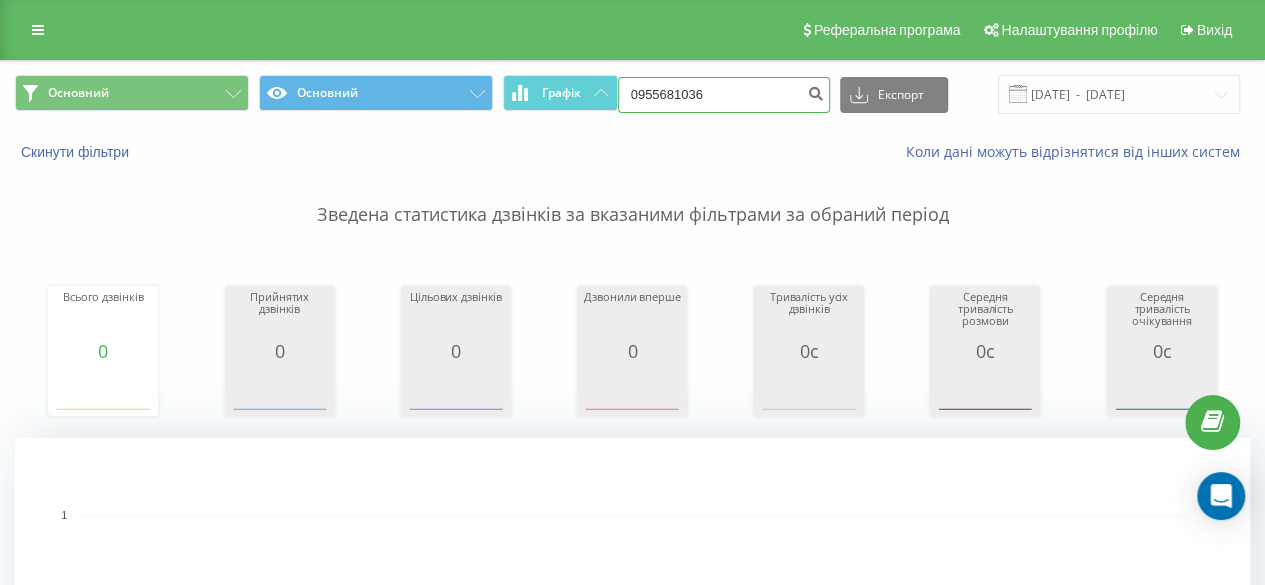 type on "0955681036" 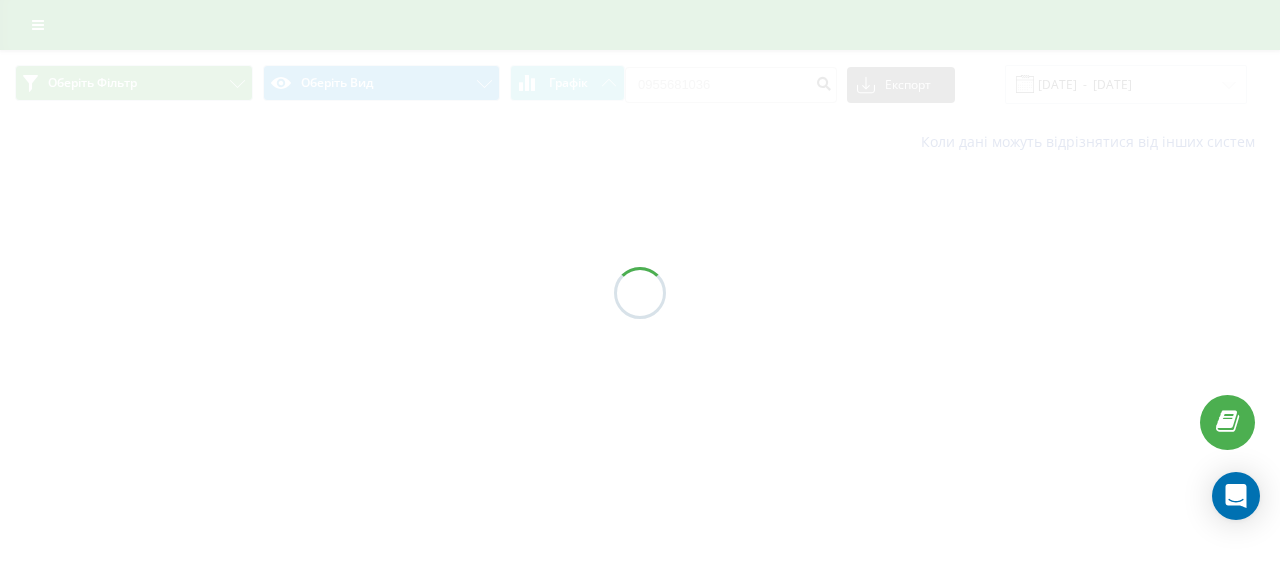 scroll, scrollTop: 0, scrollLeft: 0, axis: both 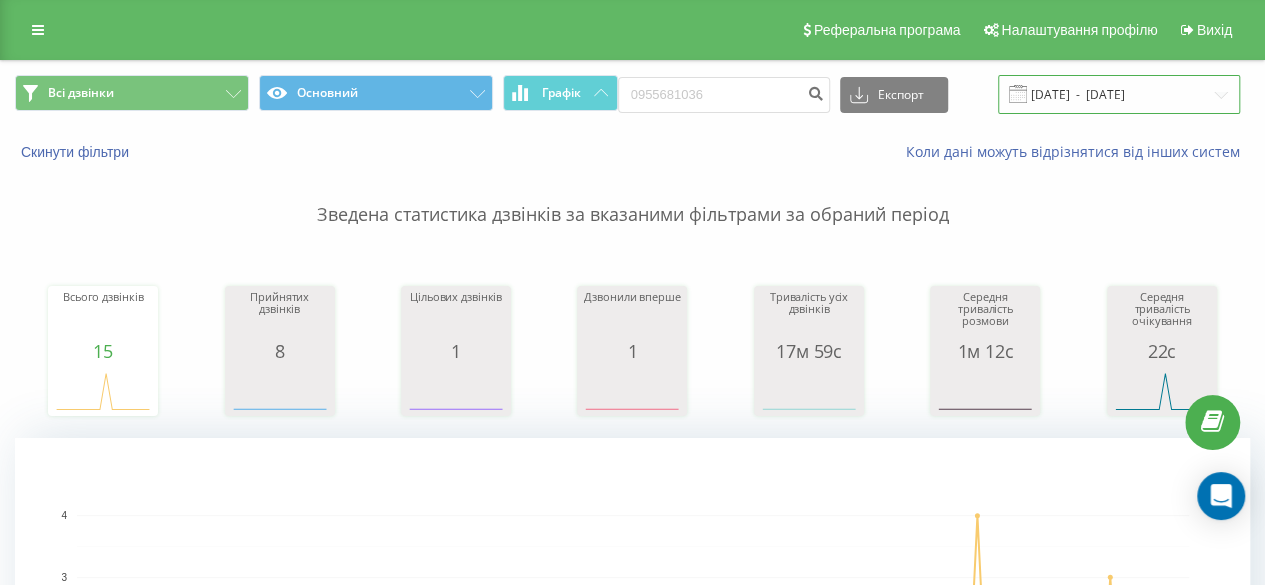 click on "[DATE]  -  [DATE]" at bounding box center (1119, 94) 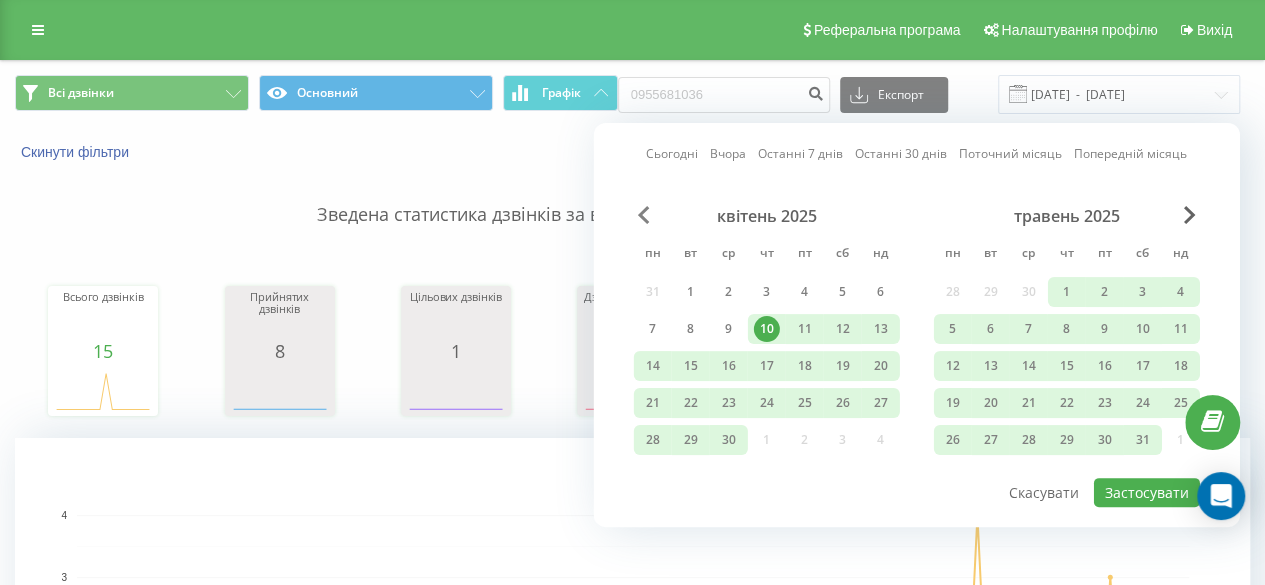 click at bounding box center [644, 215] 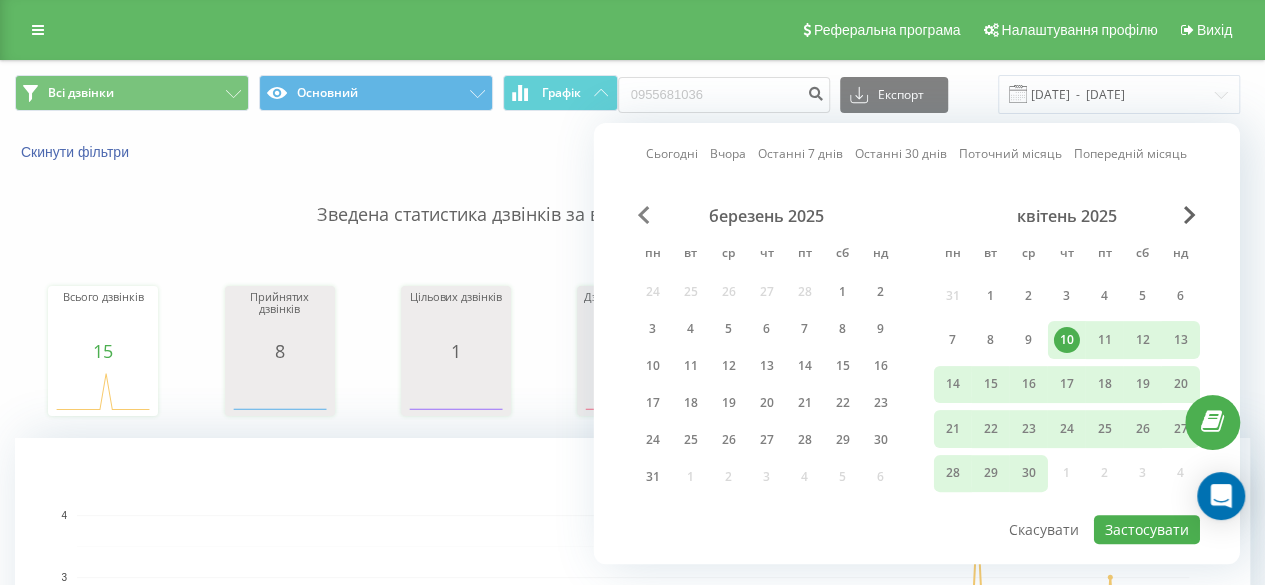 click at bounding box center (644, 215) 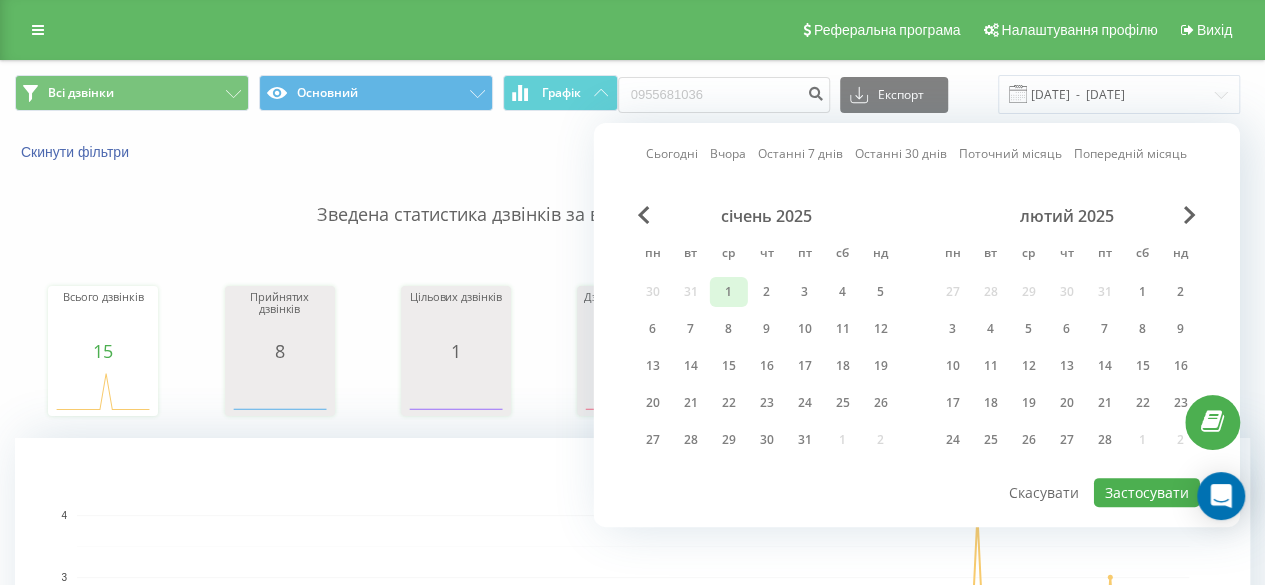 click on "1" at bounding box center [729, 292] 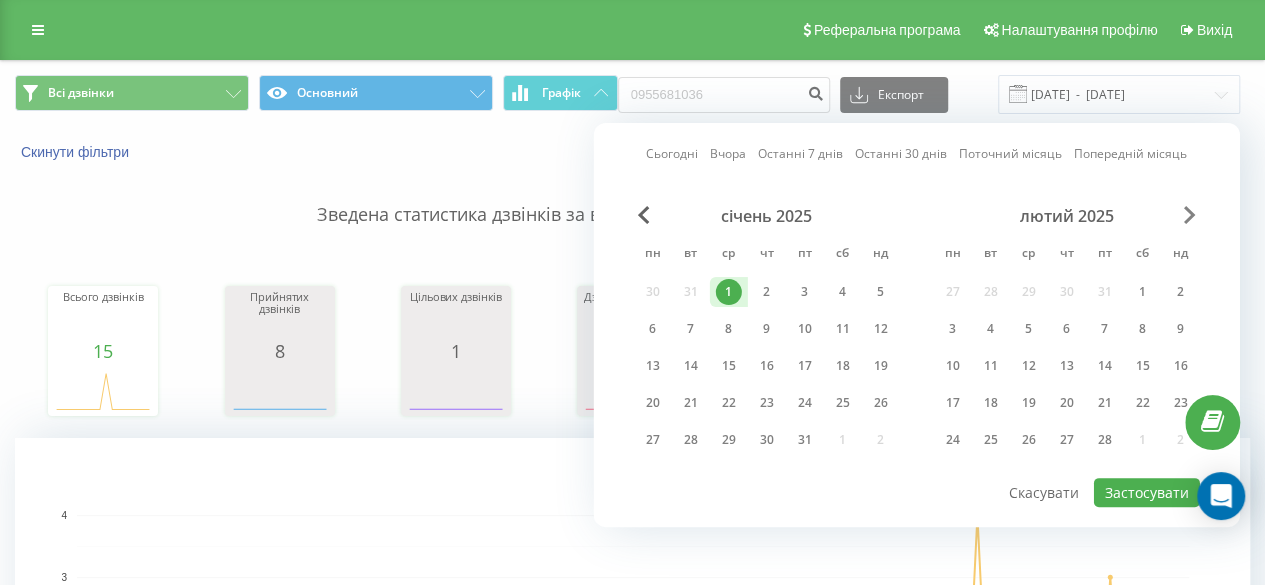 click at bounding box center [1190, 215] 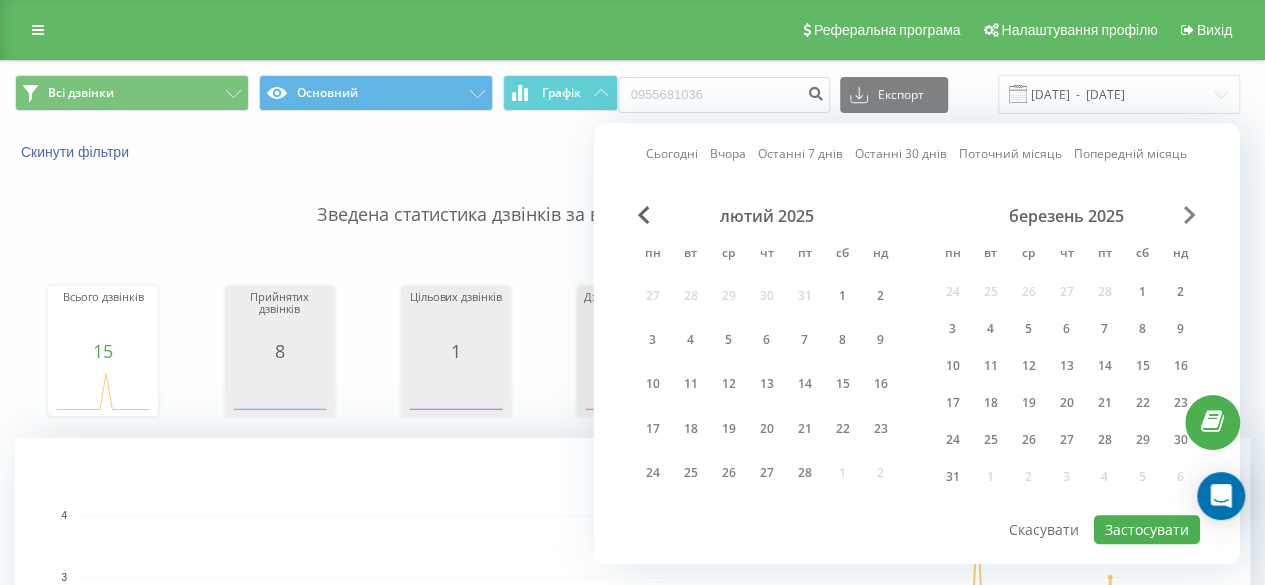 click at bounding box center (1190, 215) 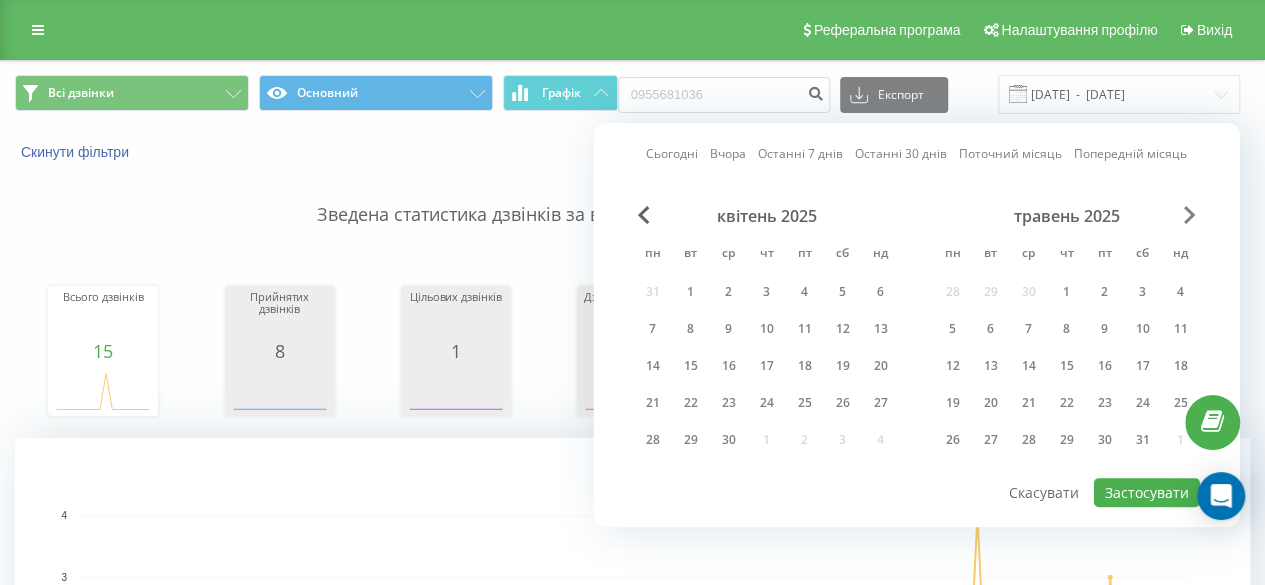 click at bounding box center (1190, 215) 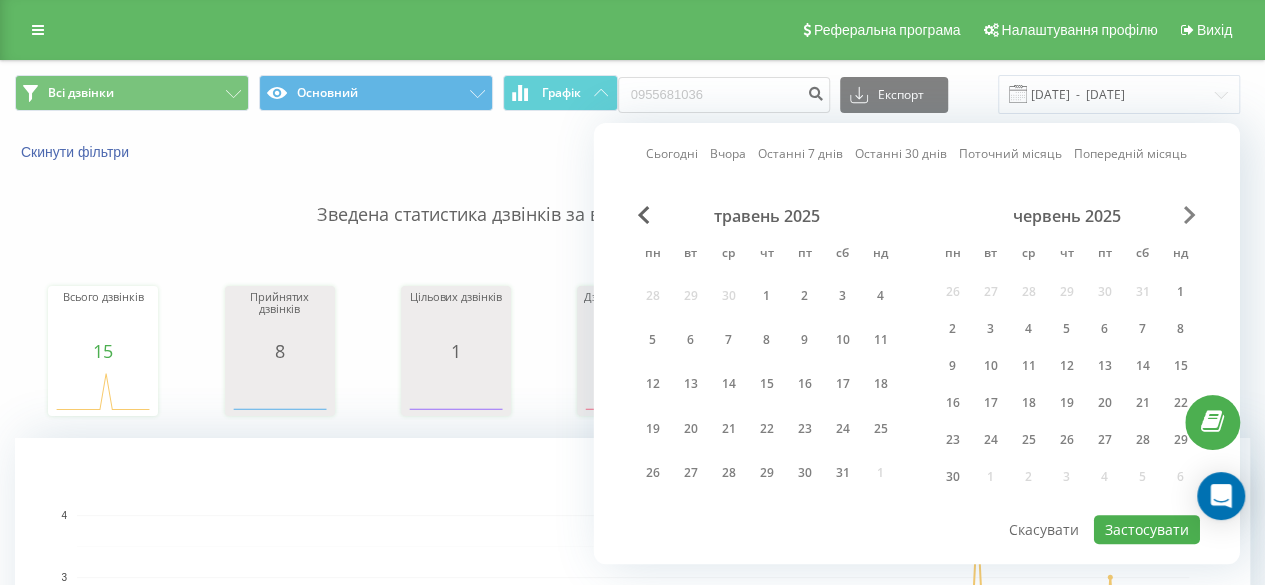 click at bounding box center (1190, 215) 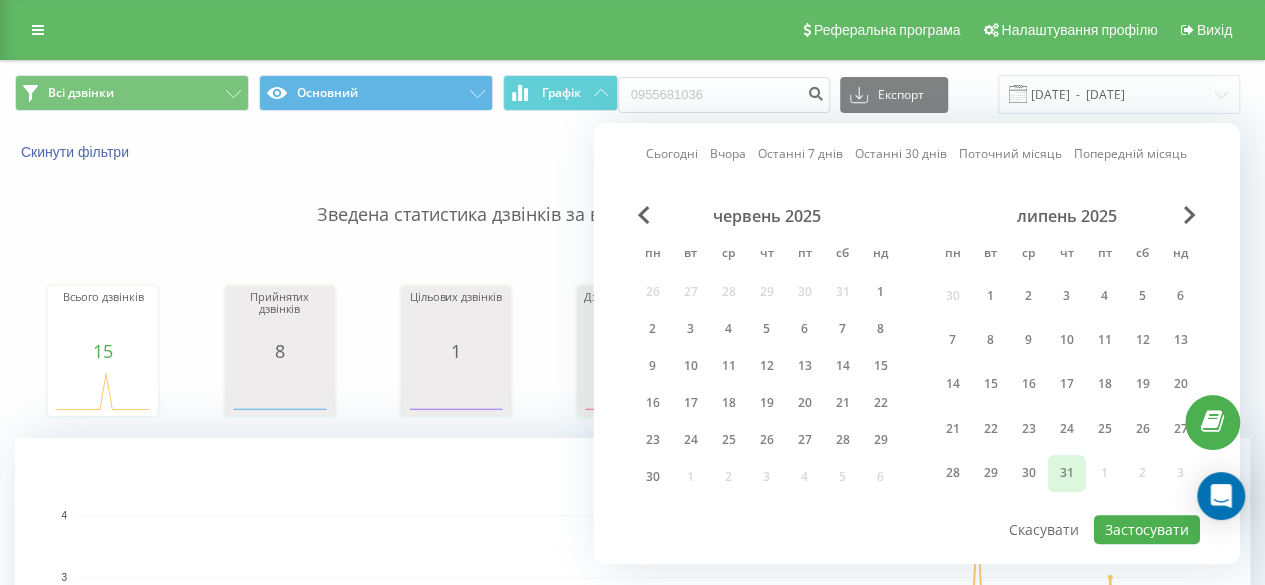 click on "31" at bounding box center [1067, 473] 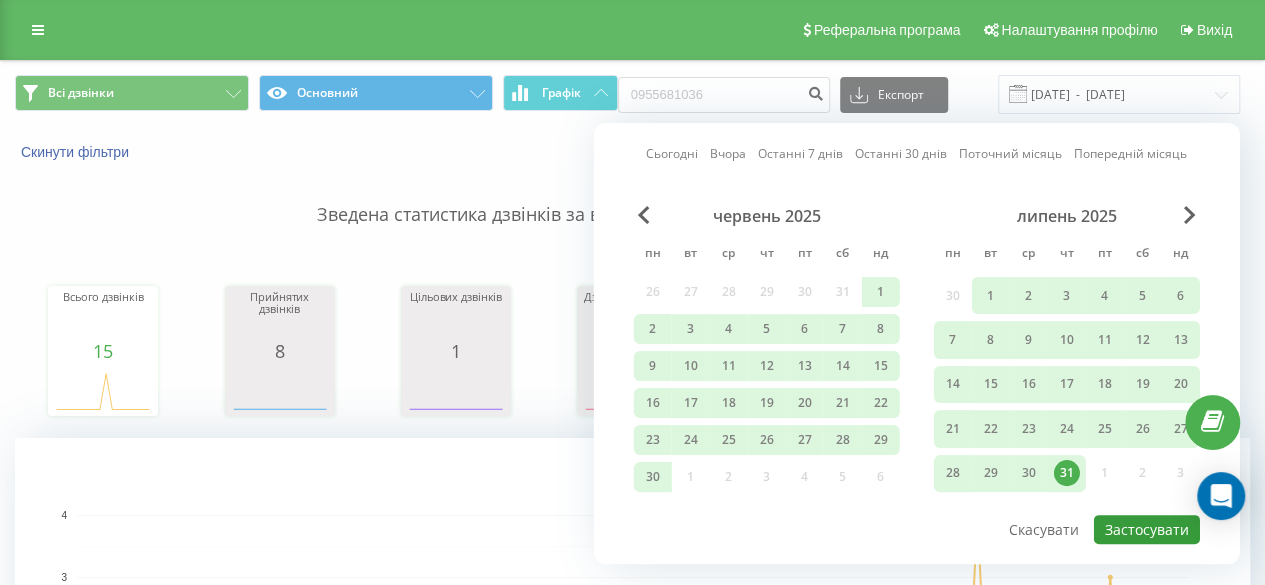 click on "Застосувати" at bounding box center [1147, 529] 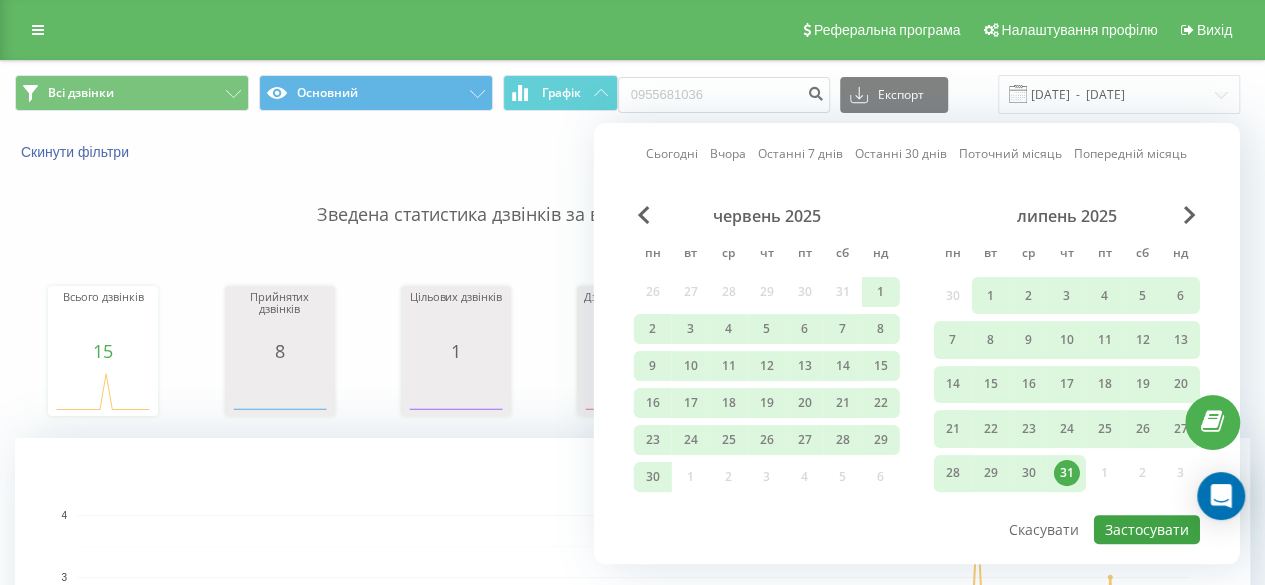 type on "[DATE]  -  [DATE]" 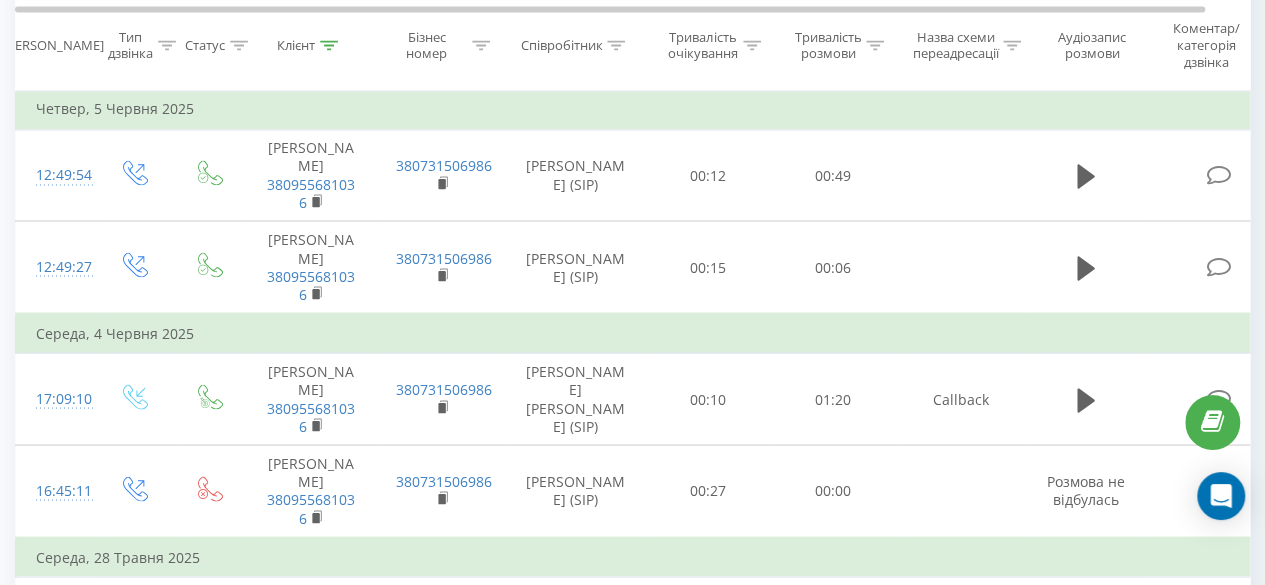 scroll, scrollTop: 1880, scrollLeft: 0, axis: vertical 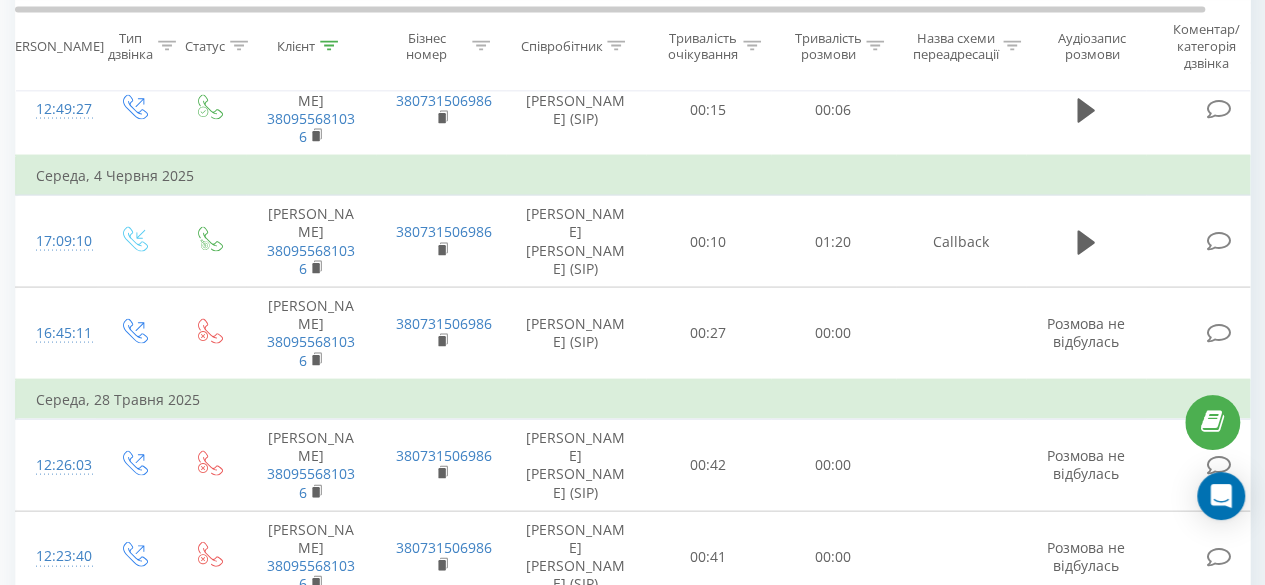 click 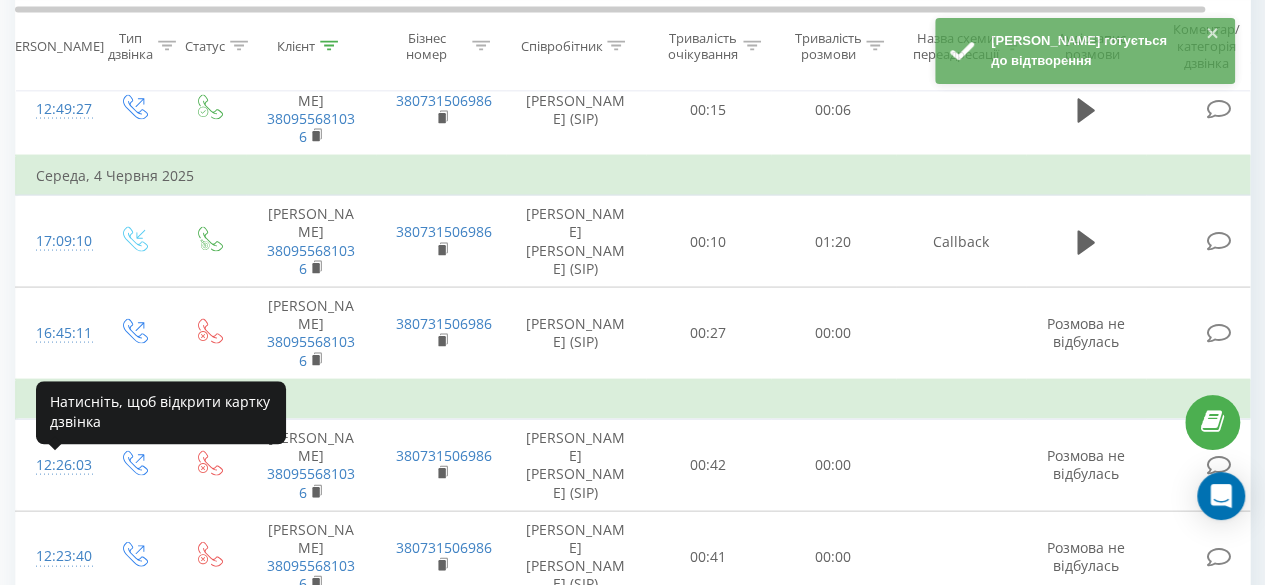 click on "16:37:48" at bounding box center (56, 687) 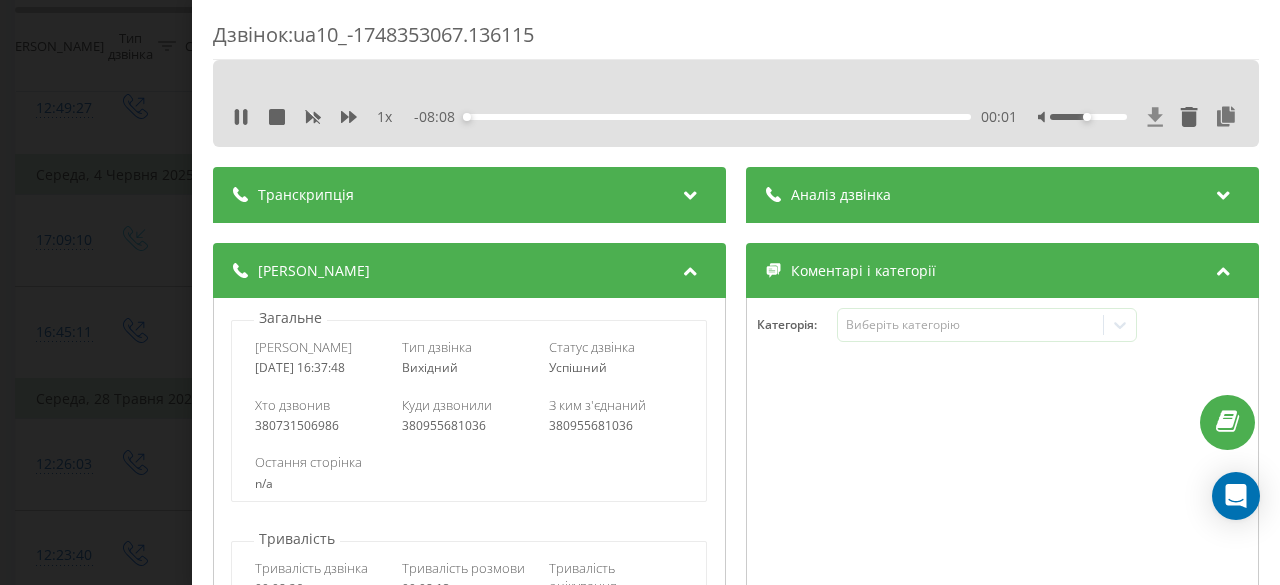 click 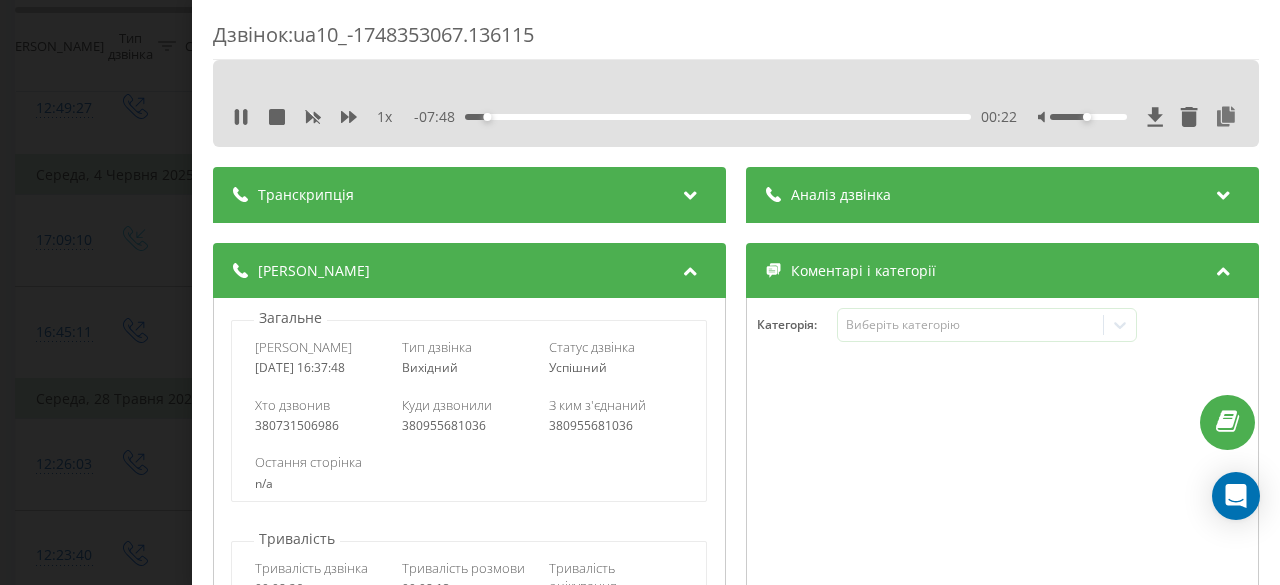 click on "1 x  - 07:48 00:22   00:22" at bounding box center (736, 117) 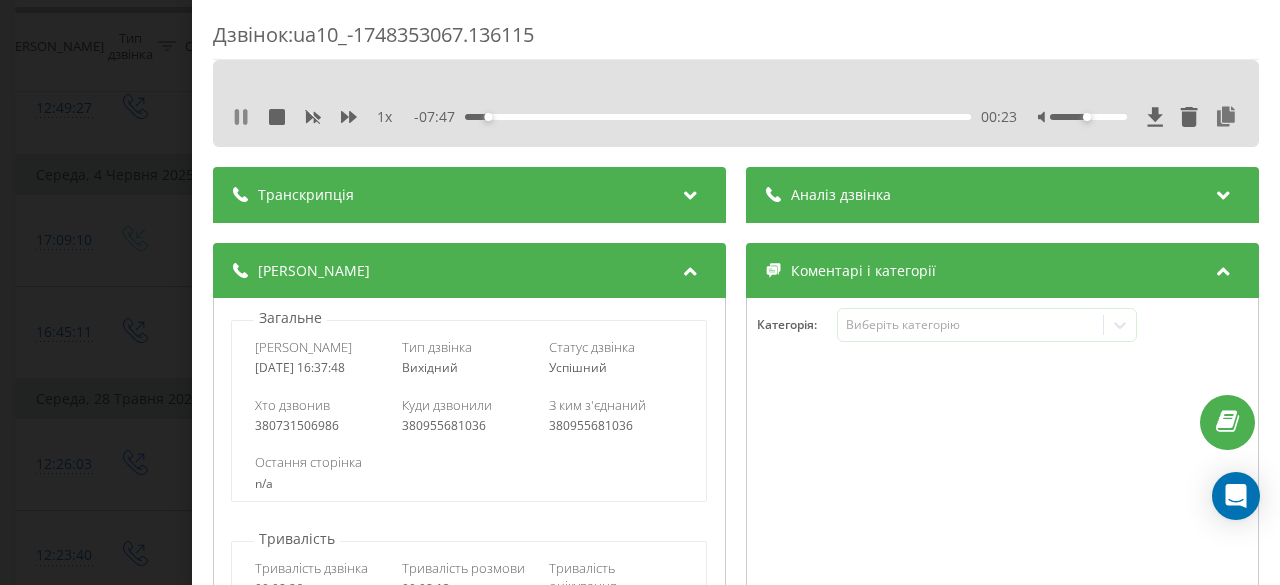 click 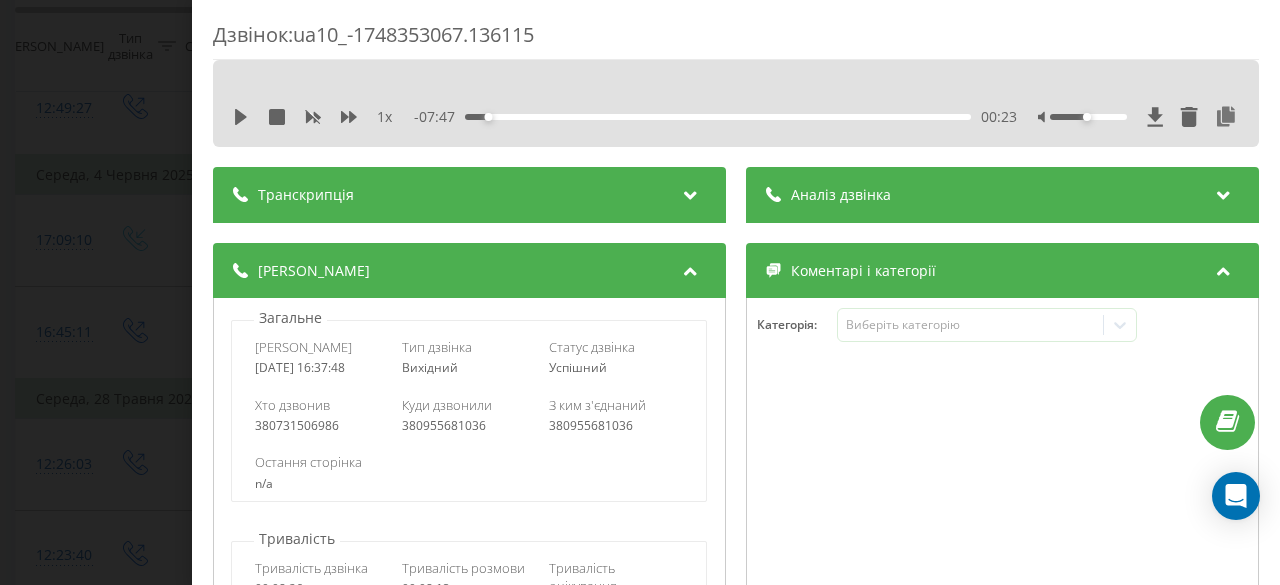 click 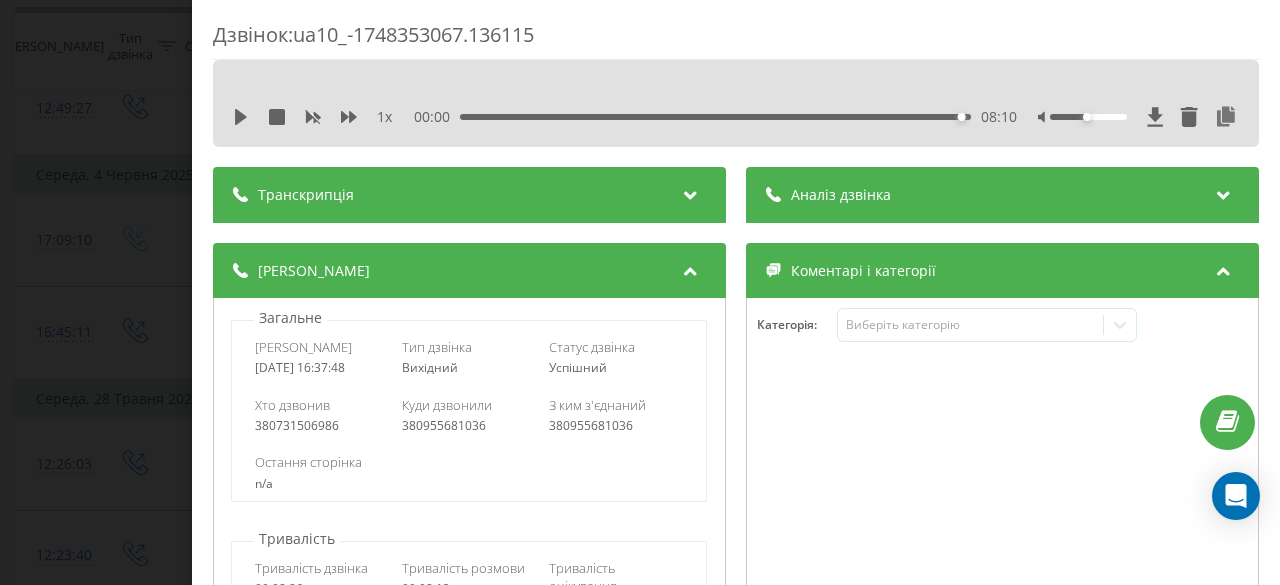 click on "Дзвінок :  ua10_-1748353067.136115   1 x  00:00 08:10   08:10   Транскрипція Для AI-аналізу майбутніх дзвінків  налаштуйте та активуйте профіль на сторінці . Якщо профіль вже є і дзвінок відповідає його умовам, оновіть сторінку через 10 хвилин - AI аналізує поточний дзвінок. Аналіз дзвінка Для AI-аналізу майбутніх дзвінків  налаштуйте та активуйте профіль на сторінці . Якщо профіль вже є і дзвінок відповідає його умовам, оновіть сторінку через 10 хвилин - AI аналізує поточний дзвінок. Деталі дзвінка Загальне Дата дзвінка [DATE] 16:37:48 Тип дзвінка Вихідний Статус дзвінка Успішний 380731506986 :" at bounding box center (640, 292) 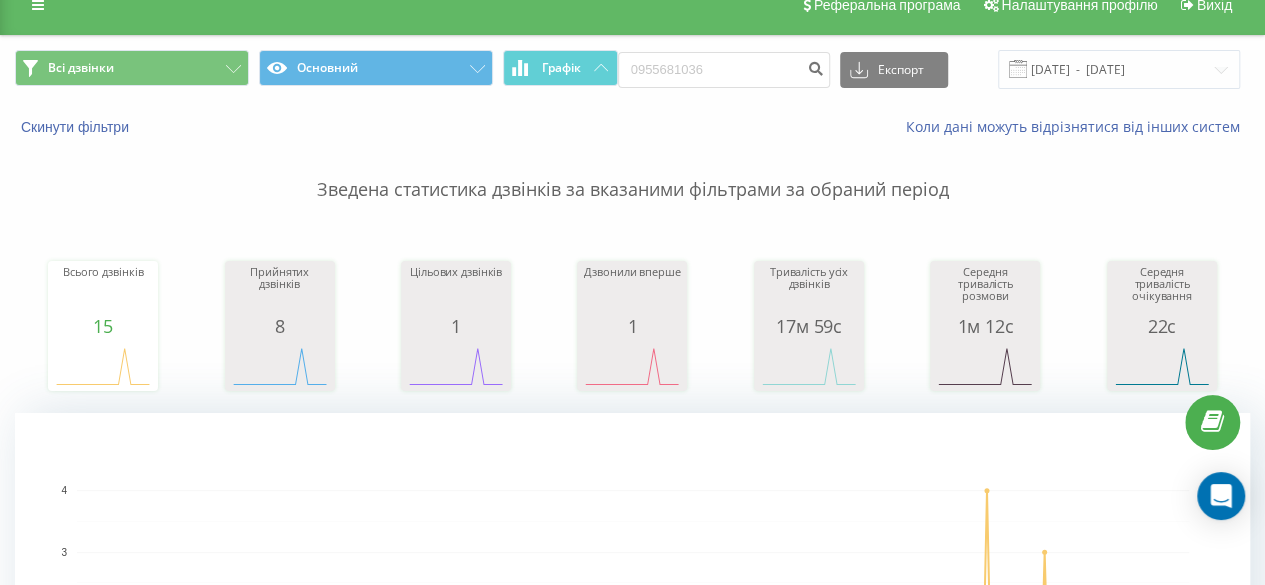 scroll, scrollTop: 0, scrollLeft: 0, axis: both 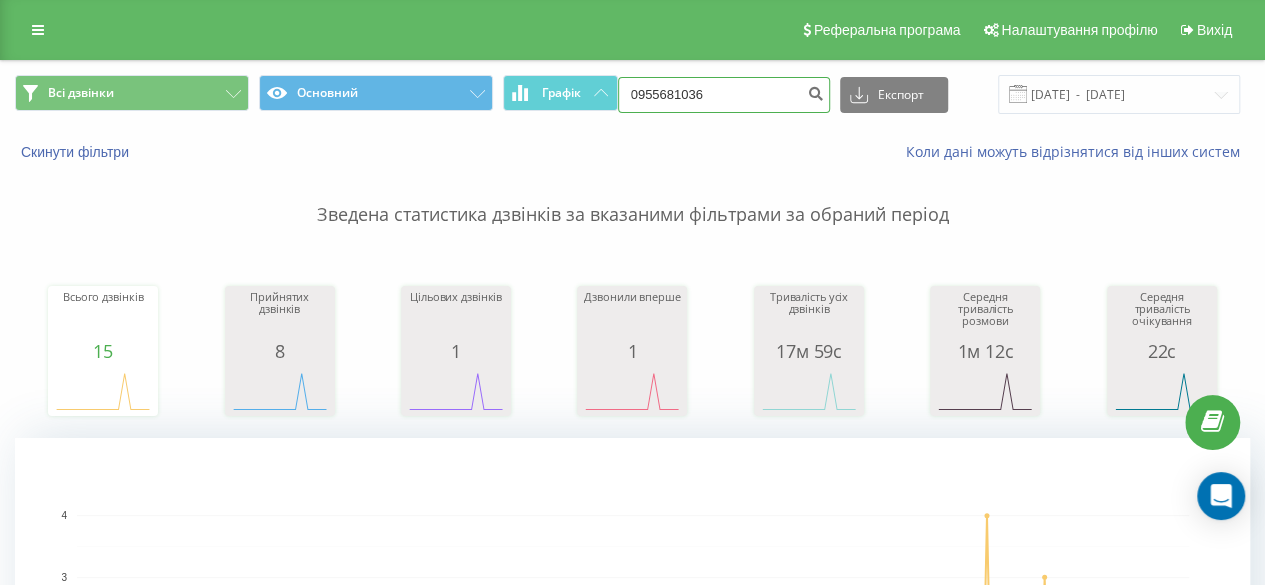click on "0955681036" at bounding box center (724, 95) 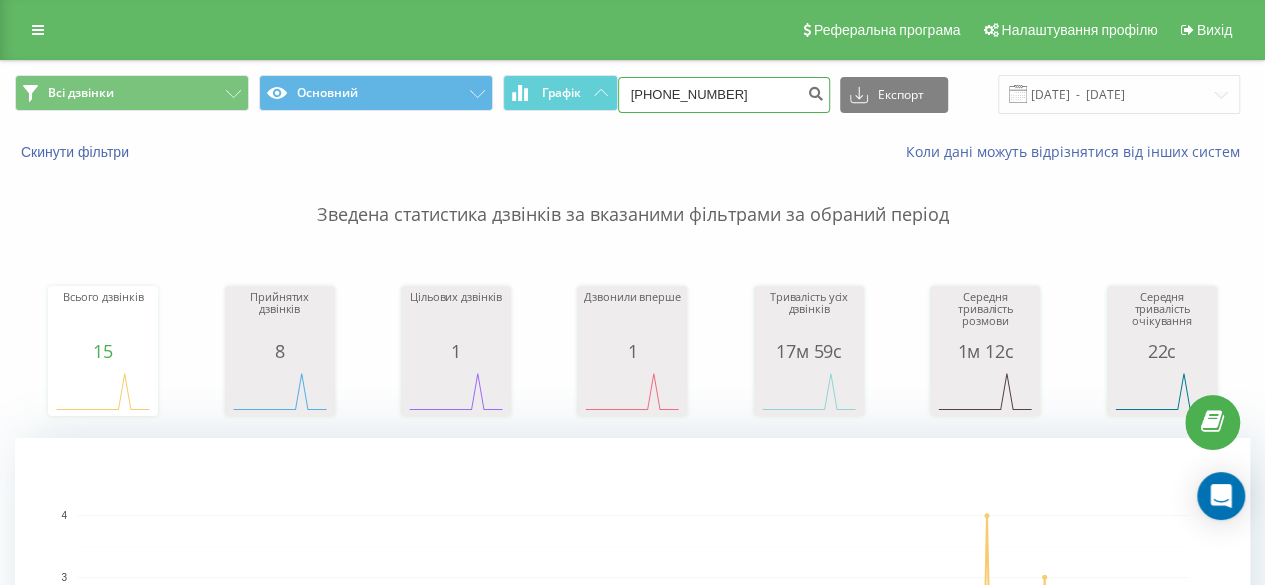 click on "[PHONE_NUMBER]" at bounding box center (724, 95) 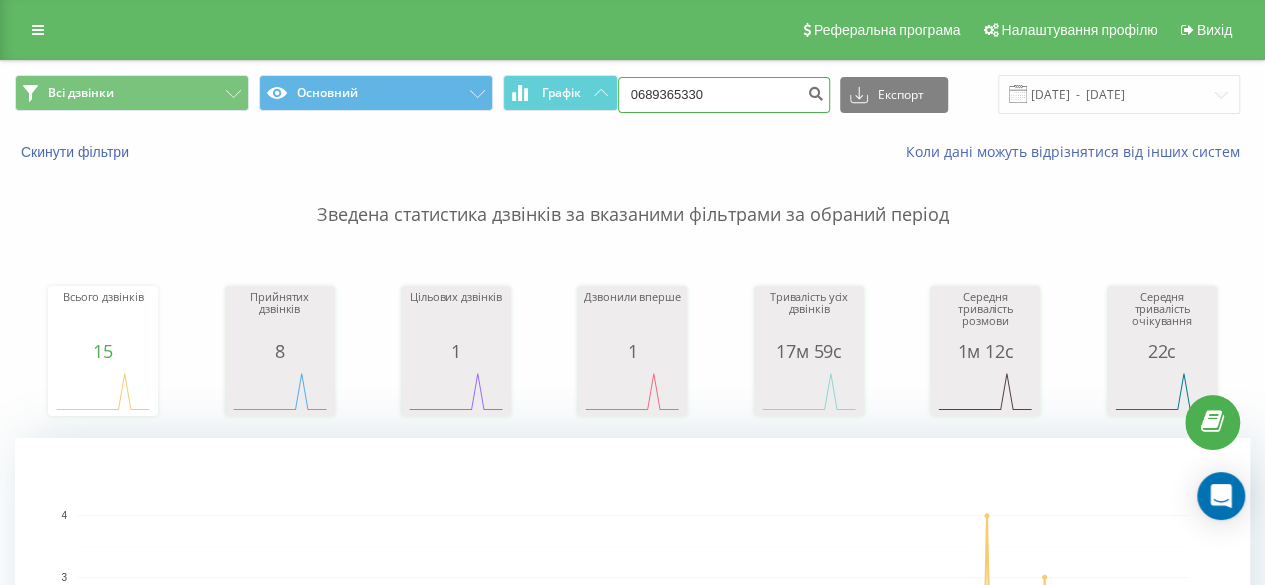 type on "0689365330" 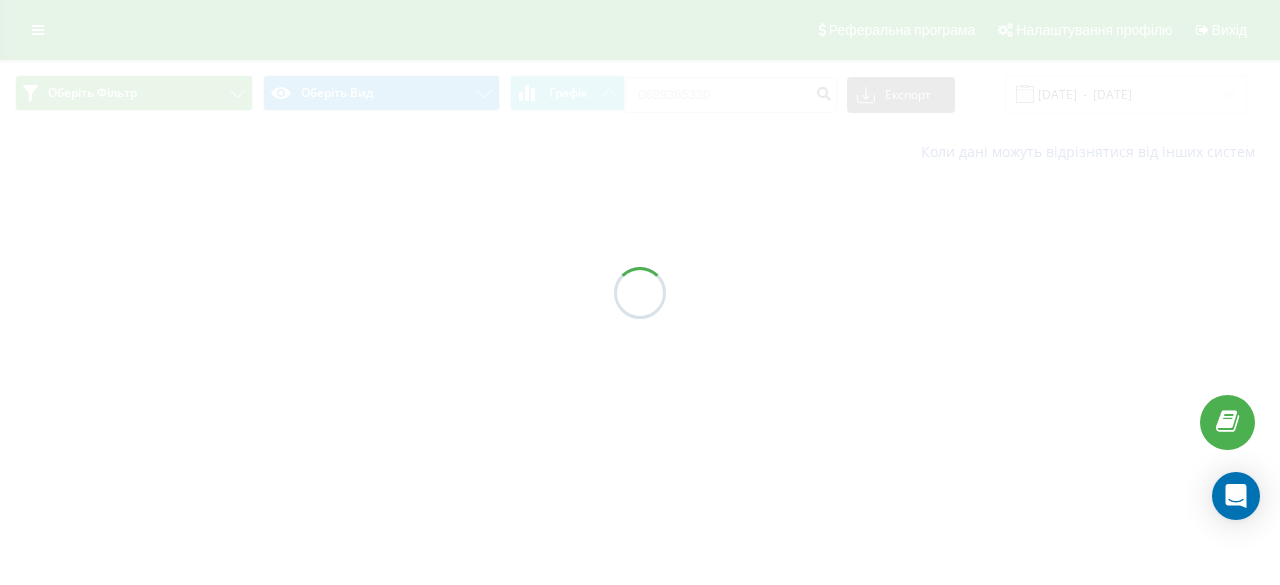 scroll, scrollTop: 0, scrollLeft: 0, axis: both 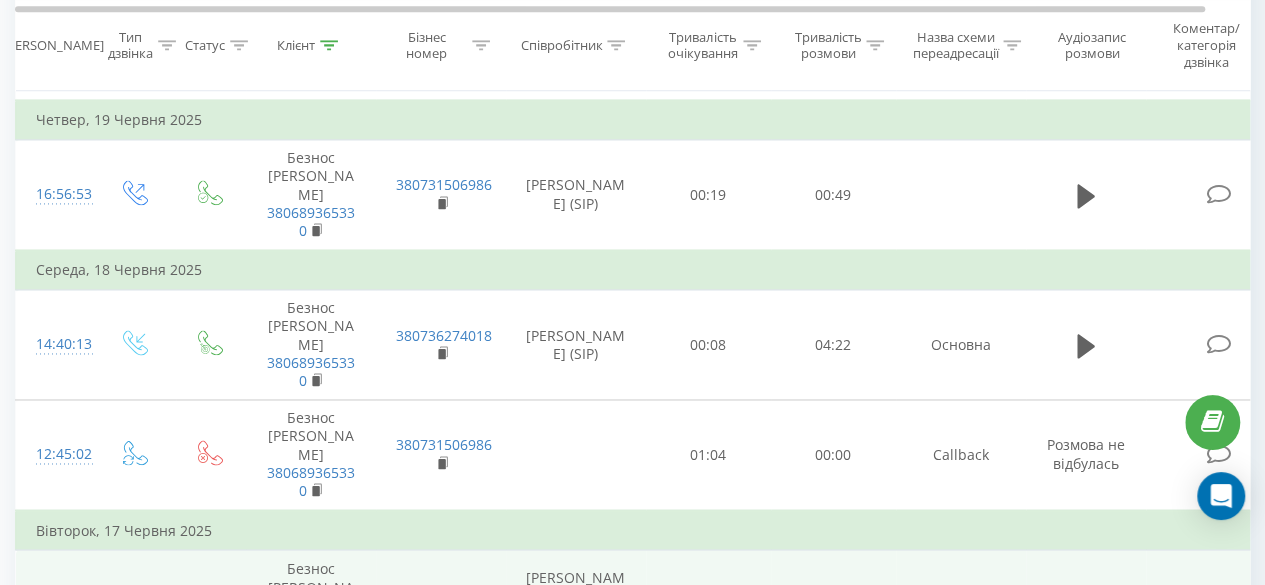 click 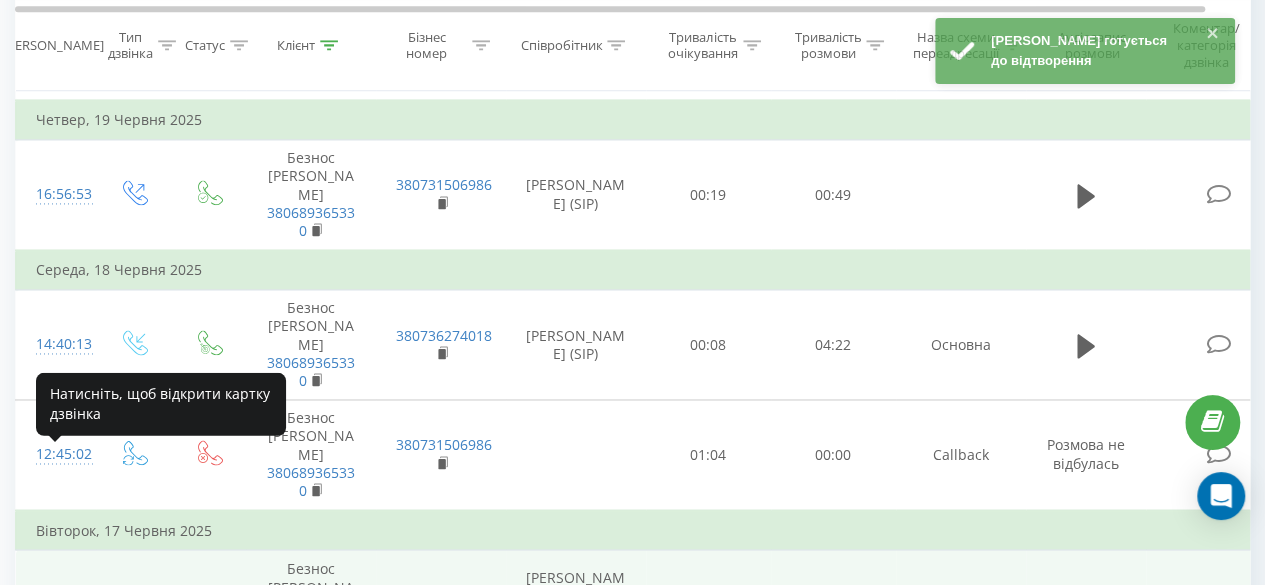 click on "11:17:47" at bounding box center [56, 604] 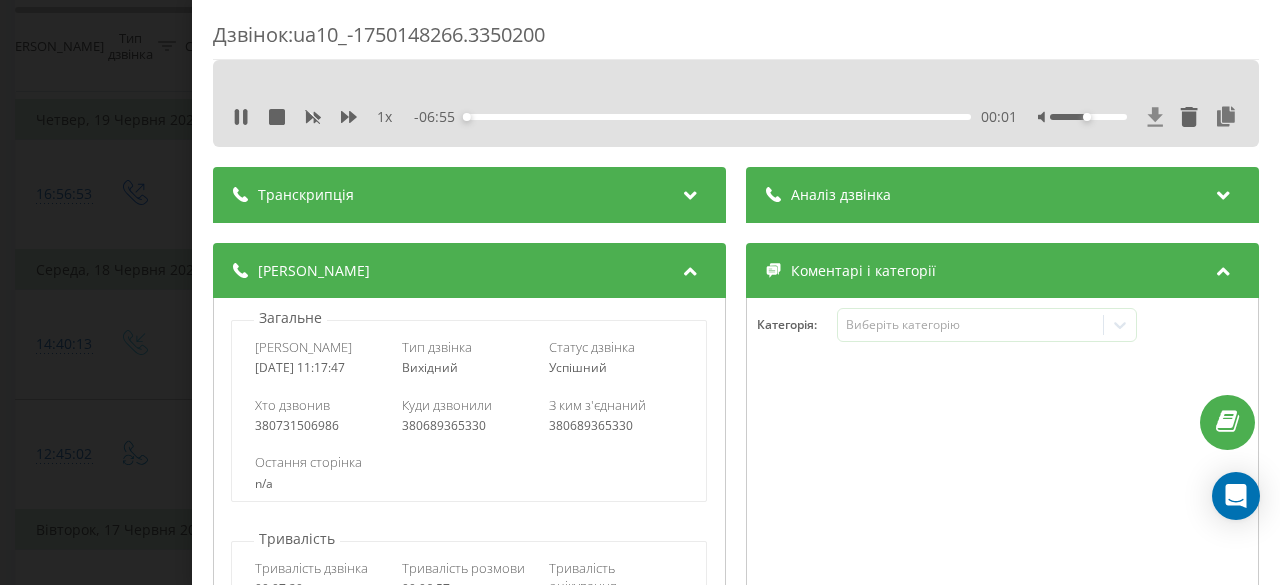 click 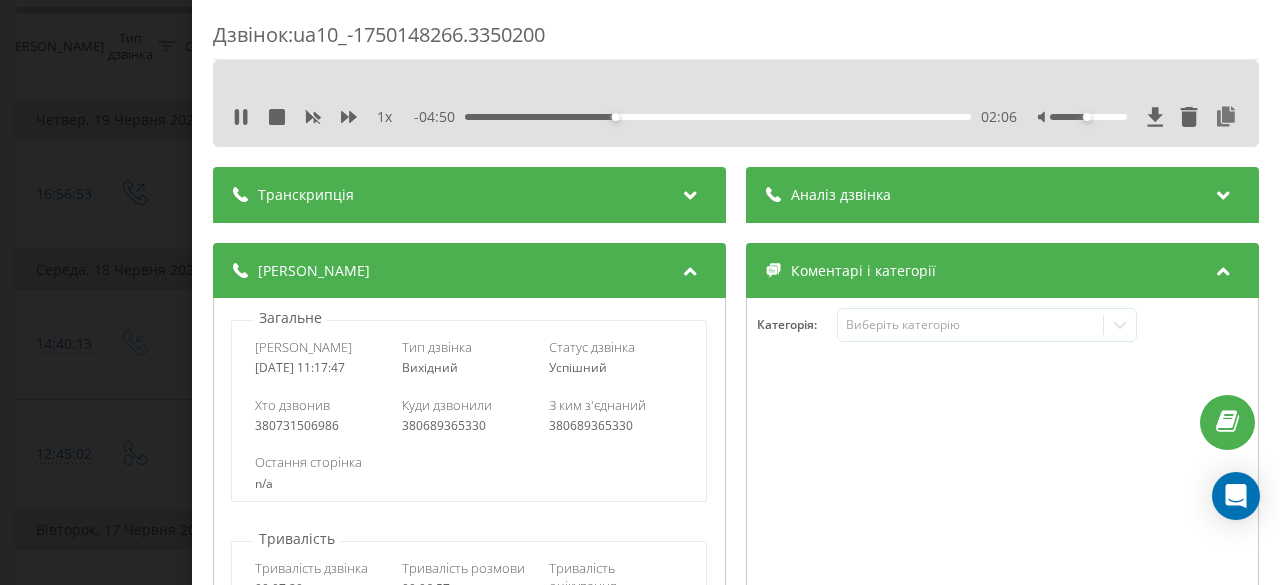 click on "1 x" at bounding box center (384, 117) 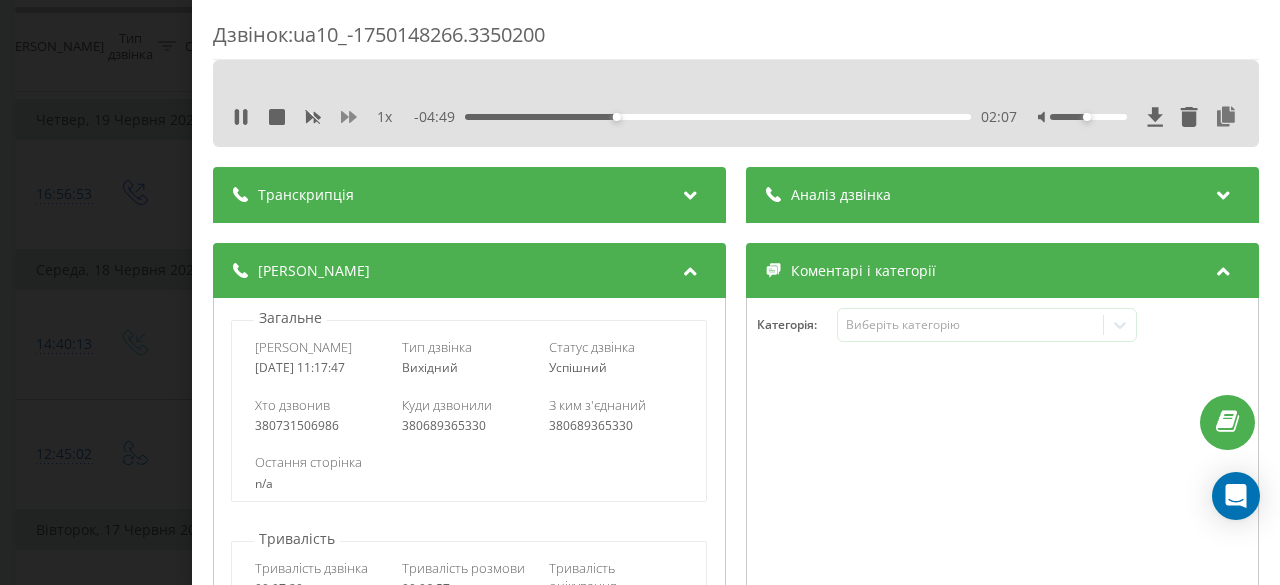 click 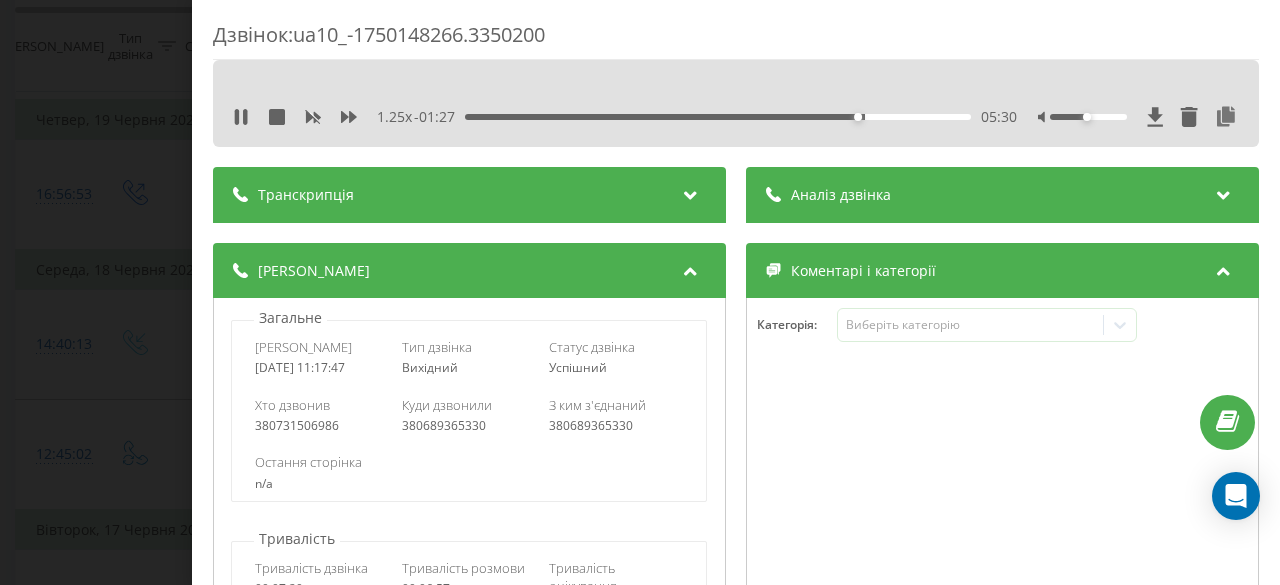 click on "Дзвінок :  ua10_-1750148266.3350200   1.25 x  - 01:27 05:30   05:30   Транскрипція Для AI-аналізу майбутніх дзвінків  налаштуйте та активуйте профіль на сторінці . Якщо профіль вже є і дзвінок відповідає його умовам, оновіть сторінку через 10 хвилин - AI аналізує поточний дзвінок. Аналіз дзвінка Для AI-аналізу майбутніх дзвінків  налаштуйте та активуйте профіль на сторінці . Якщо профіль вже є і дзвінок відповідає його умовам, оновіть сторінку через 10 хвилин - AI аналізує поточний дзвінок. Деталі дзвінка Загальне Дата дзвінка 2025-06-17 11:17:47 Тип дзвінка Вихідний Статус дзвінка Успішний n/a : n/a" at bounding box center [640, 292] 